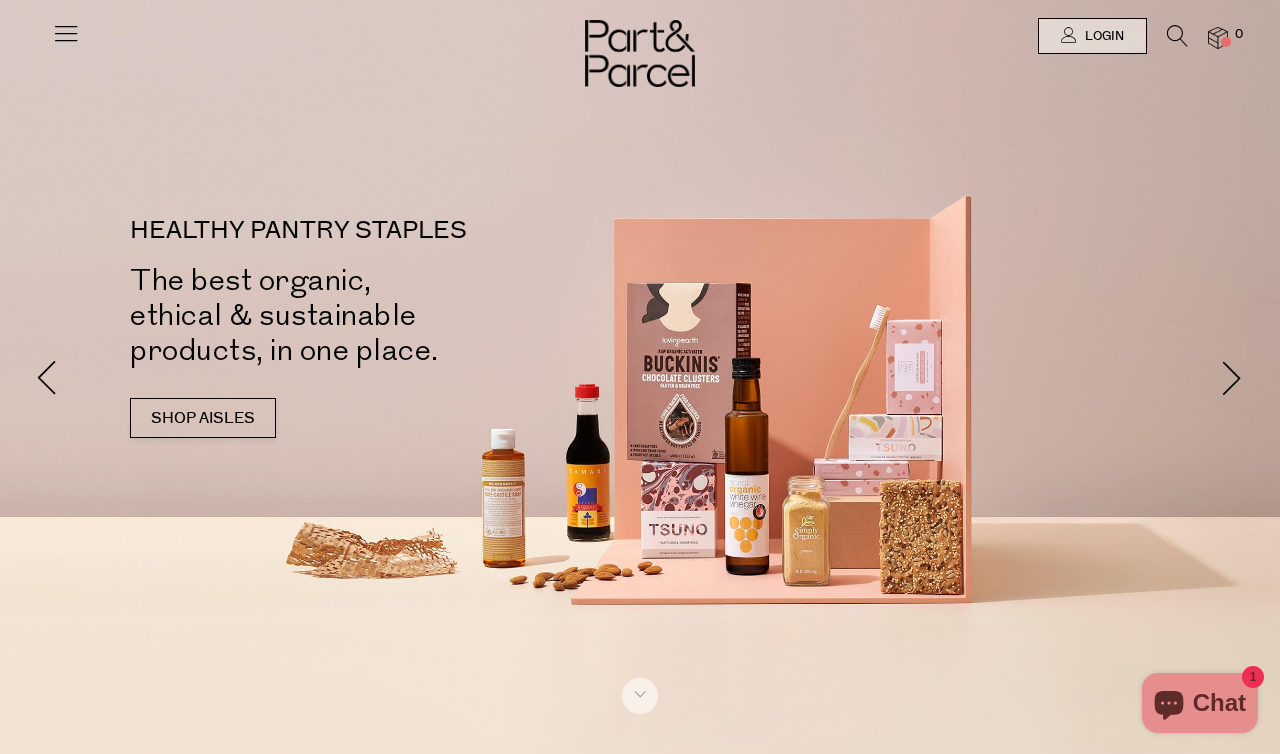 scroll, scrollTop: 0, scrollLeft: 0, axis: both 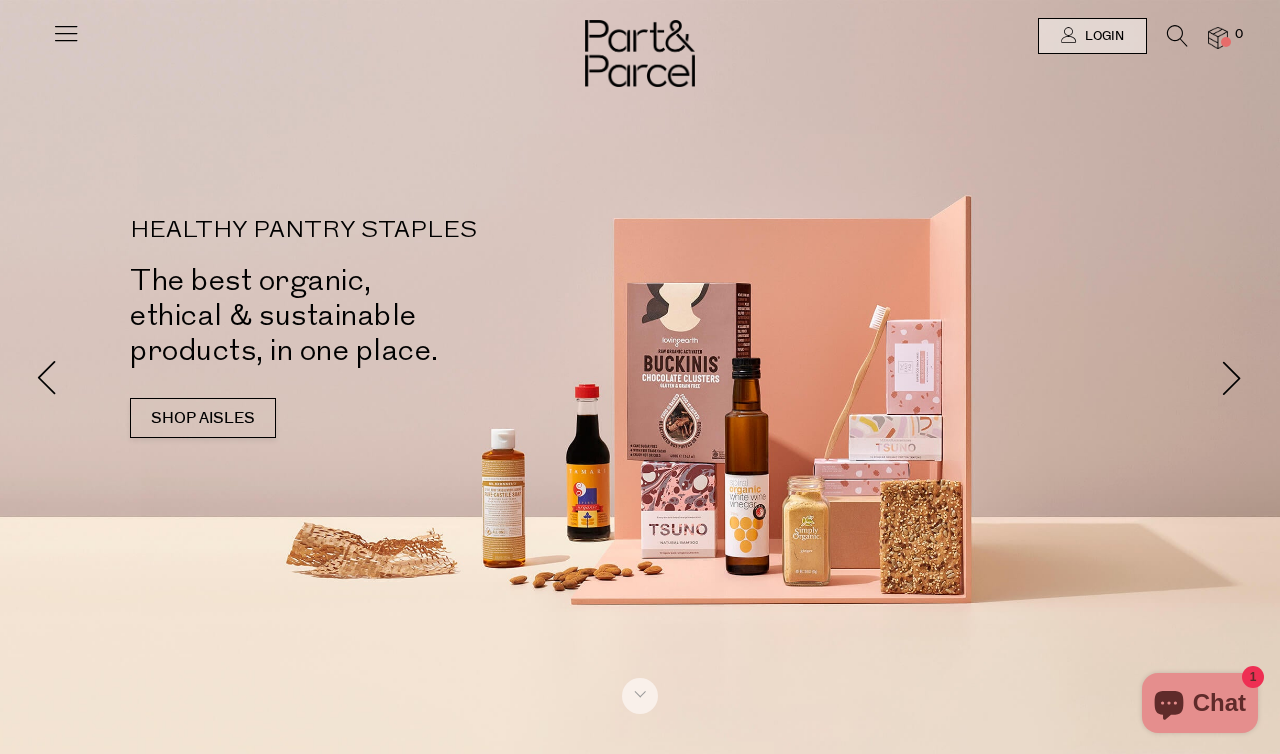 click at bounding box center [1177, 36] 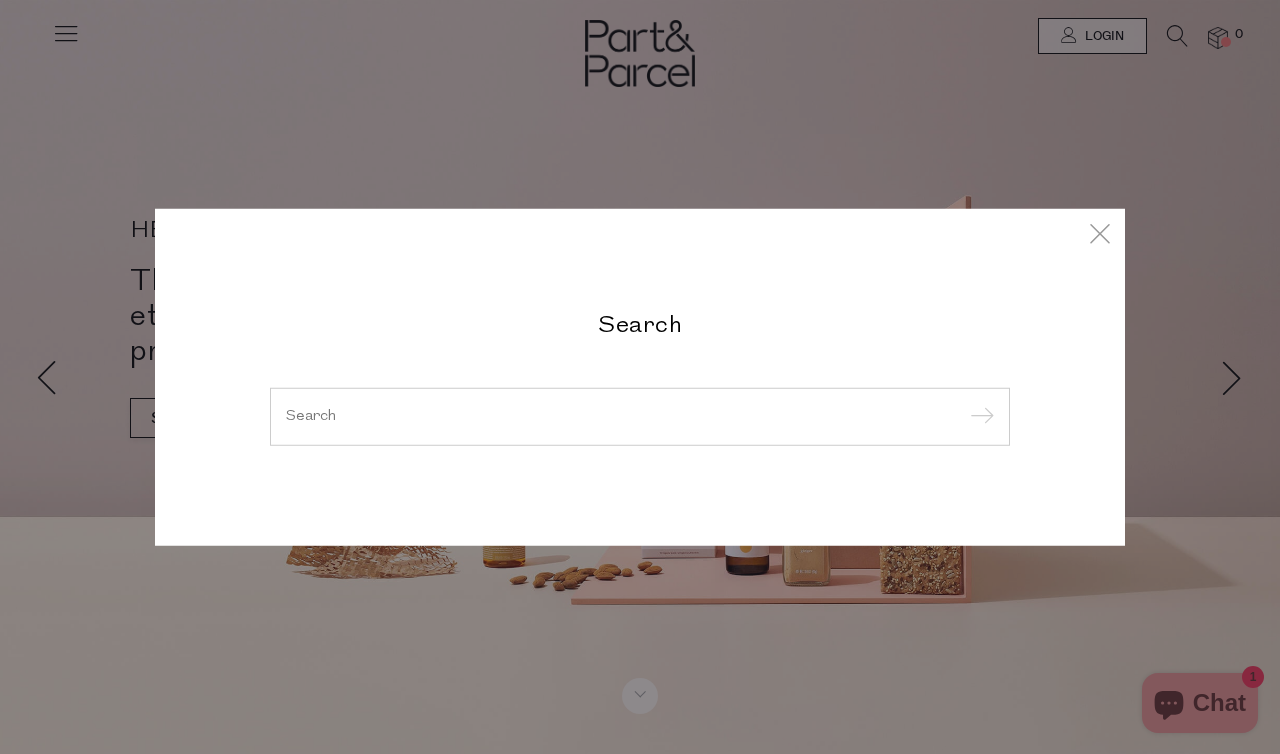click at bounding box center [640, 416] 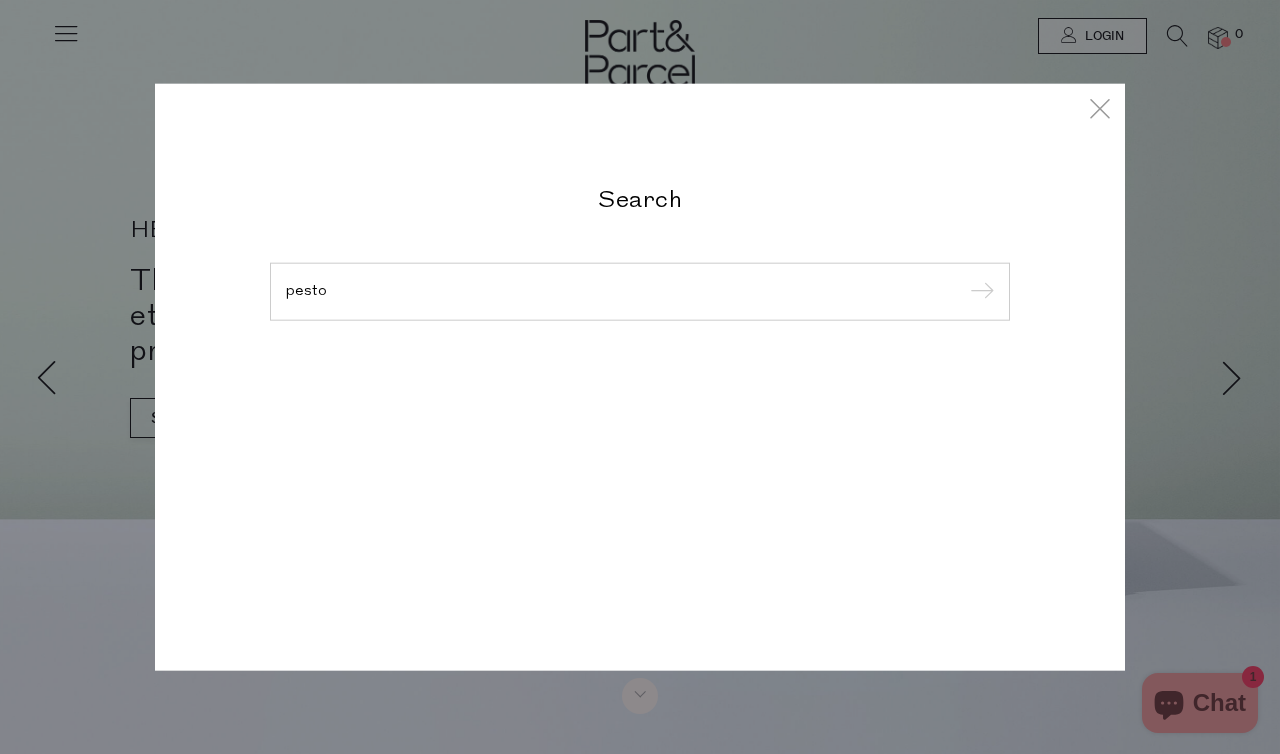 type on "pesto" 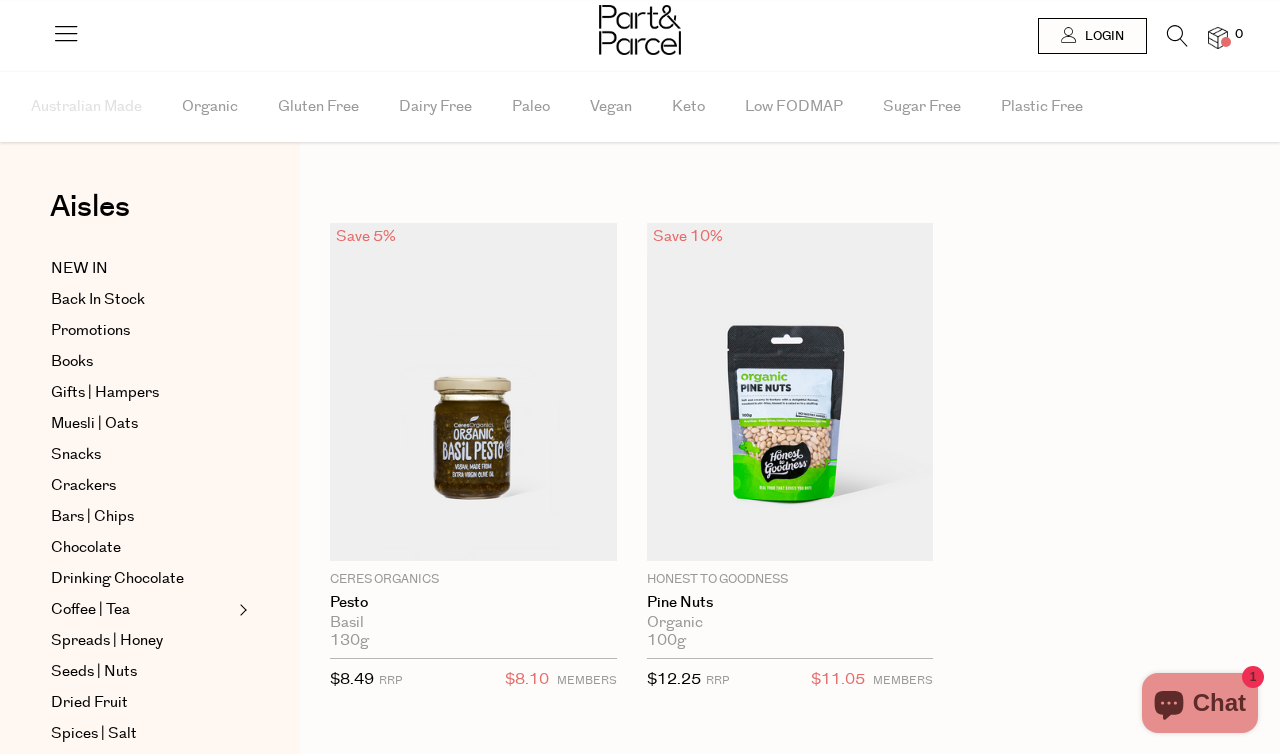 scroll, scrollTop: 0, scrollLeft: 0, axis: both 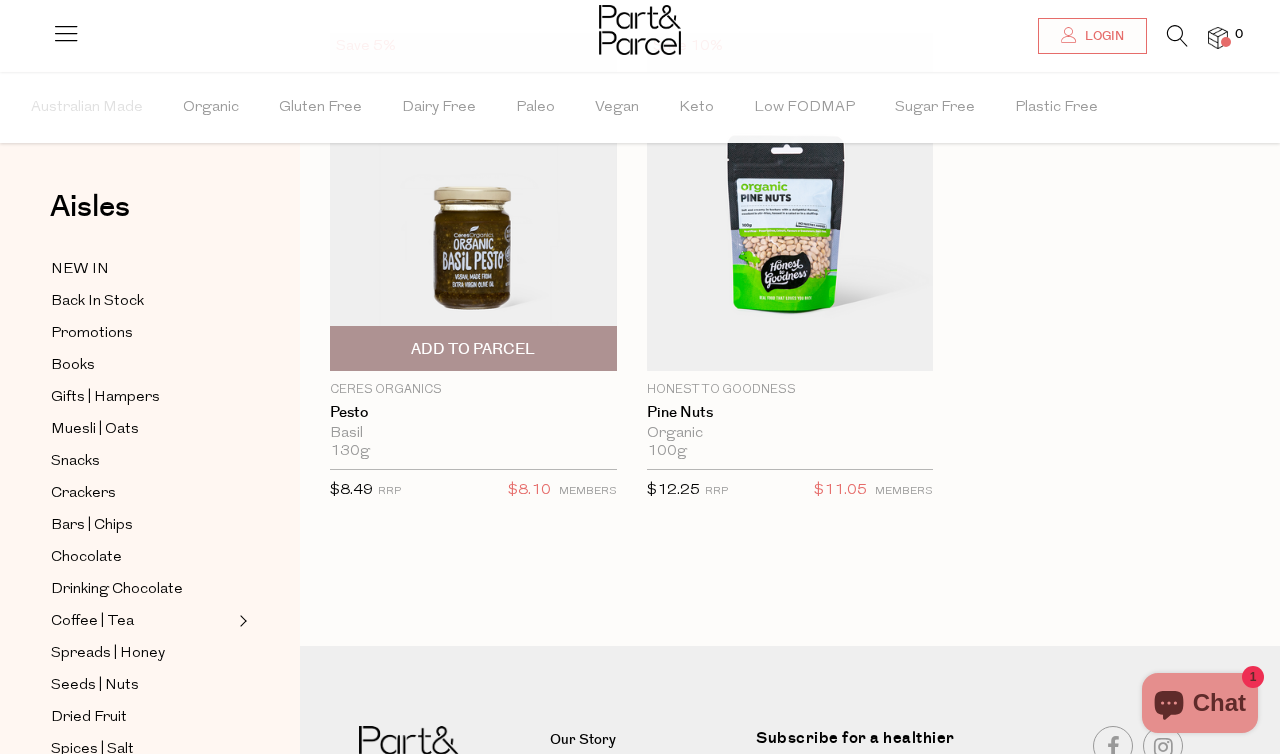 click at bounding box center [473, 202] 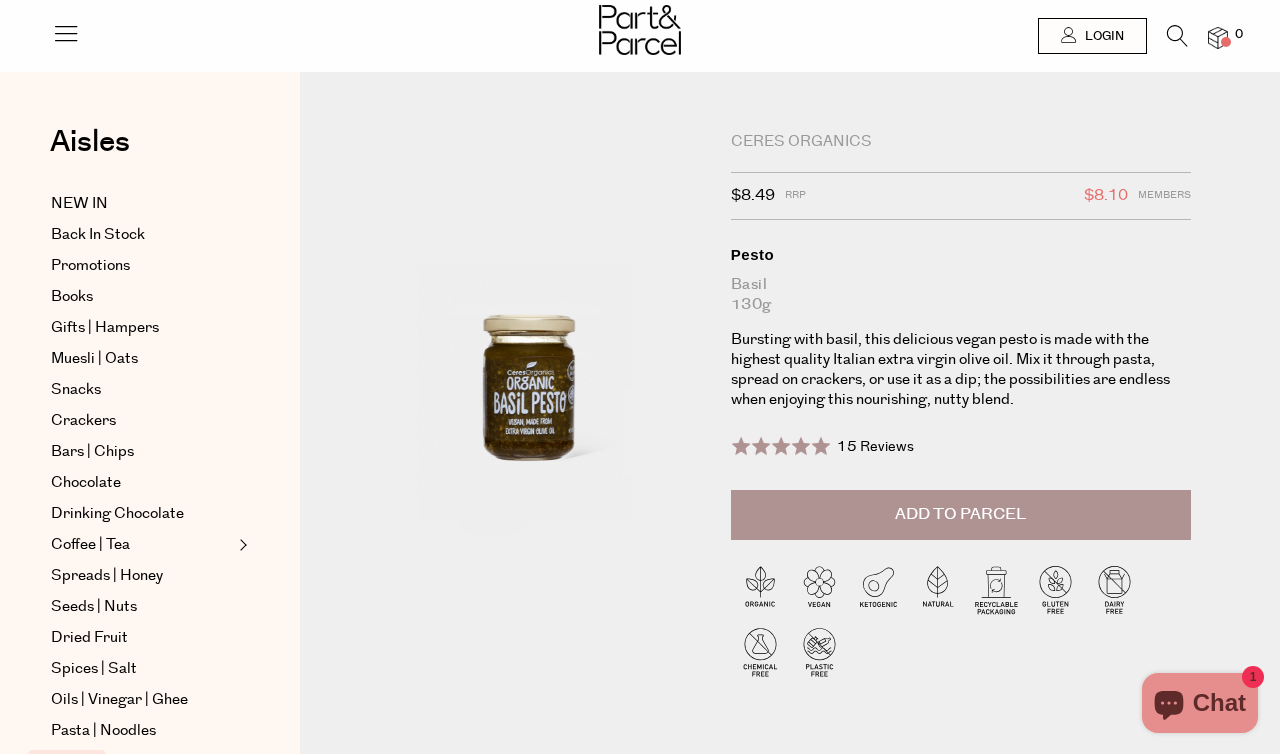 scroll, scrollTop: 0, scrollLeft: 0, axis: both 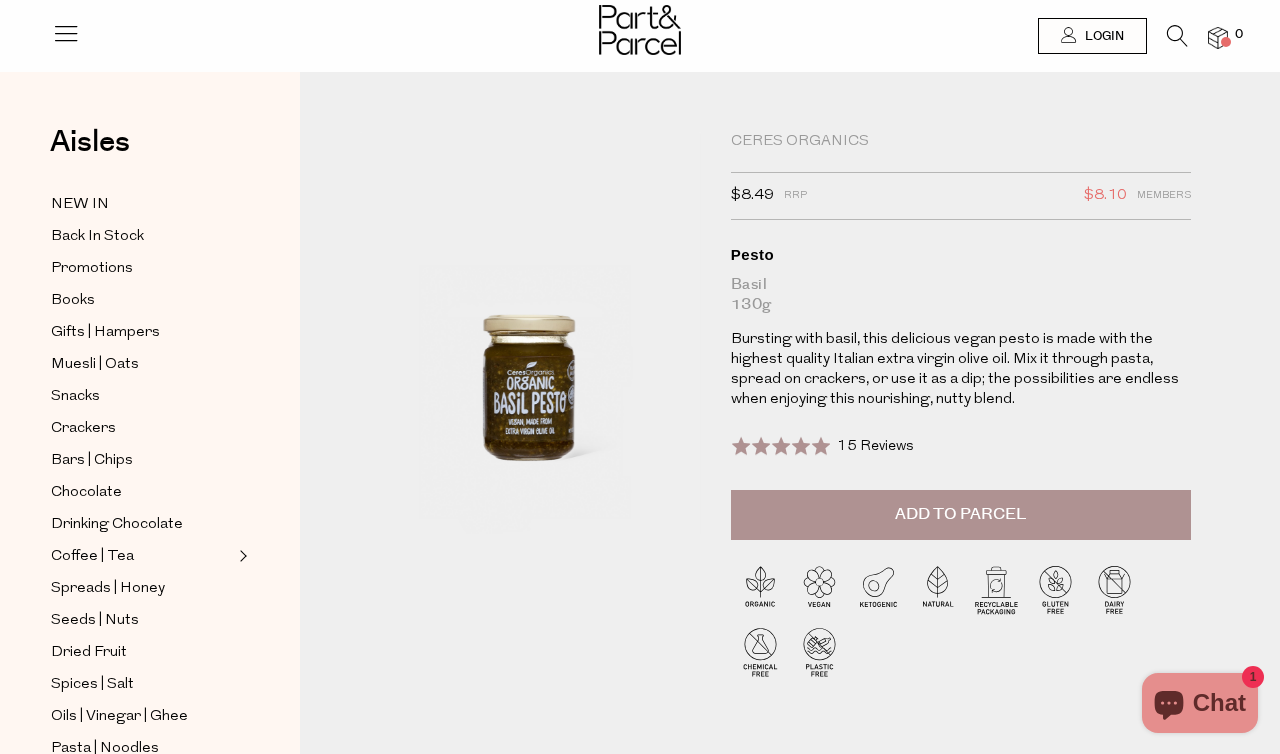 click on "Add to Parcel" at bounding box center [961, 515] 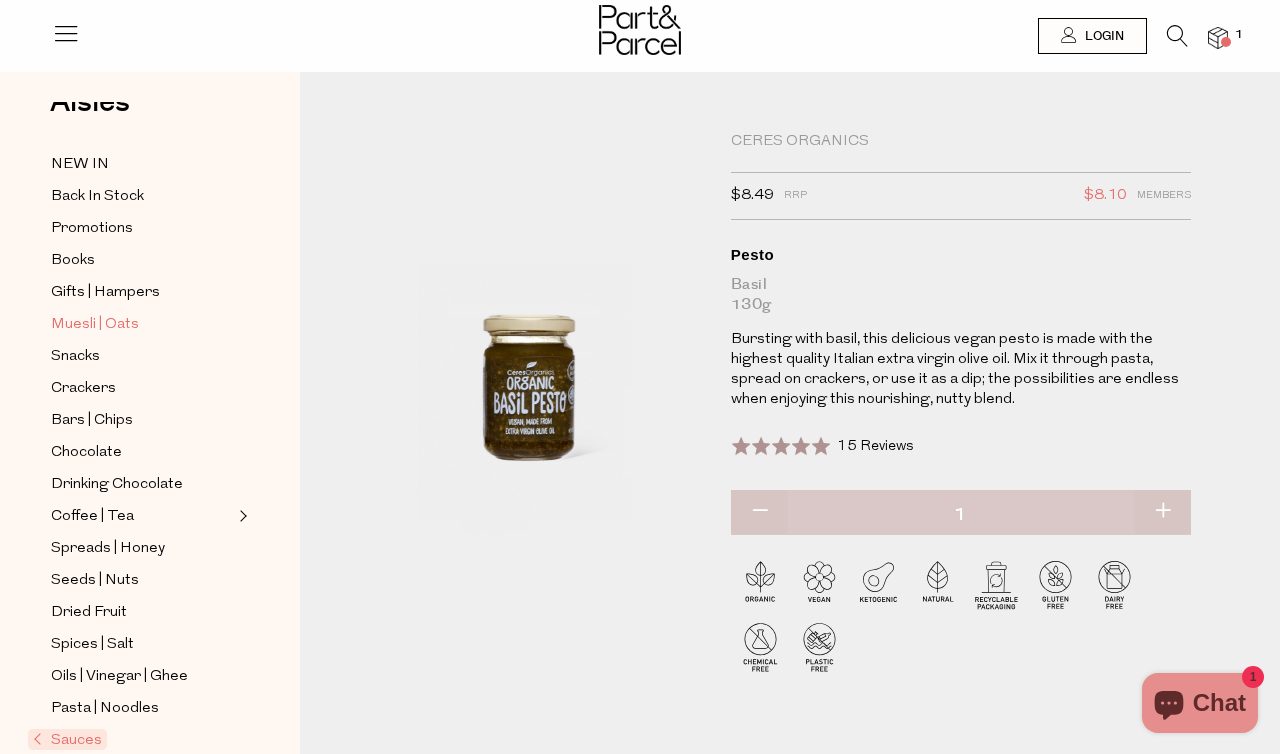 scroll, scrollTop: 75, scrollLeft: 0, axis: vertical 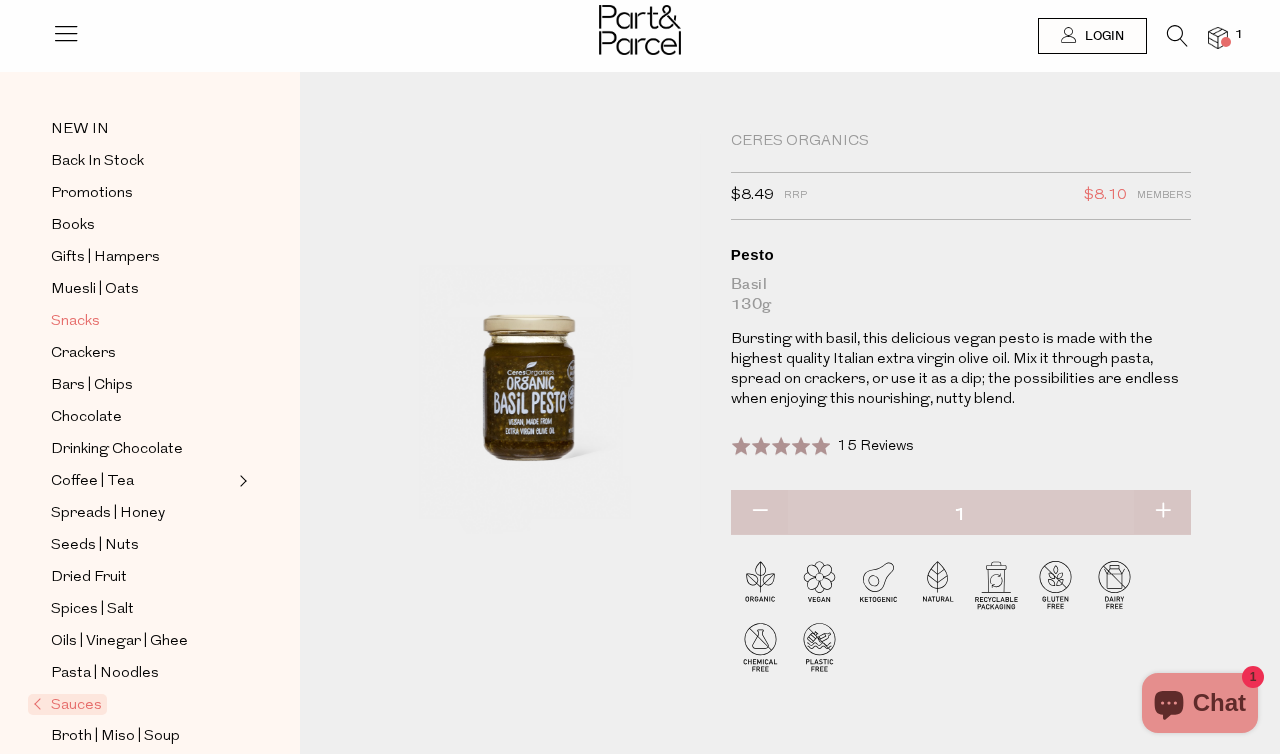 click on "Snacks" at bounding box center [75, 322] 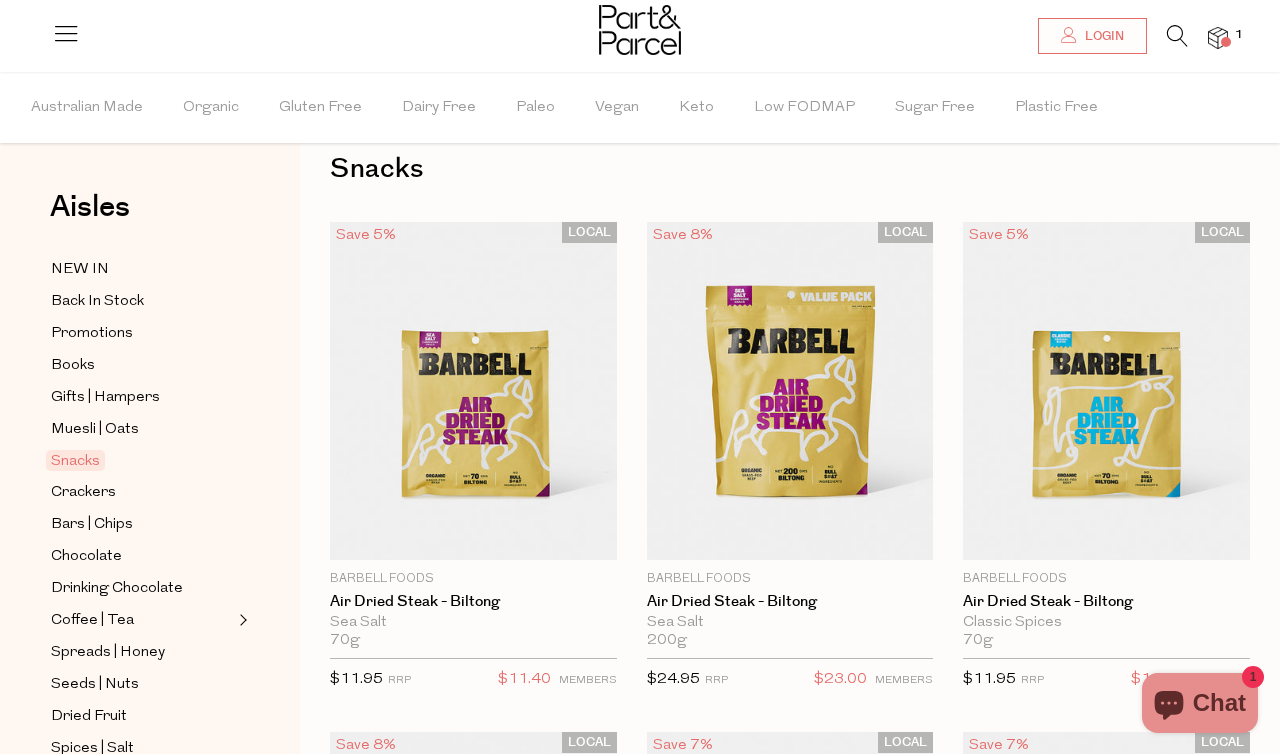 scroll, scrollTop: 85, scrollLeft: 0, axis: vertical 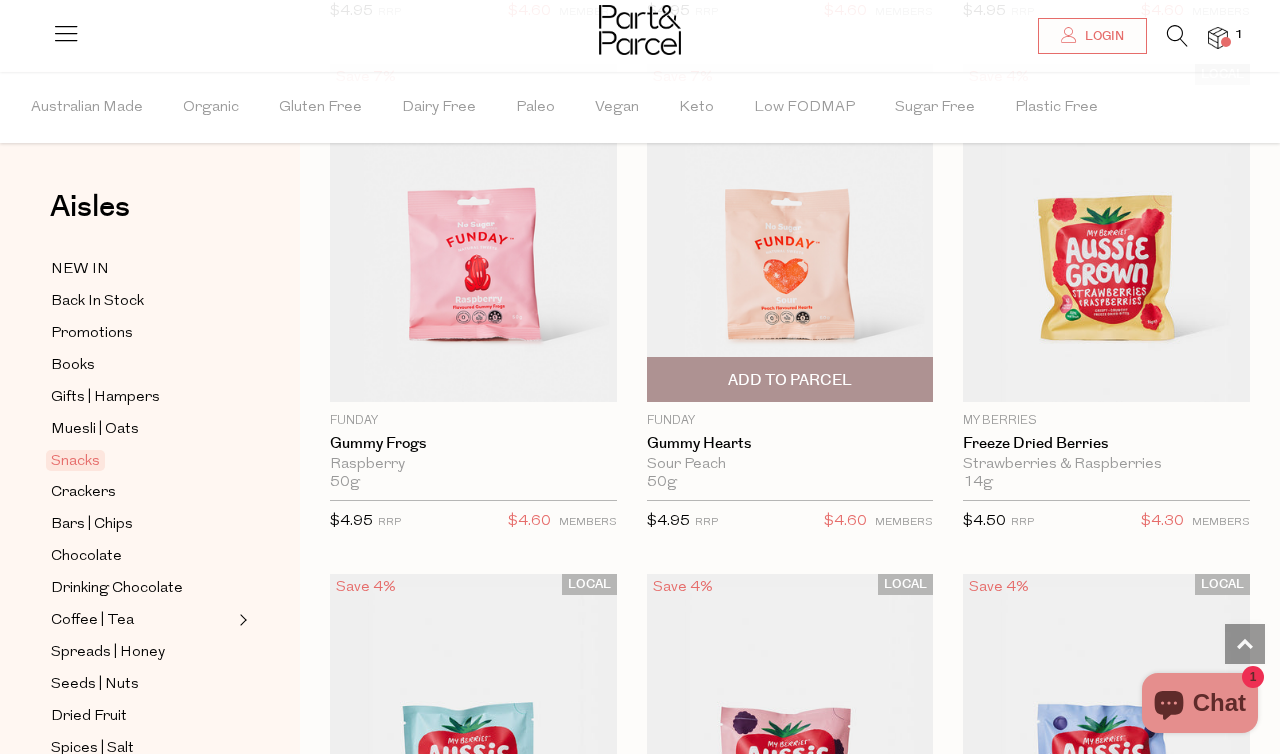 click on "Add To Parcel" at bounding box center (790, 380) 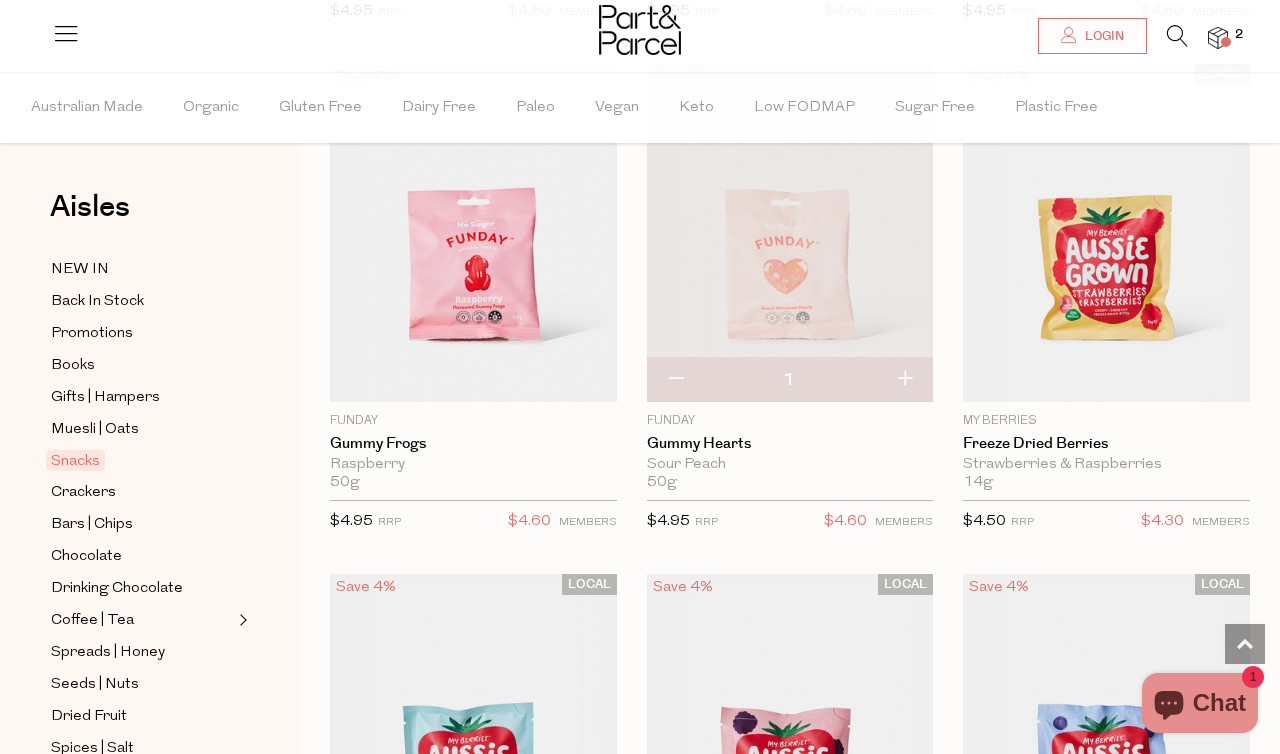 click at bounding box center [904, 380] 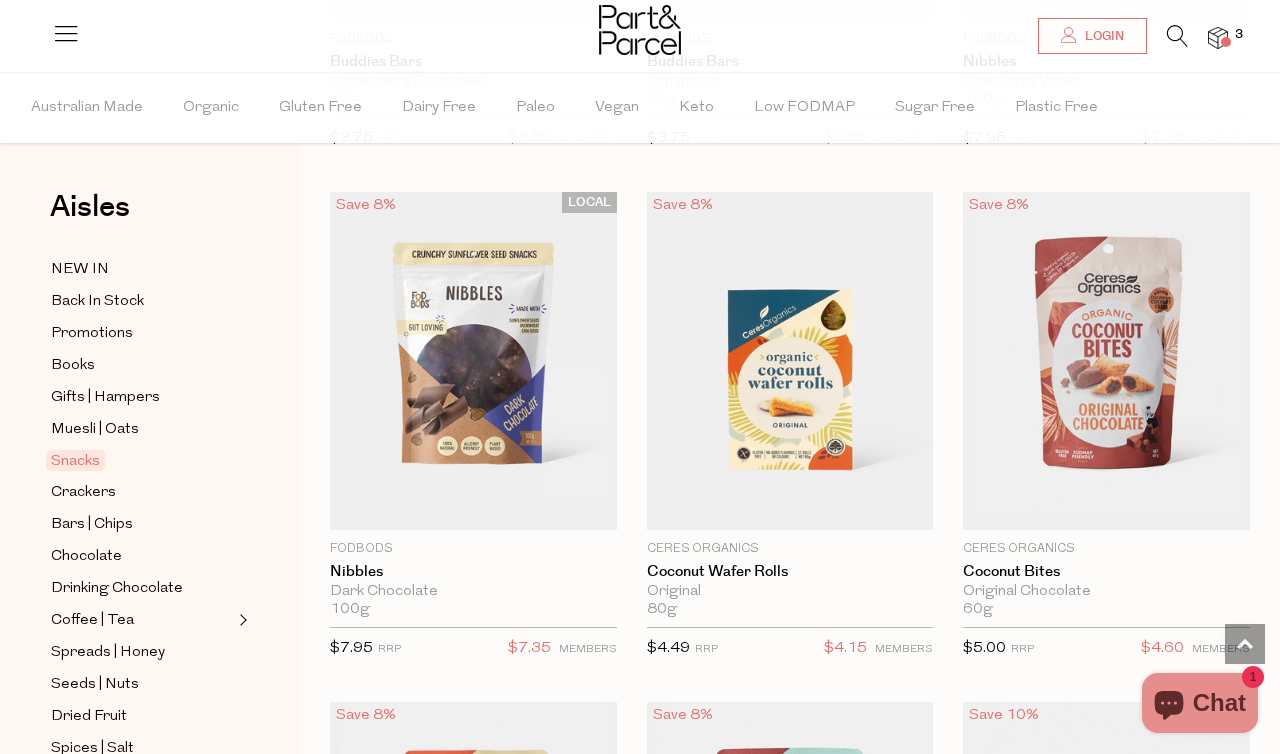 scroll, scrollTop: 4630, scrollLeft: 0, axis: vertical 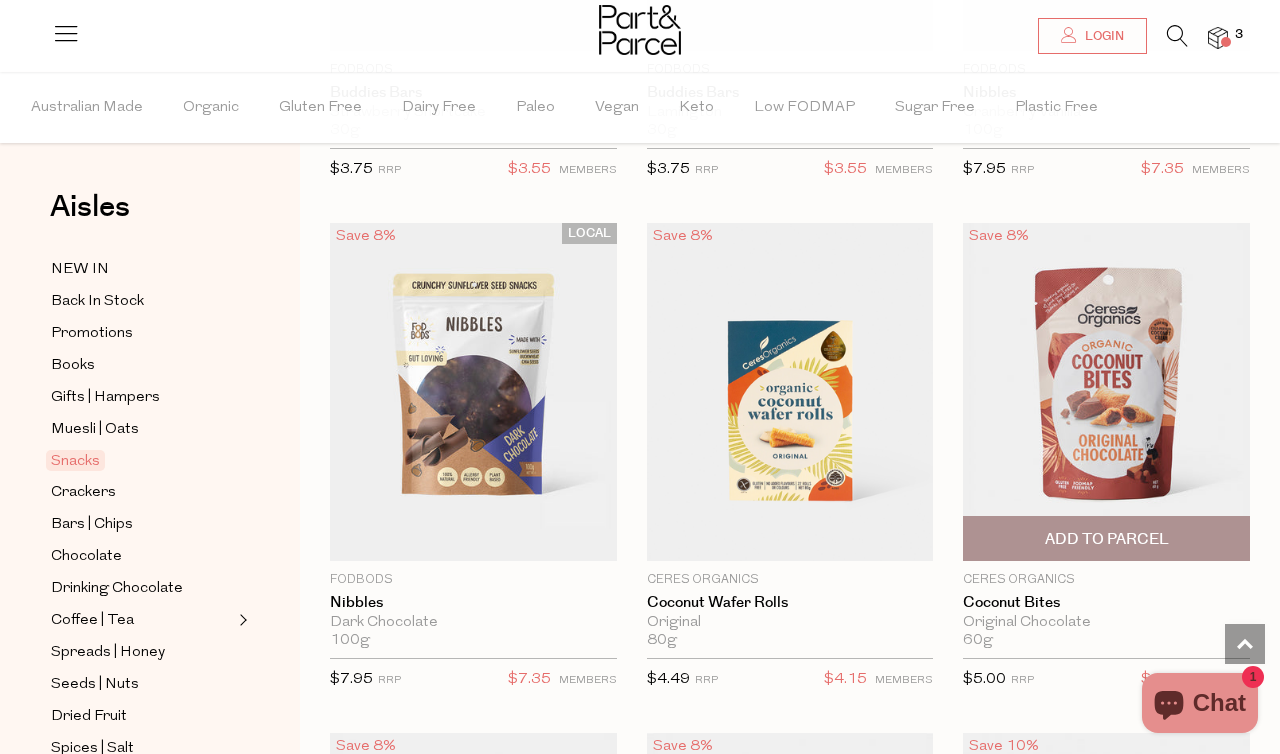 click on "Add To Parcel" at bounding box center (1107, 539) 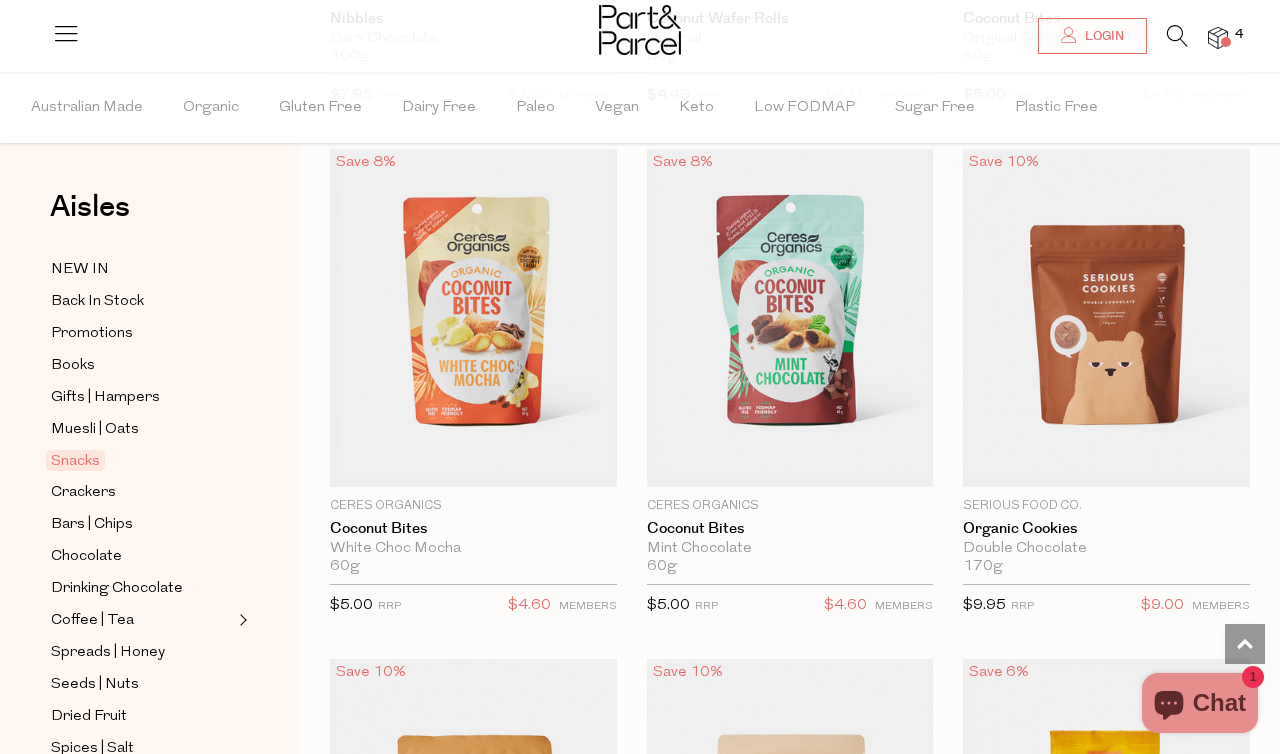 scroll, scrollTop: 5221, scrollLeft: 0, axis: vertical 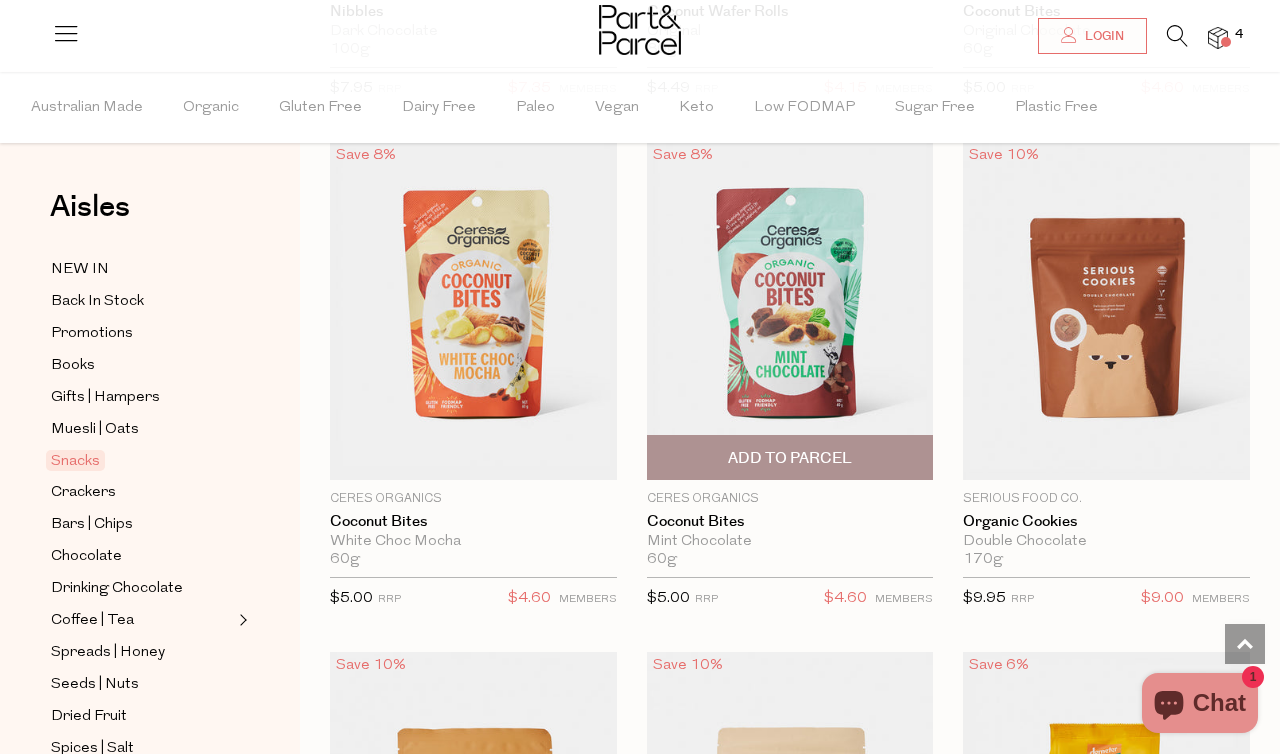click on "Add To Parcel" at bounding box center [790, 458] 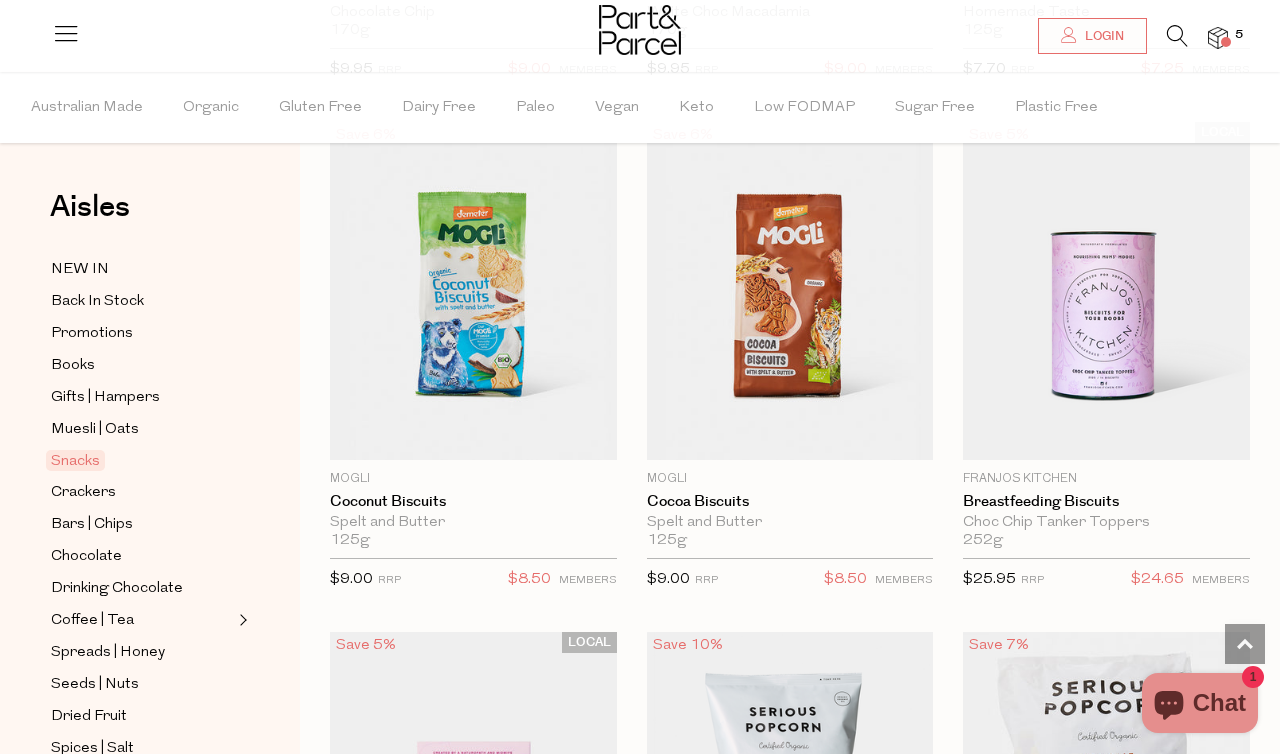scroll, scrollTop: 6265, scrollLeft: 0, axis: vertical 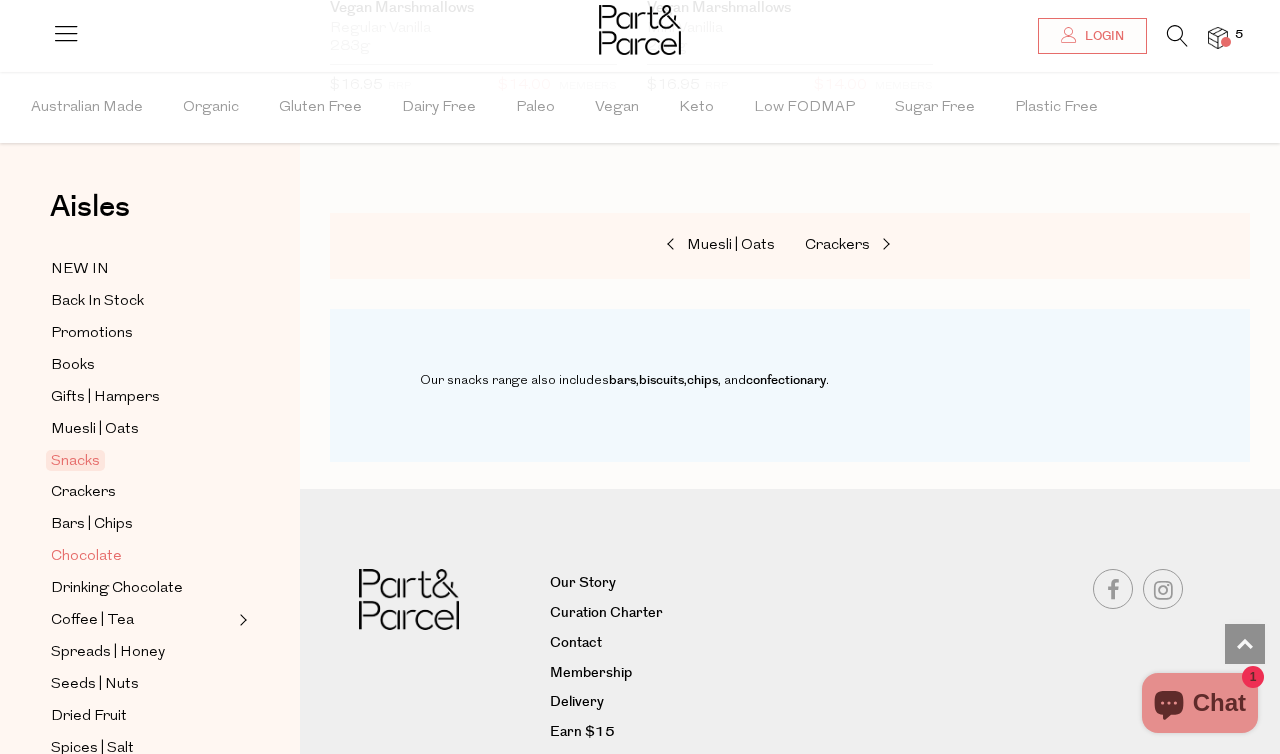 click on "Chocolate" at bounding box center (86, 557) 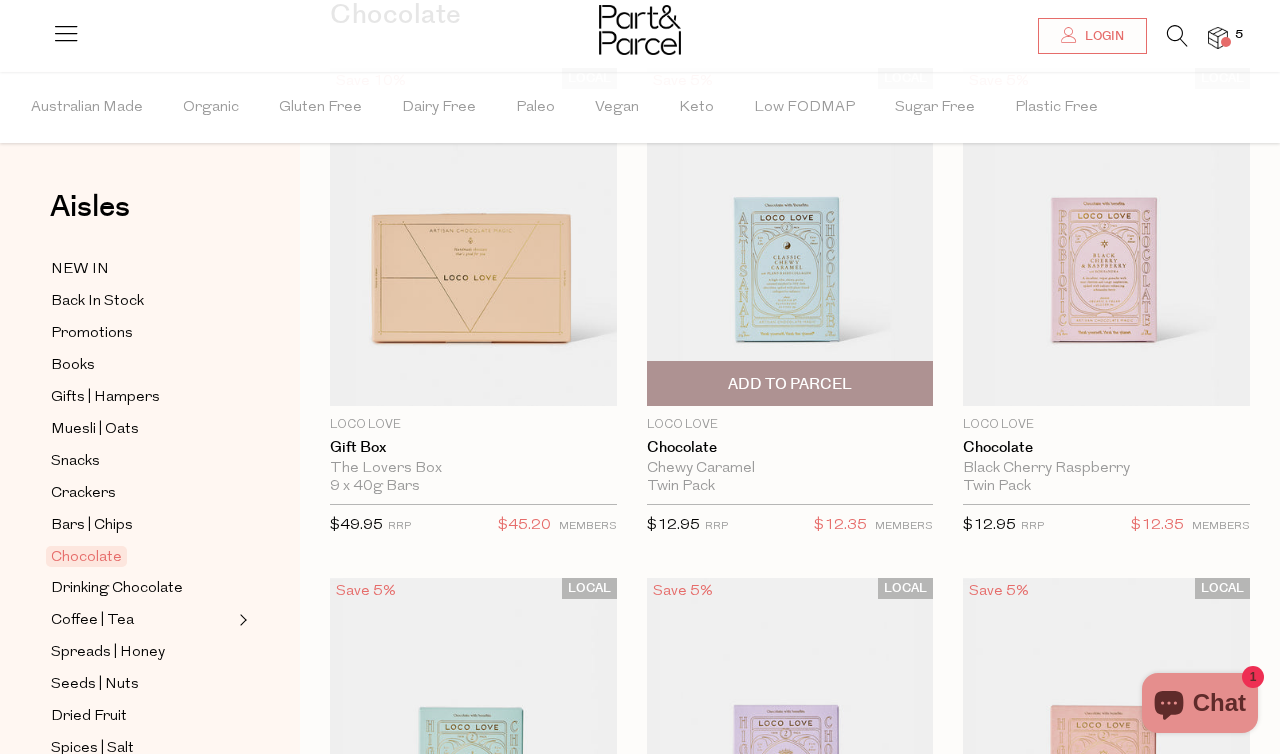 scroll, scrollTop: 196, scrollLeft: 0, axis: vertical 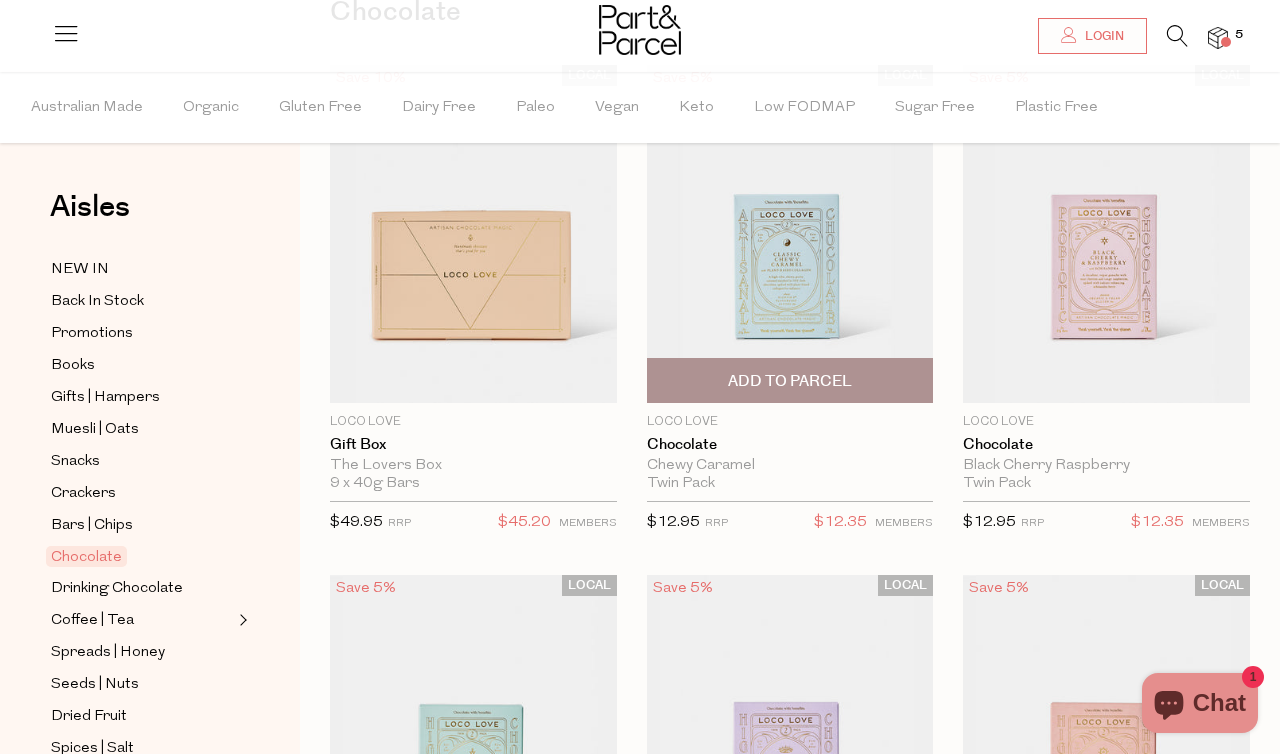 click on "Add To Parcel" at bounding box center (790, 381) 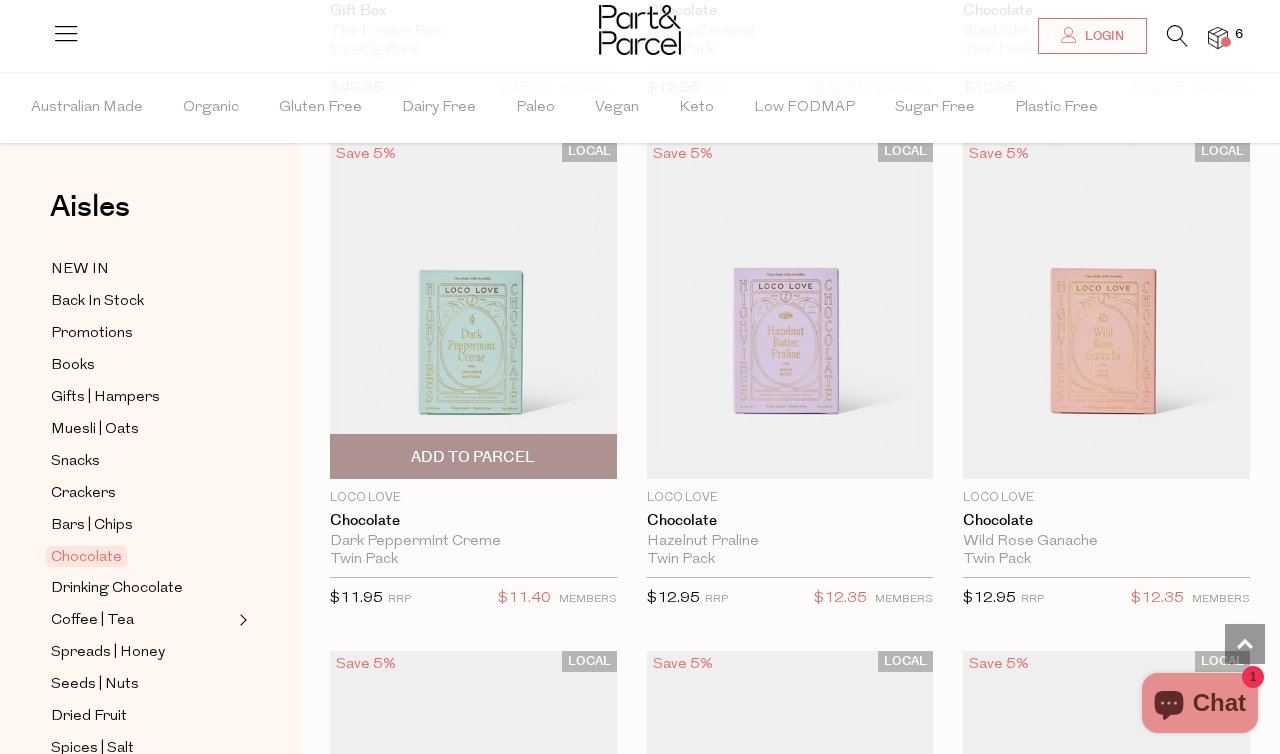 scroll, scrollTop: 603, scrollLeft: 0, axis: vertical 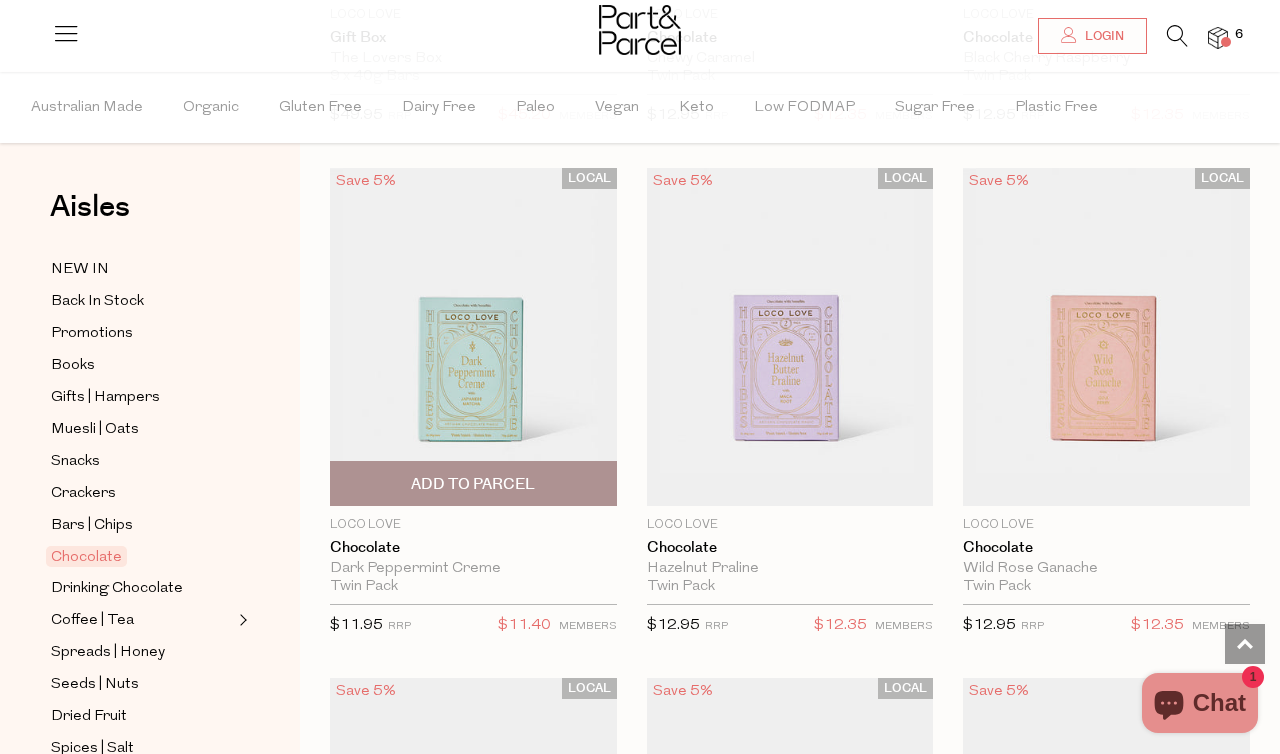 click on "Add To Parcel" at bounding box center [473, 484] 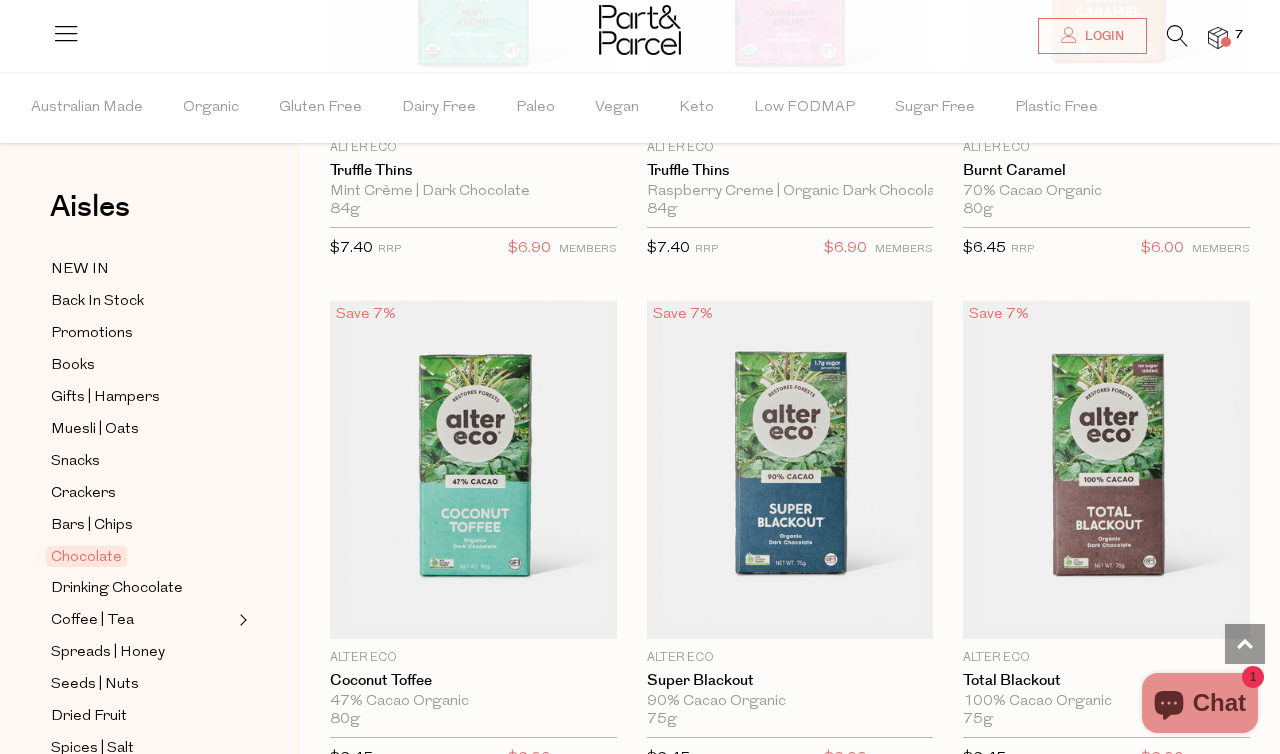 scroll, scrollTop: 3027, scrollLeft: 0, axis: vertical 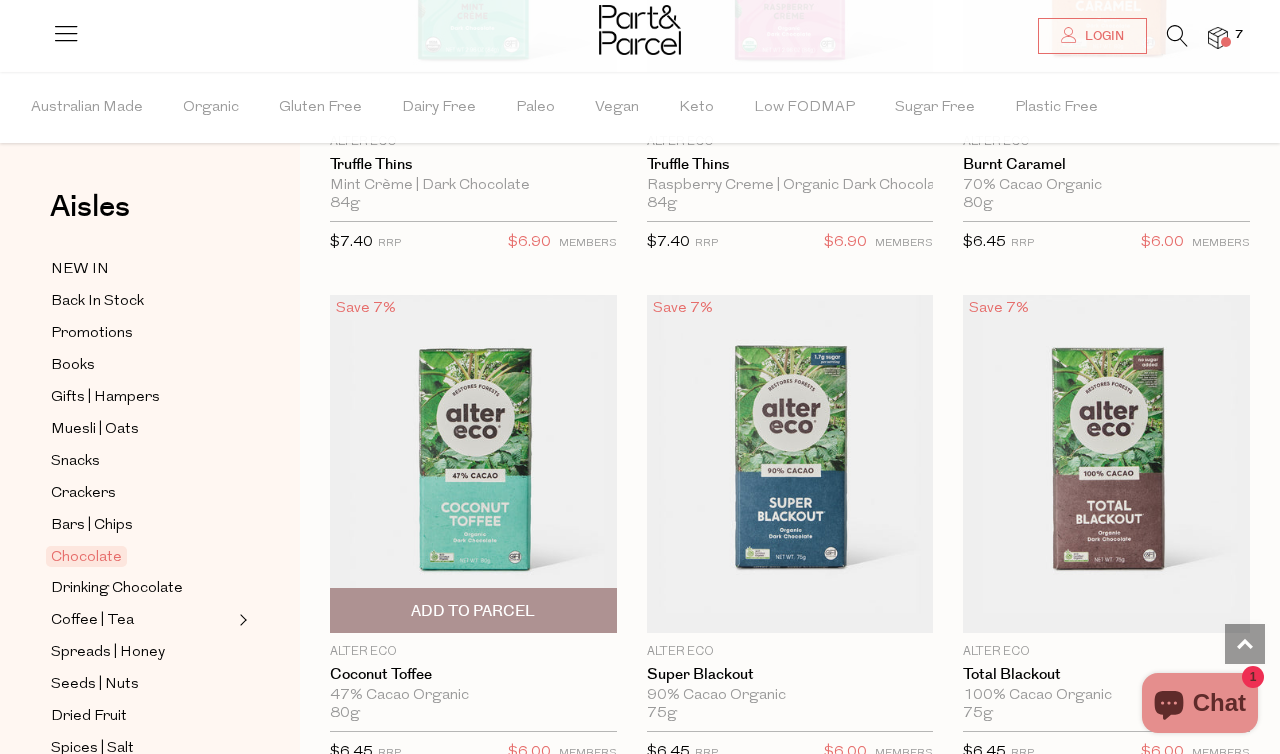 click at bounding box center (473, 464) 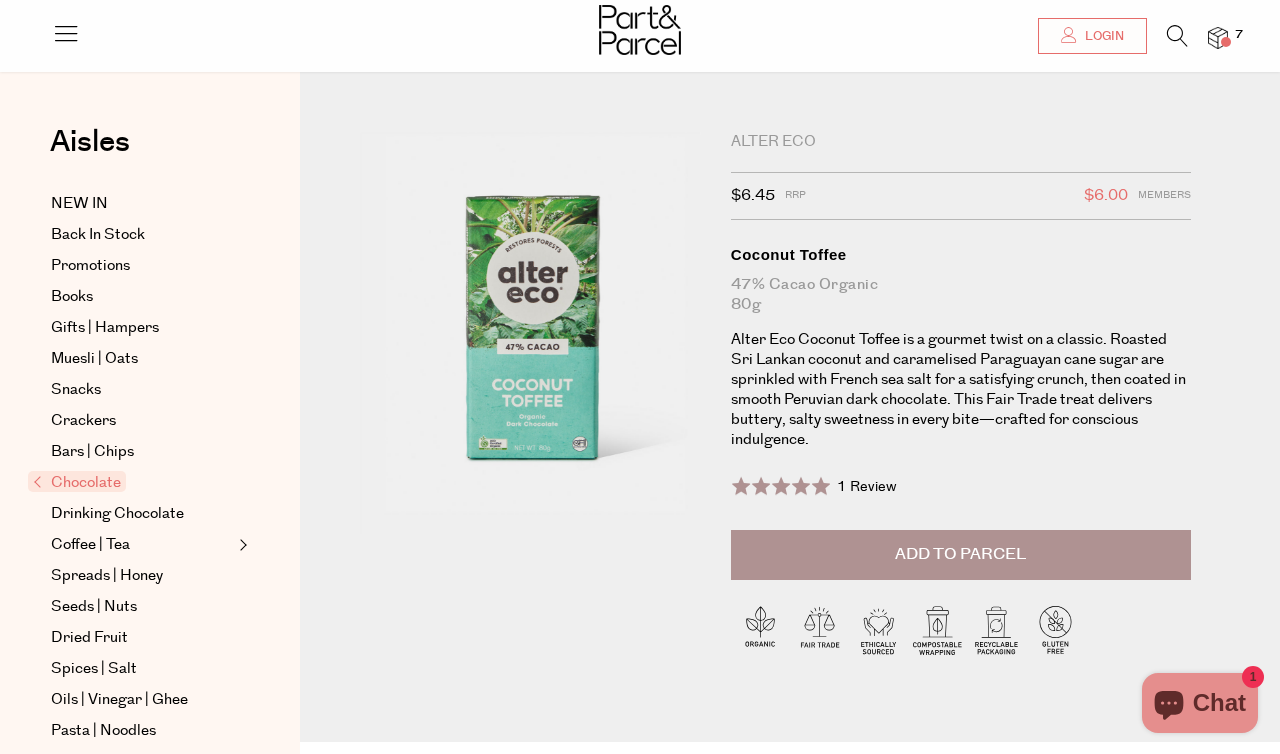 scroll, scrollTop: 289, scrollLeft: 0, axis: vertical 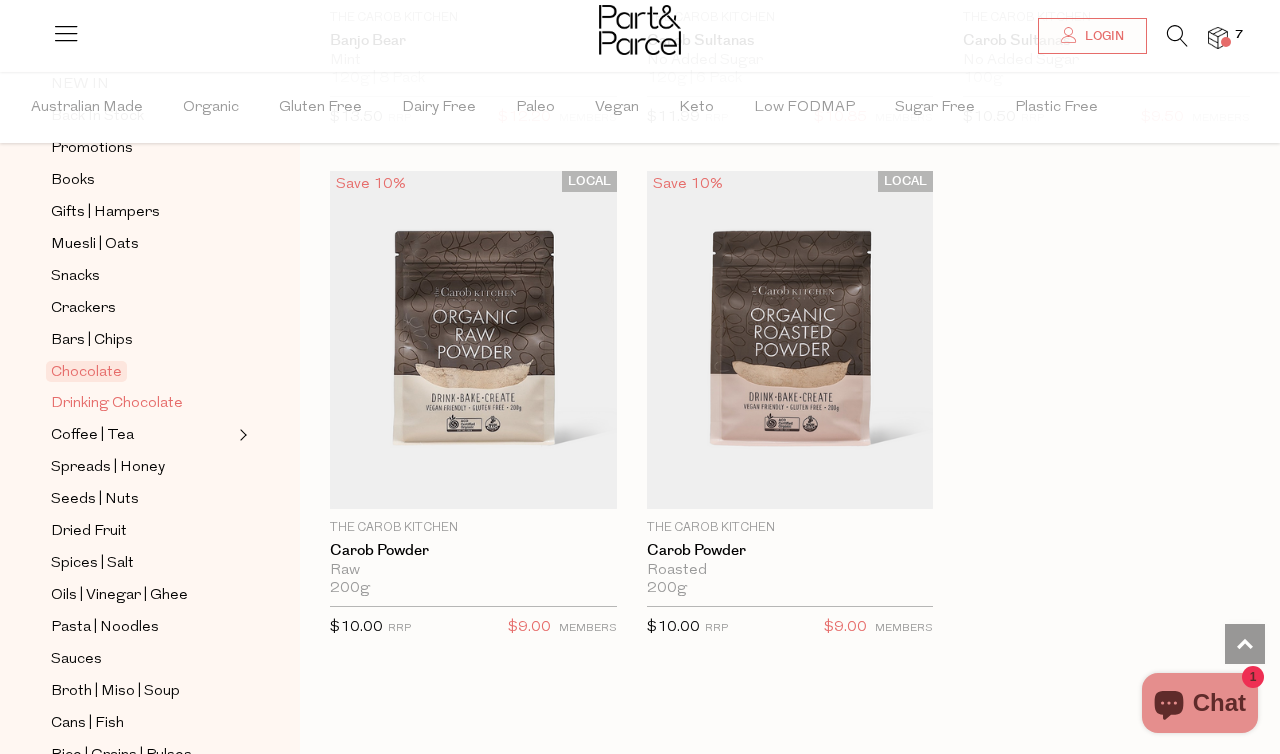 click on "Drinking Chocolate" at bounding box center (117, 404) 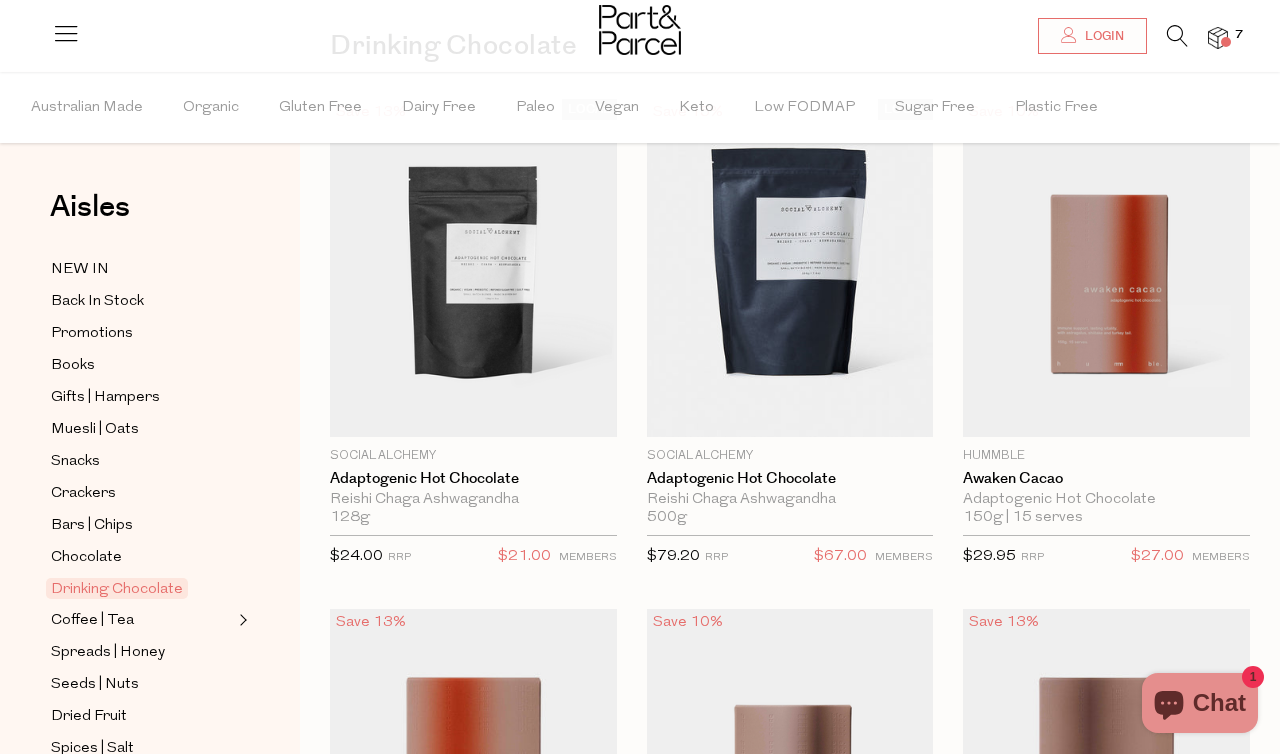 scroll, scrollTop: 0, scrollLeft: 0, axis: both 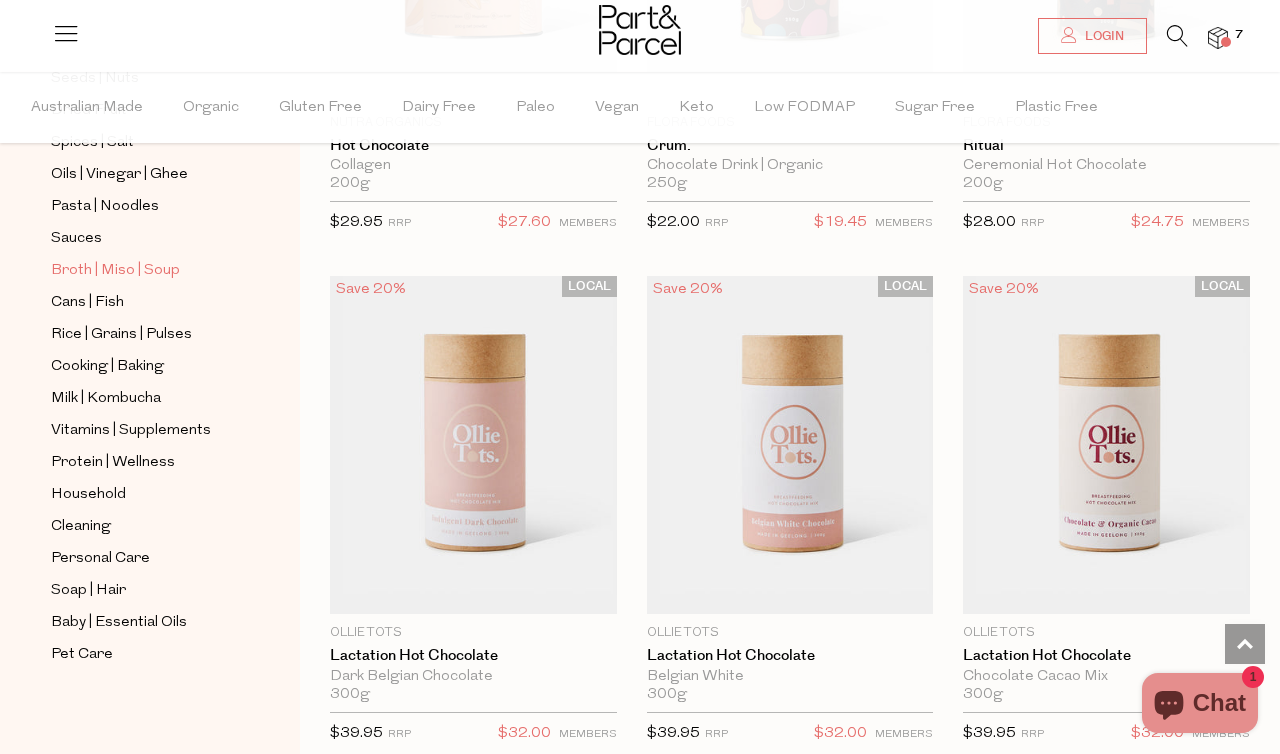 click on "Broth | Miso | Soup" at bounding box center [115, 271] 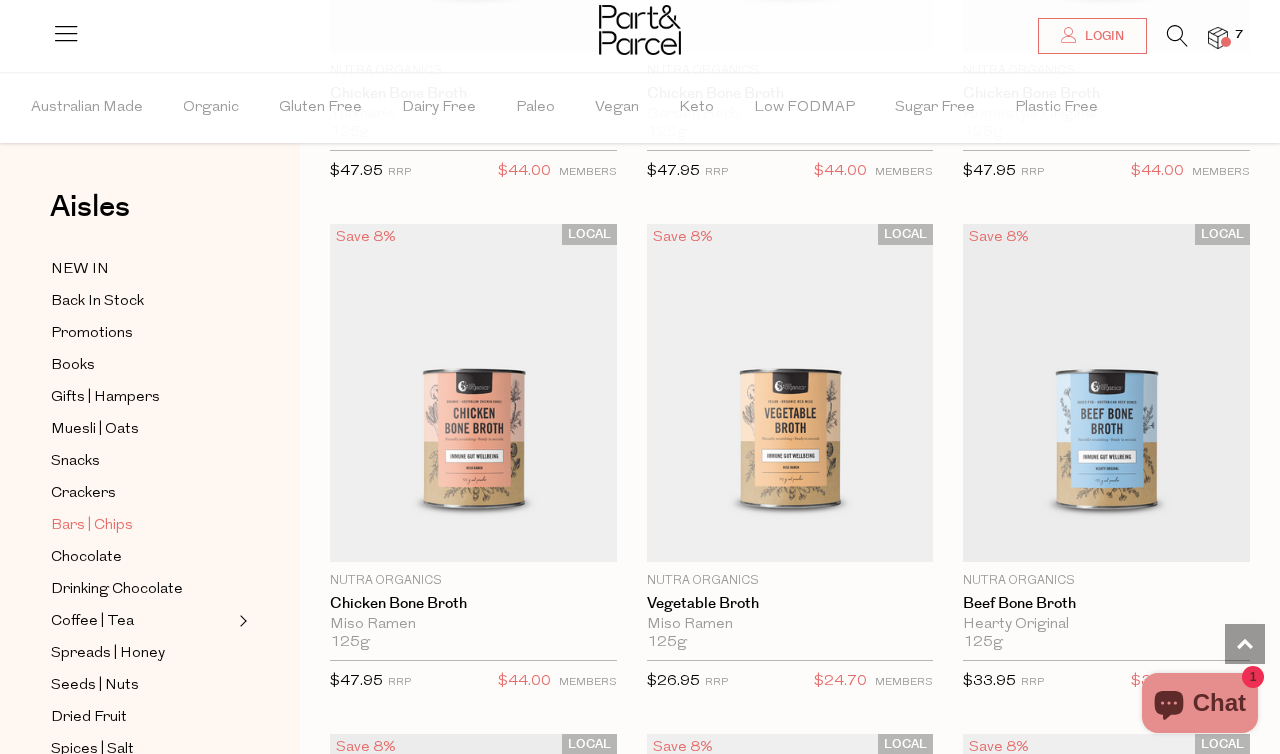 scroll, scrollTop: 3611, scrollLeft: 0, axis: vertical 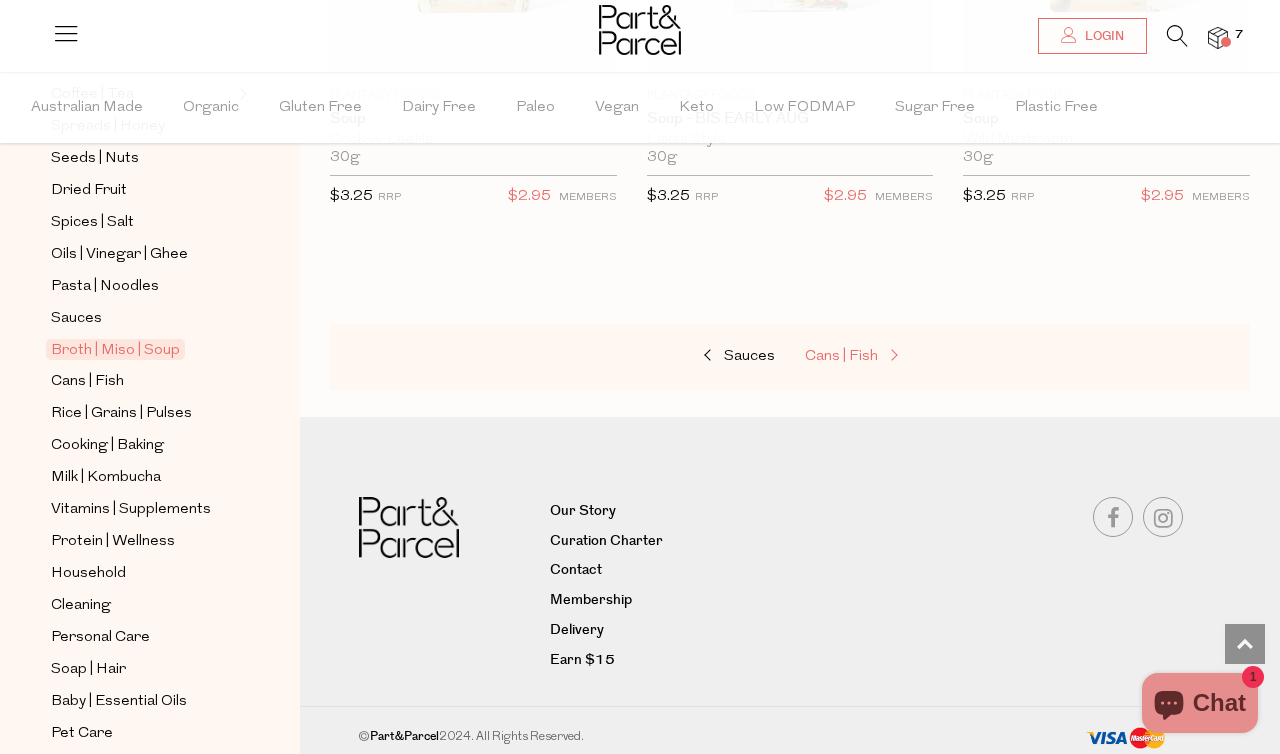 click on "Cans | Fish" at bounding box center [841, 356] 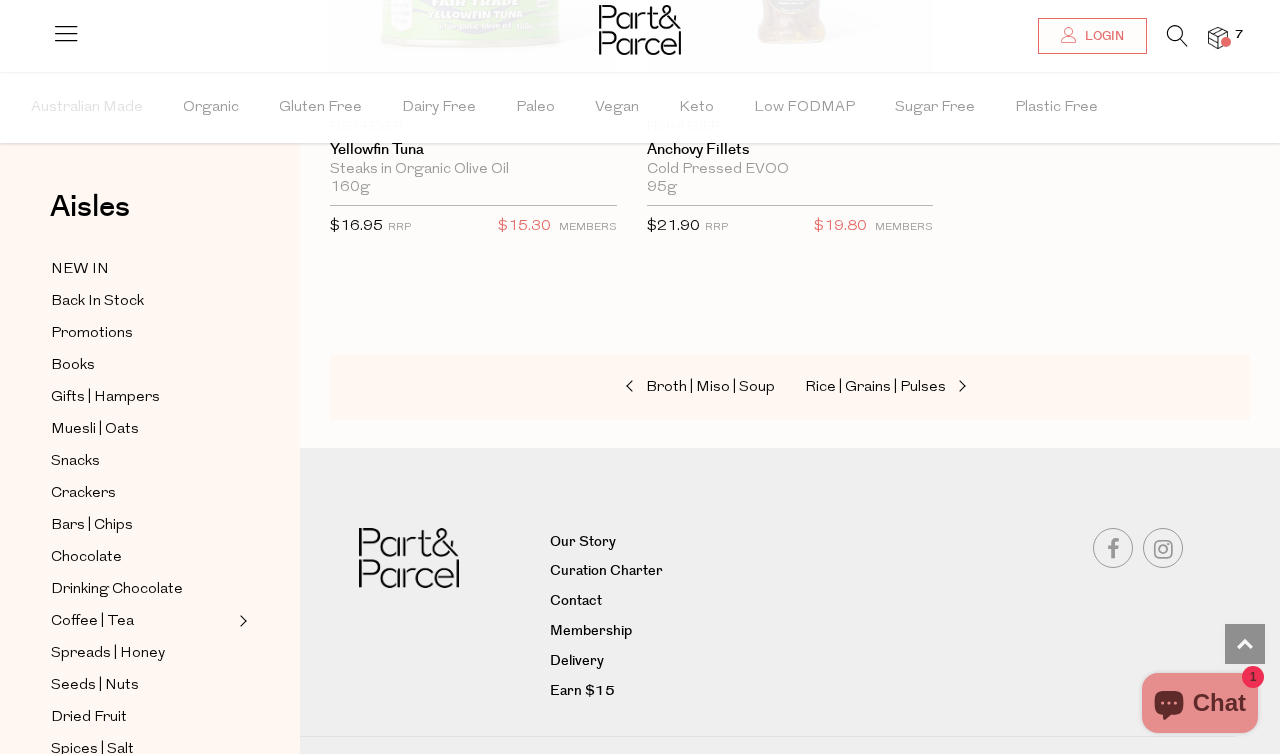 scroll, scrollTop: 4614, scrollLeft: 0, axis: vertical 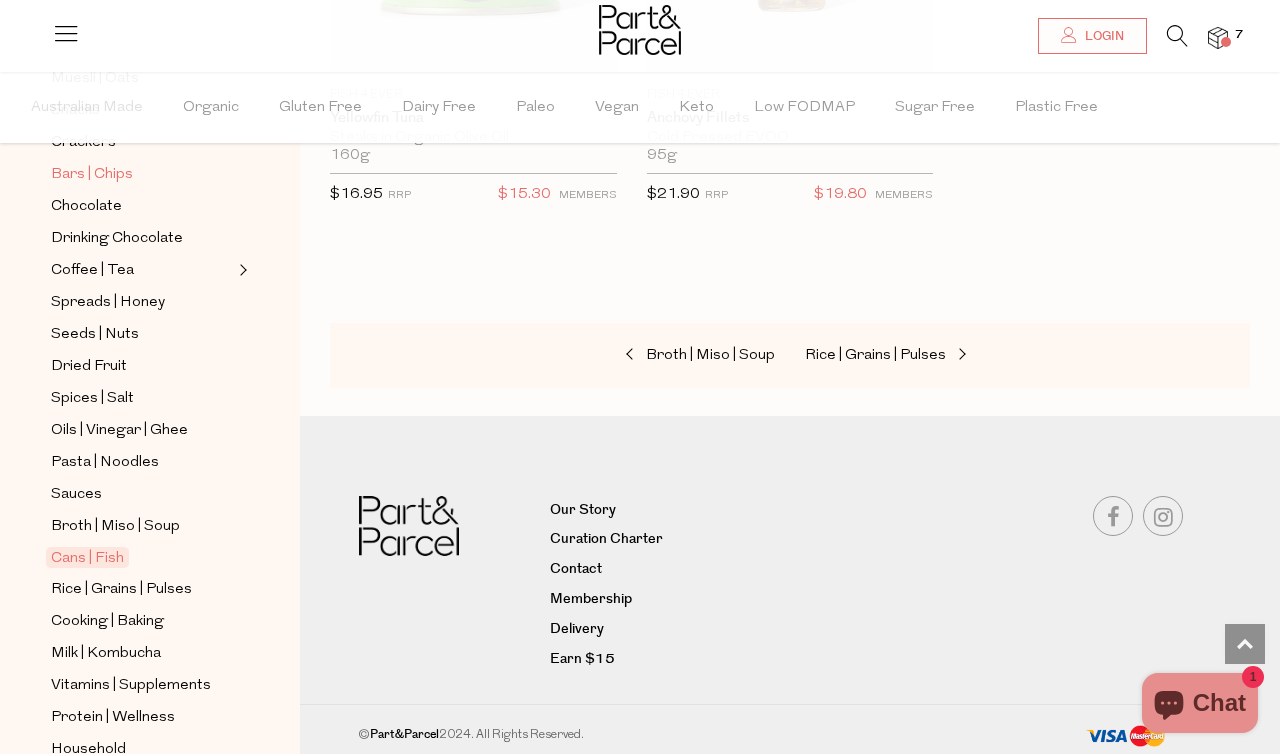 click on "Bars | Chips" at bounding box center [92, 175] 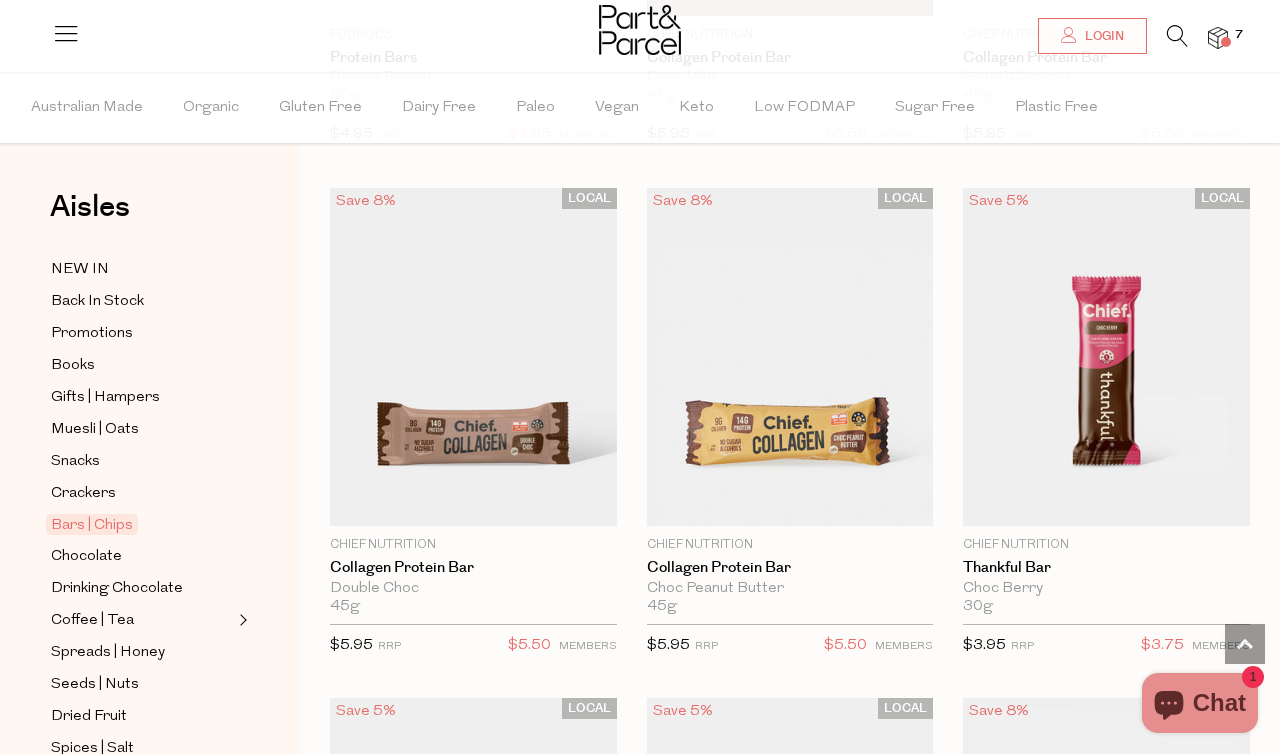 scroll, scrollTop: 2673, scrollLeft: 0, axis: vertical 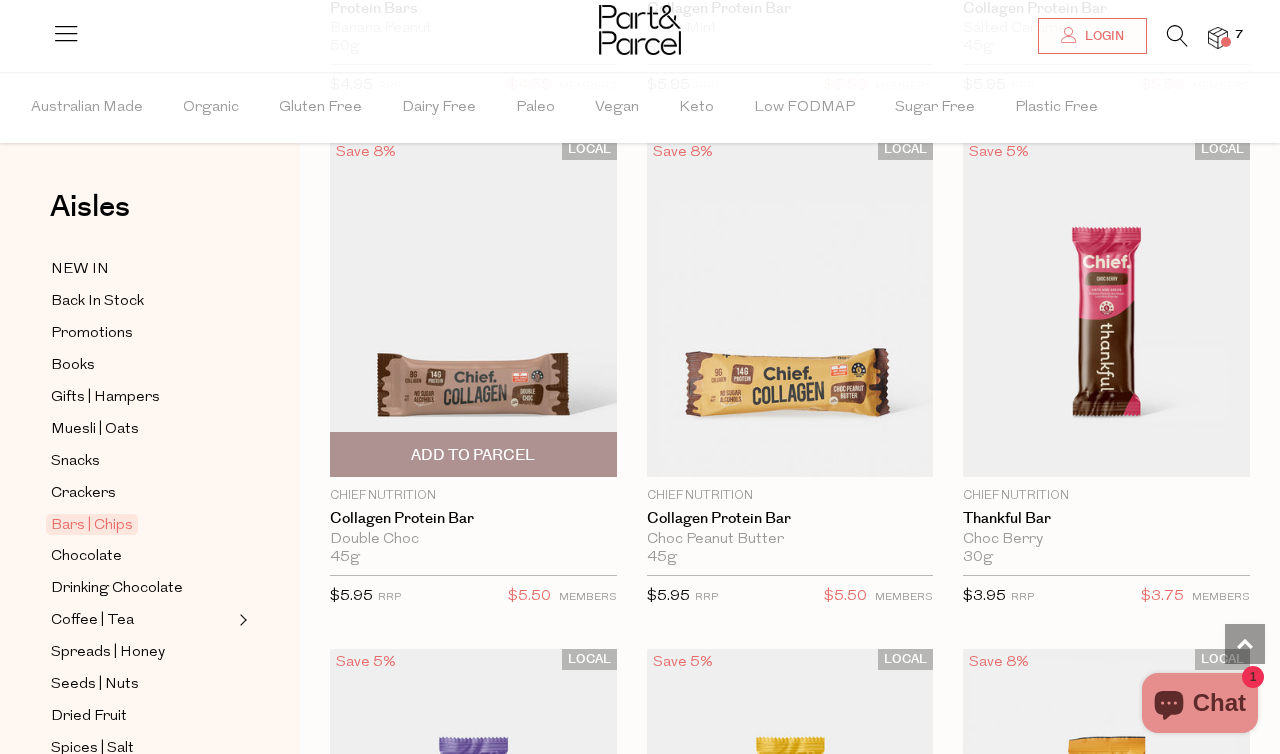 click at bounding box center (473, 308) 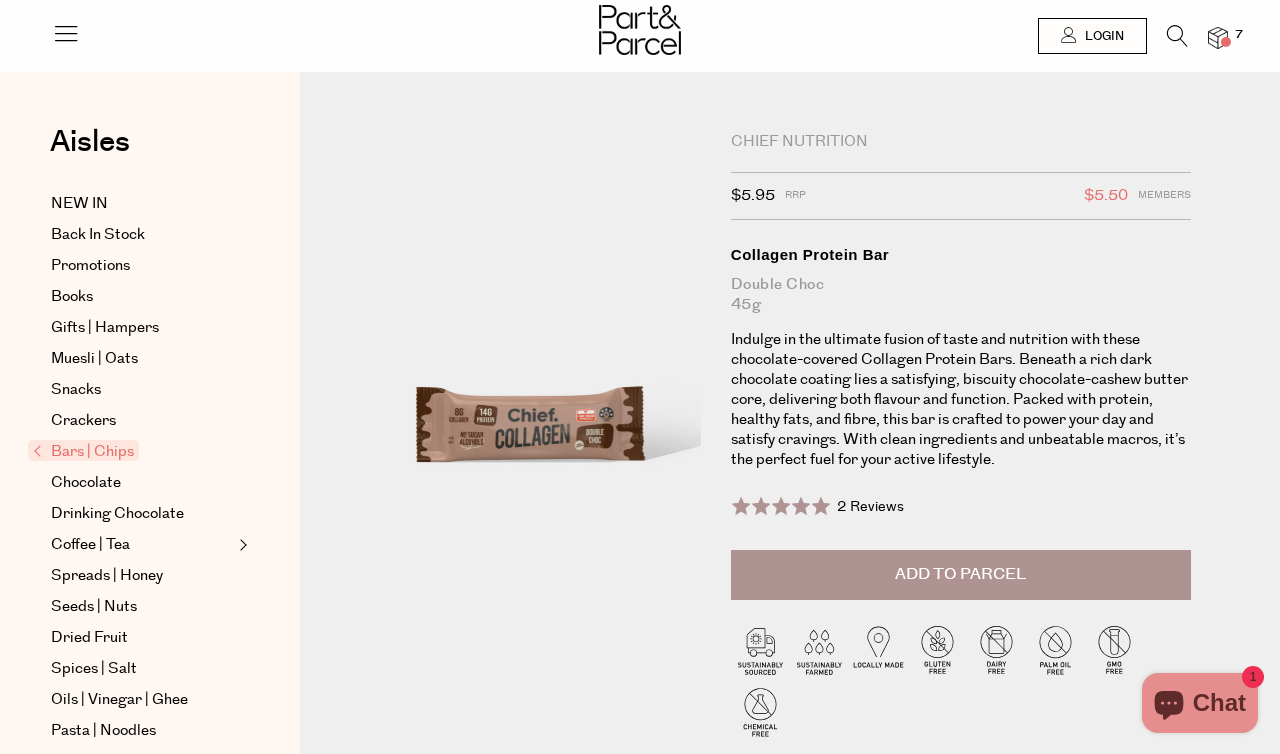 scroll, scrollTop: 0, scrollLeft: 0, axis: both 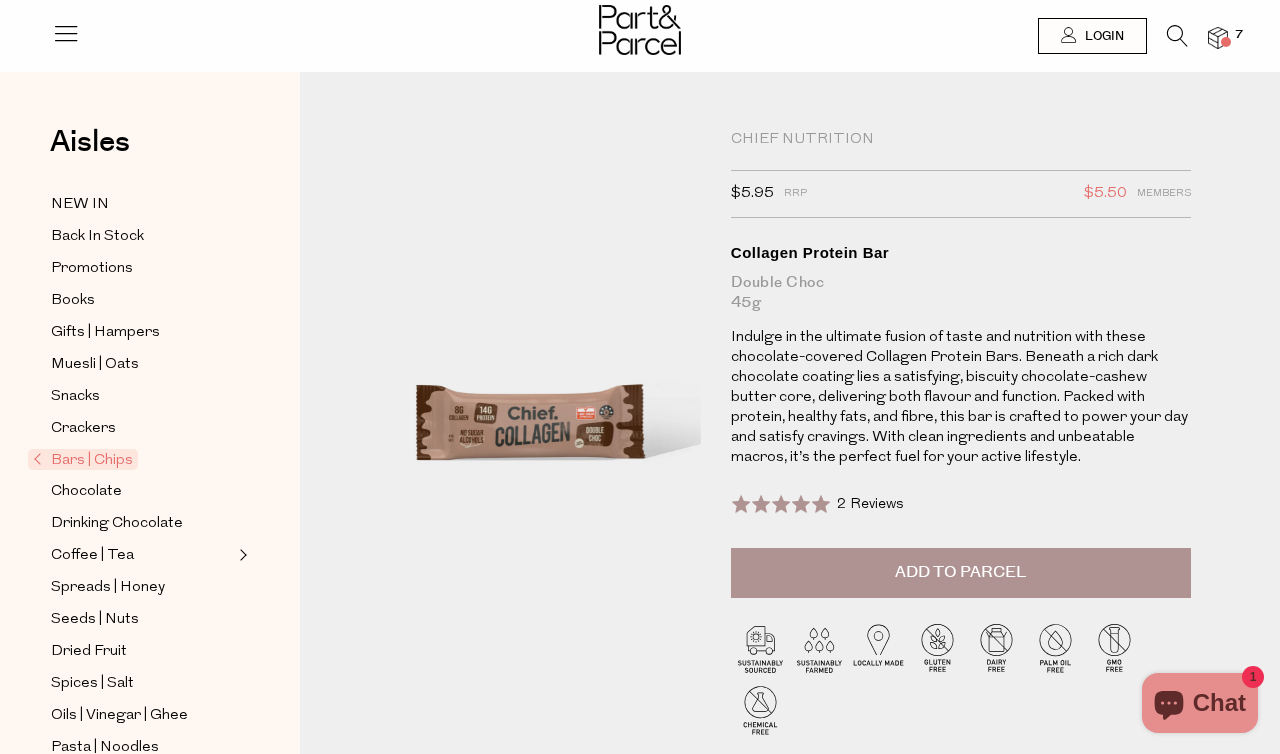 click on "Add to Parcel" at bounding box center (960, 572) 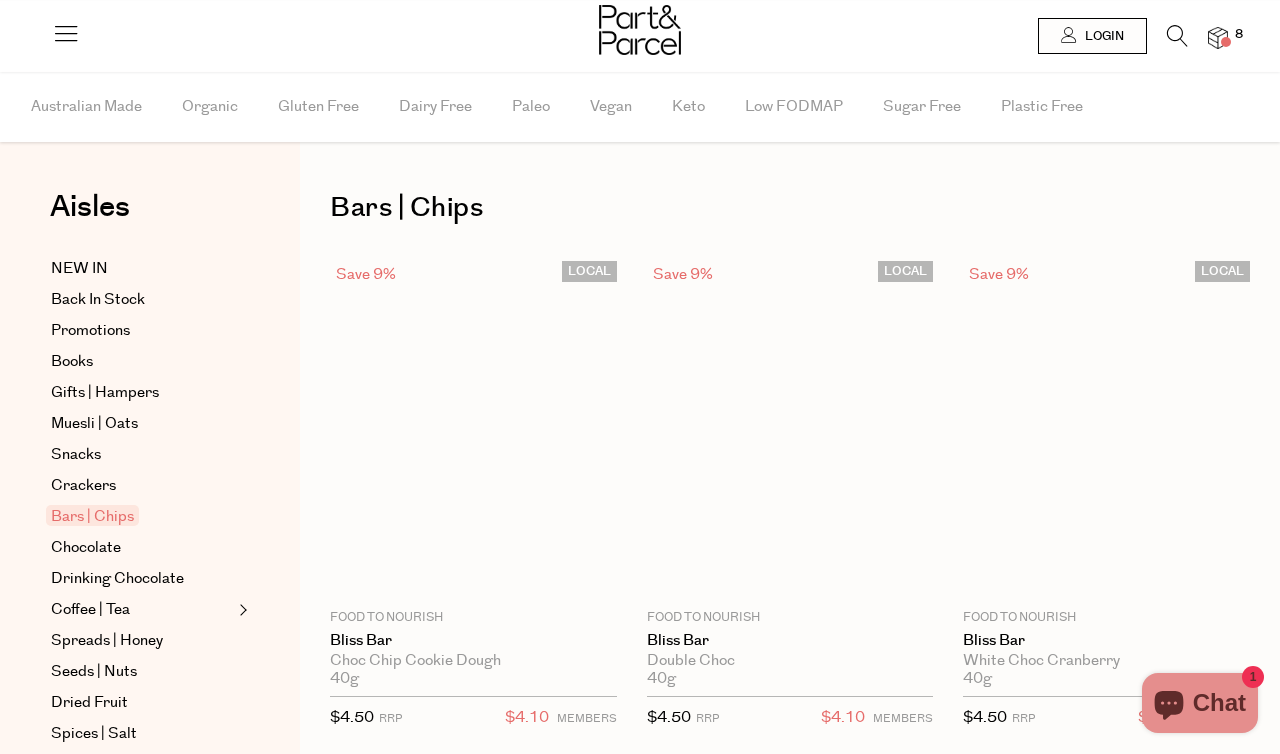 scroll, scrollTop: 2335, scrollLeft: 0, axis: vertical 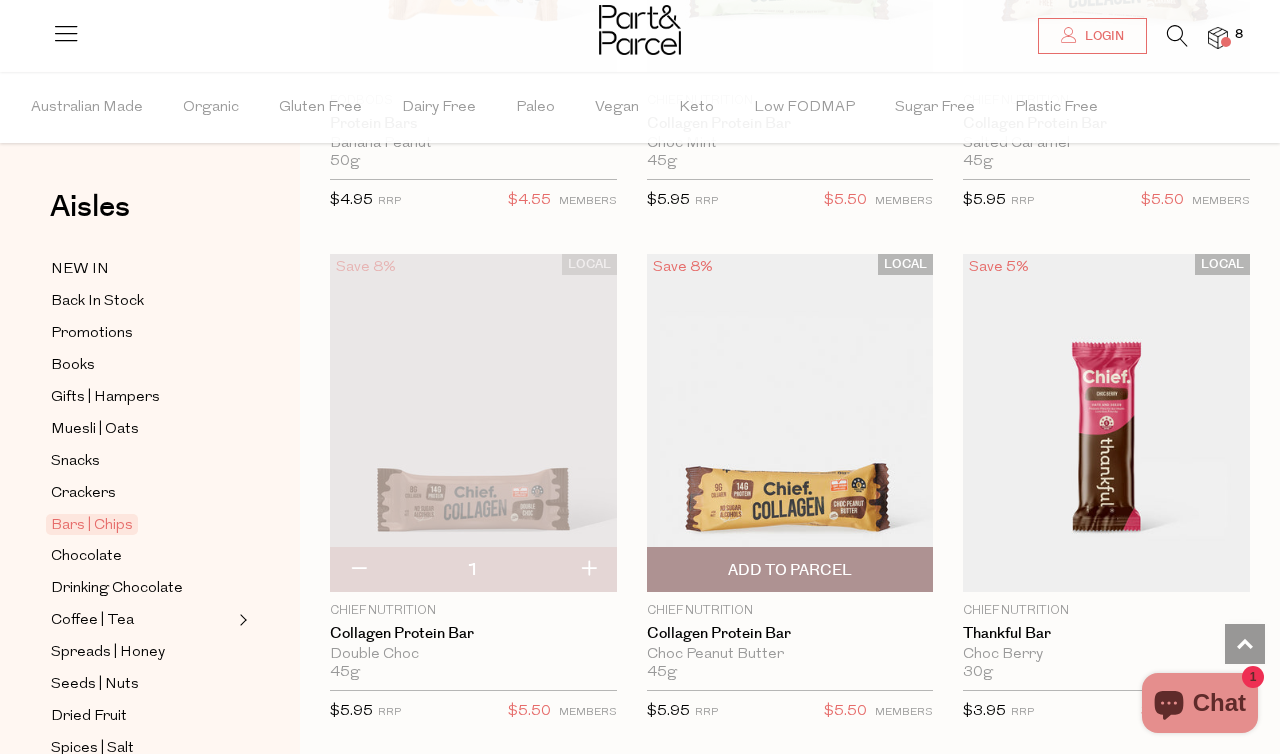 click on "Add To Parcel" at bounding box center [790, 569] 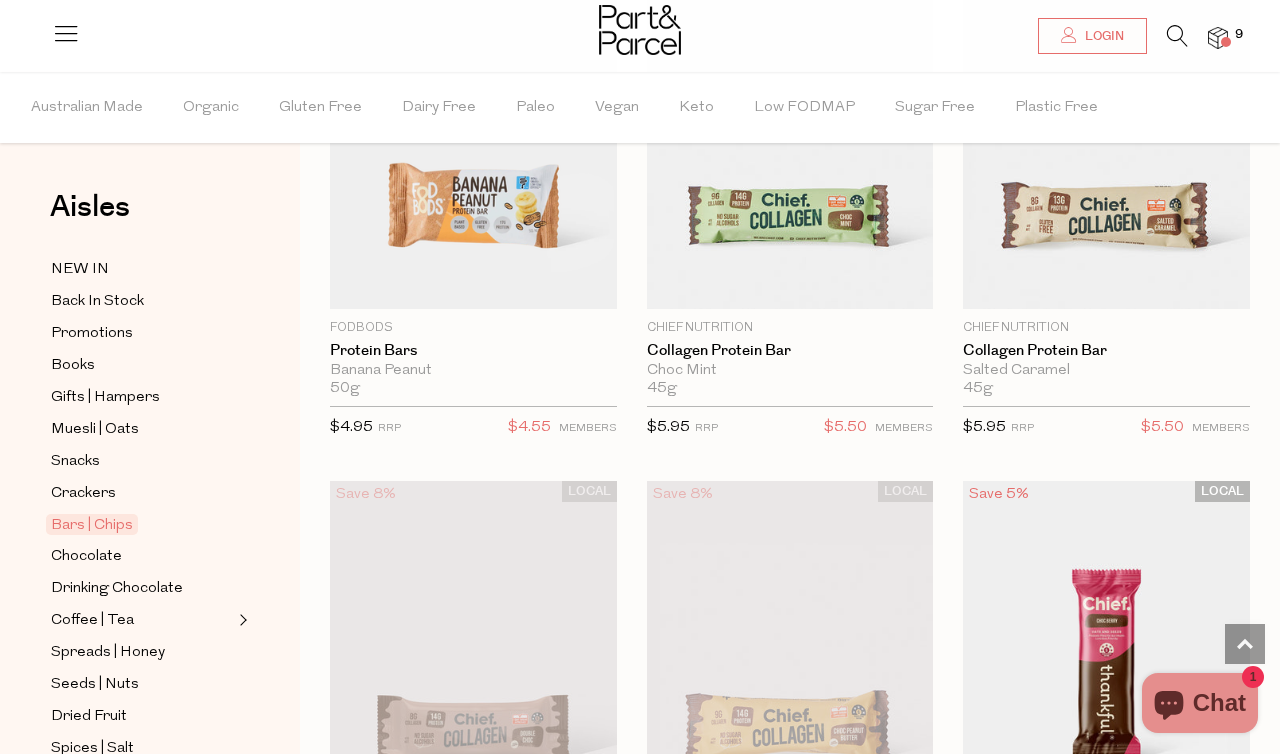 scroll, scrollTop: 2329, scrollLeft: 0, axis: vertical 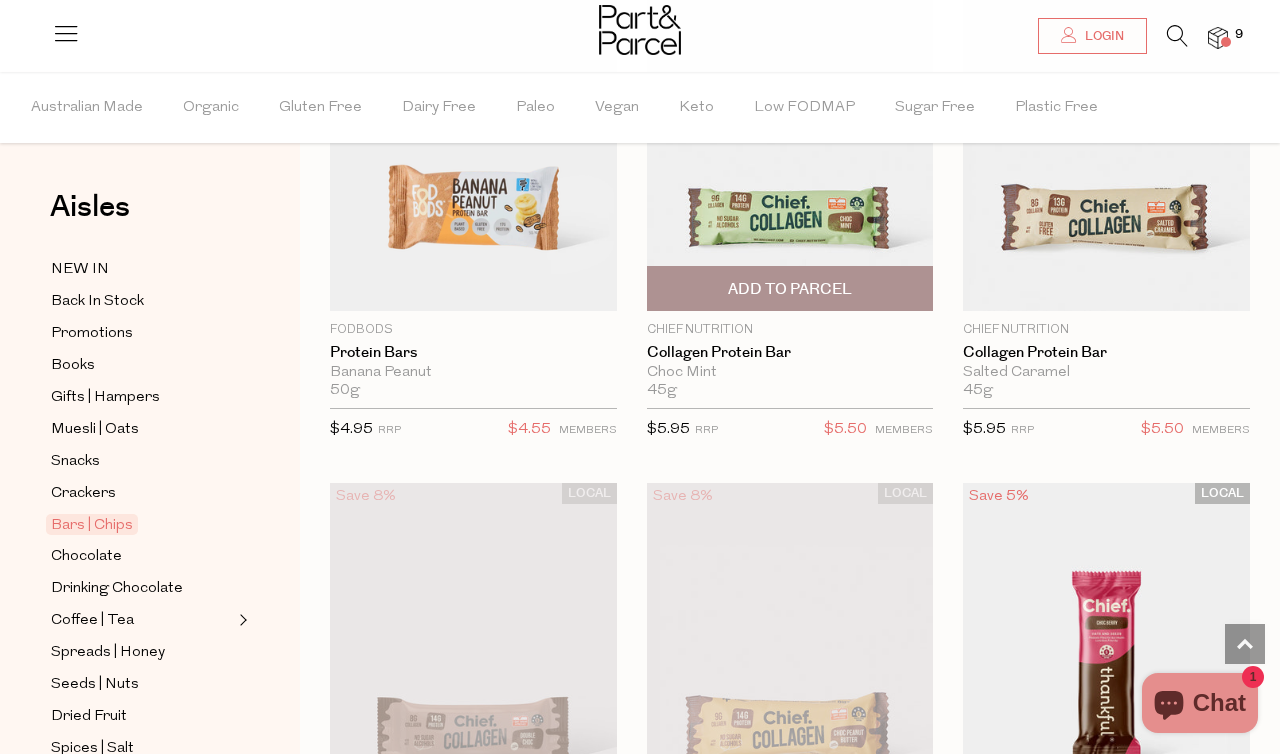 click on "Add To Parcel" at bounding box center [790, 288] 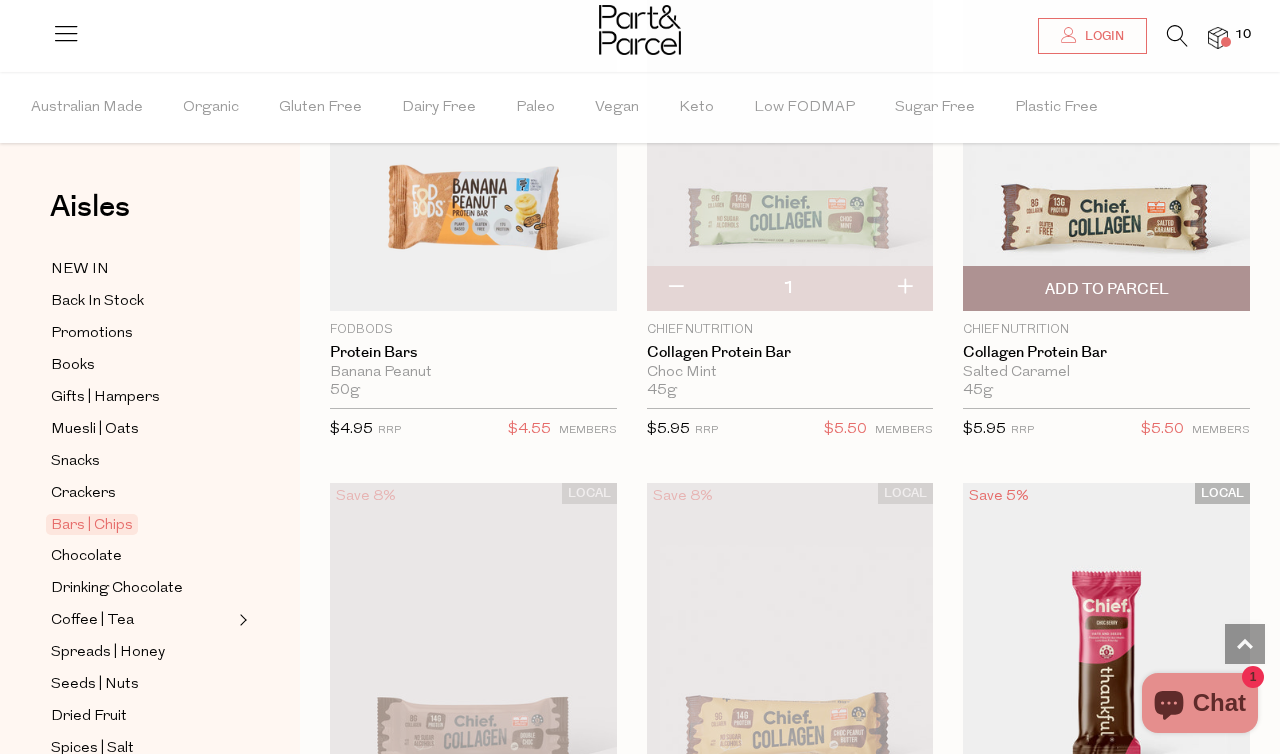 click on "Add To Parcel" at bounding box center (1106, 288) 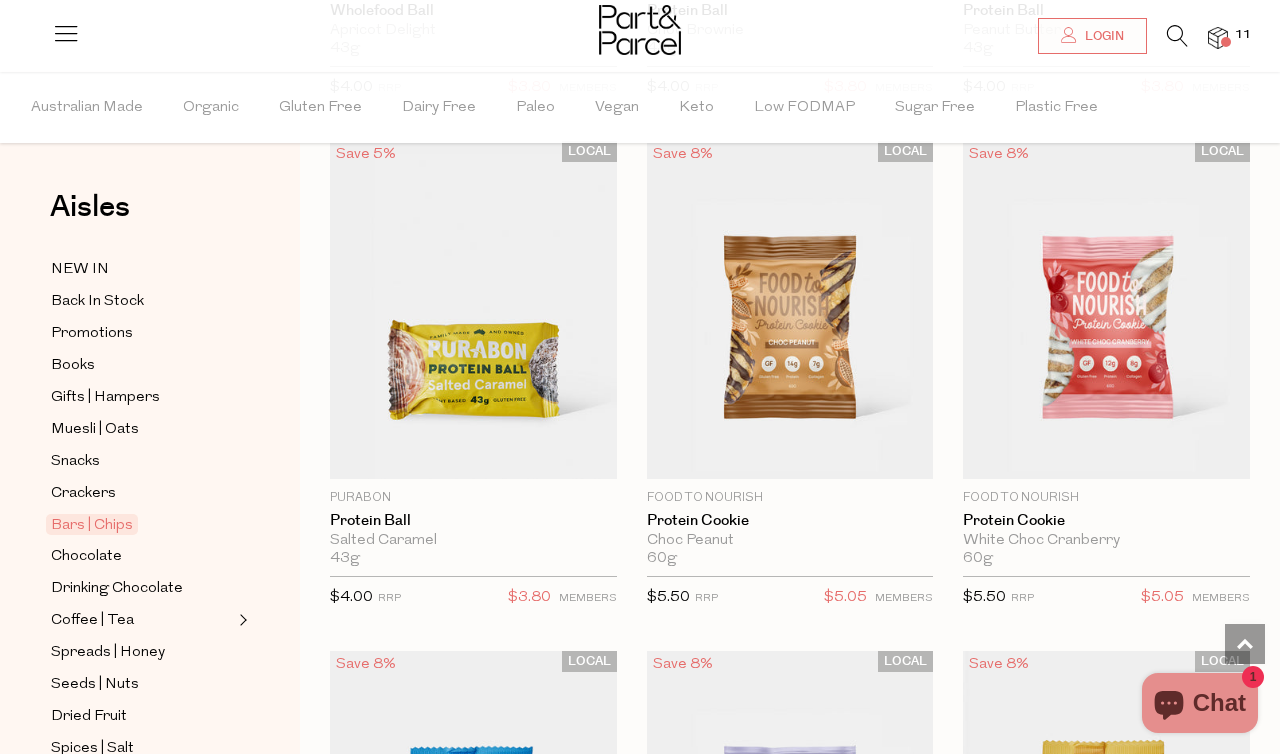 scroll, scrollTop: 7325, scrollLeft: 0, axis: vertical 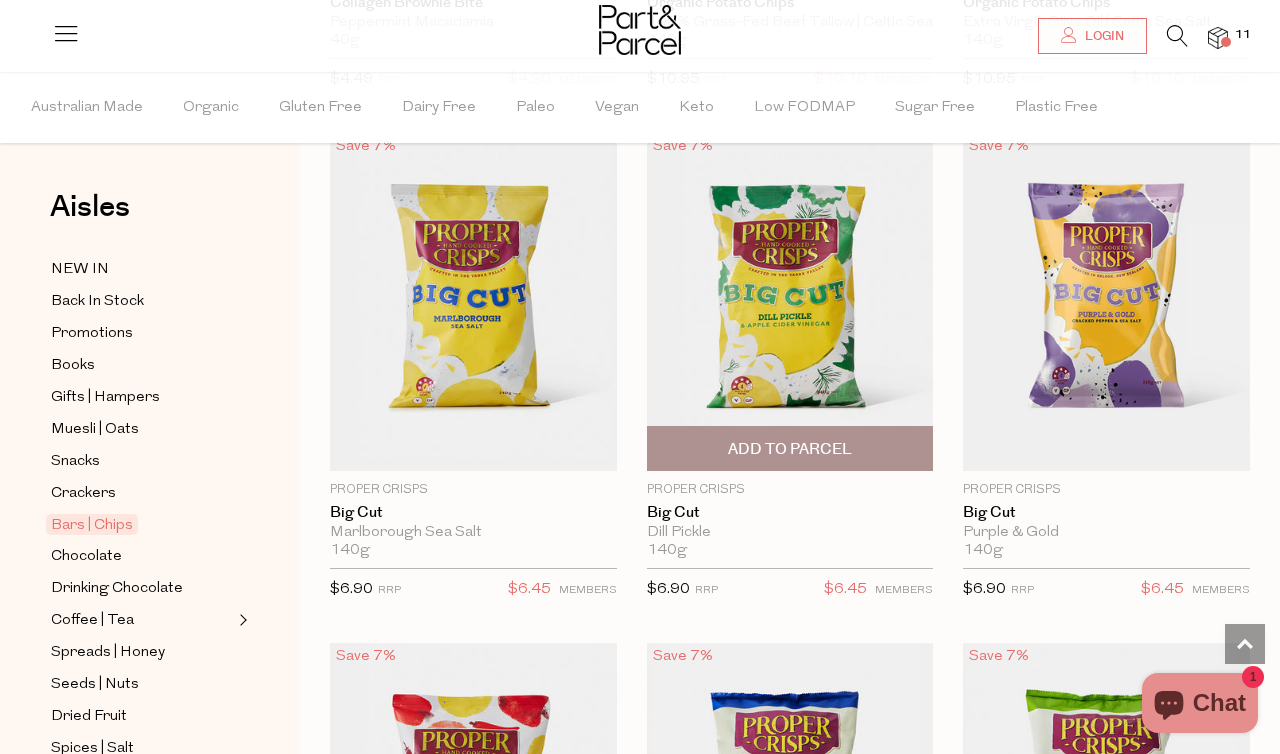 click at bounding box center (790, 302) 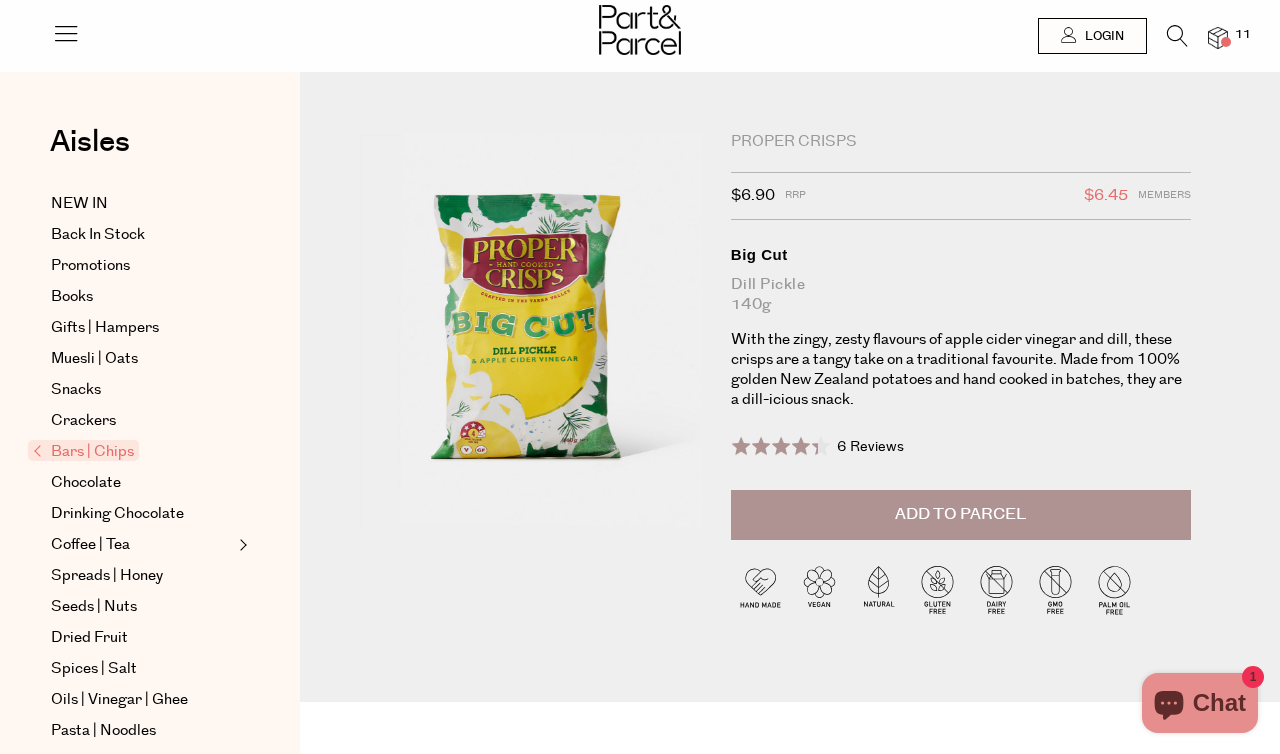 scroll, scrollTop: 0, scrollLeft: 0, axis: both 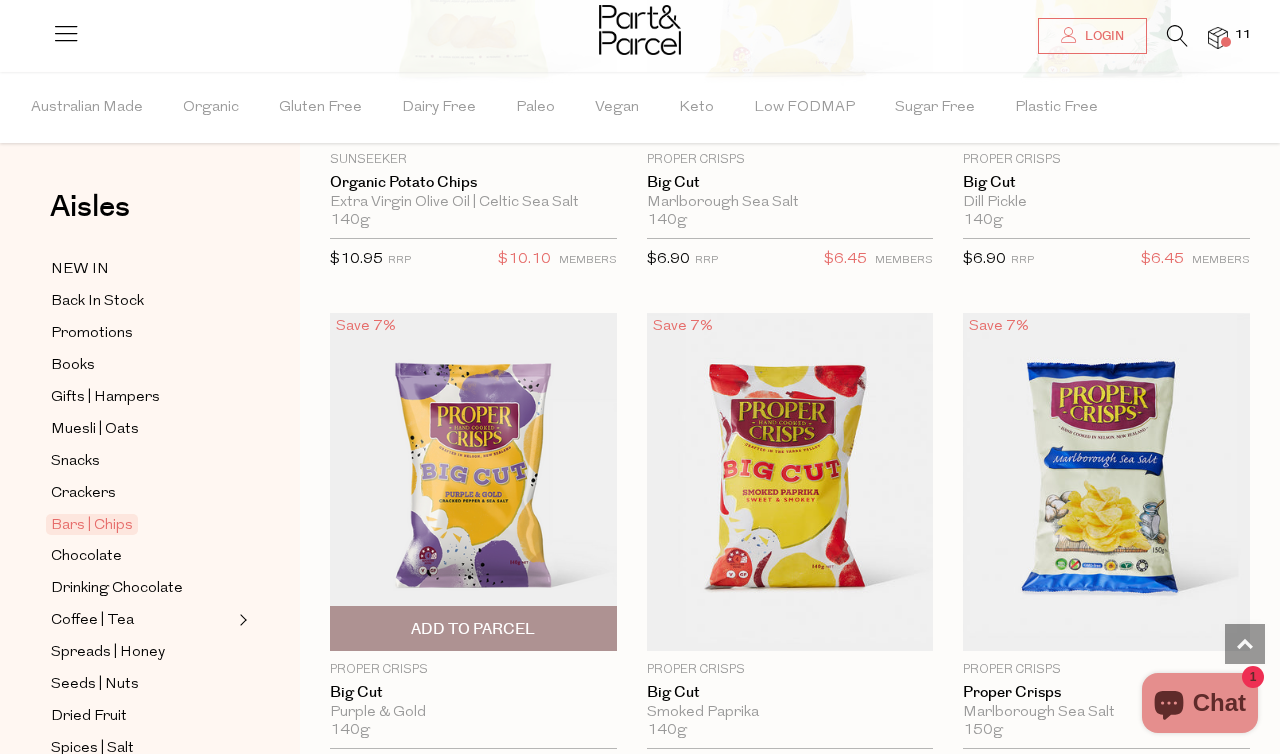 click at bounding box center [473, 482] 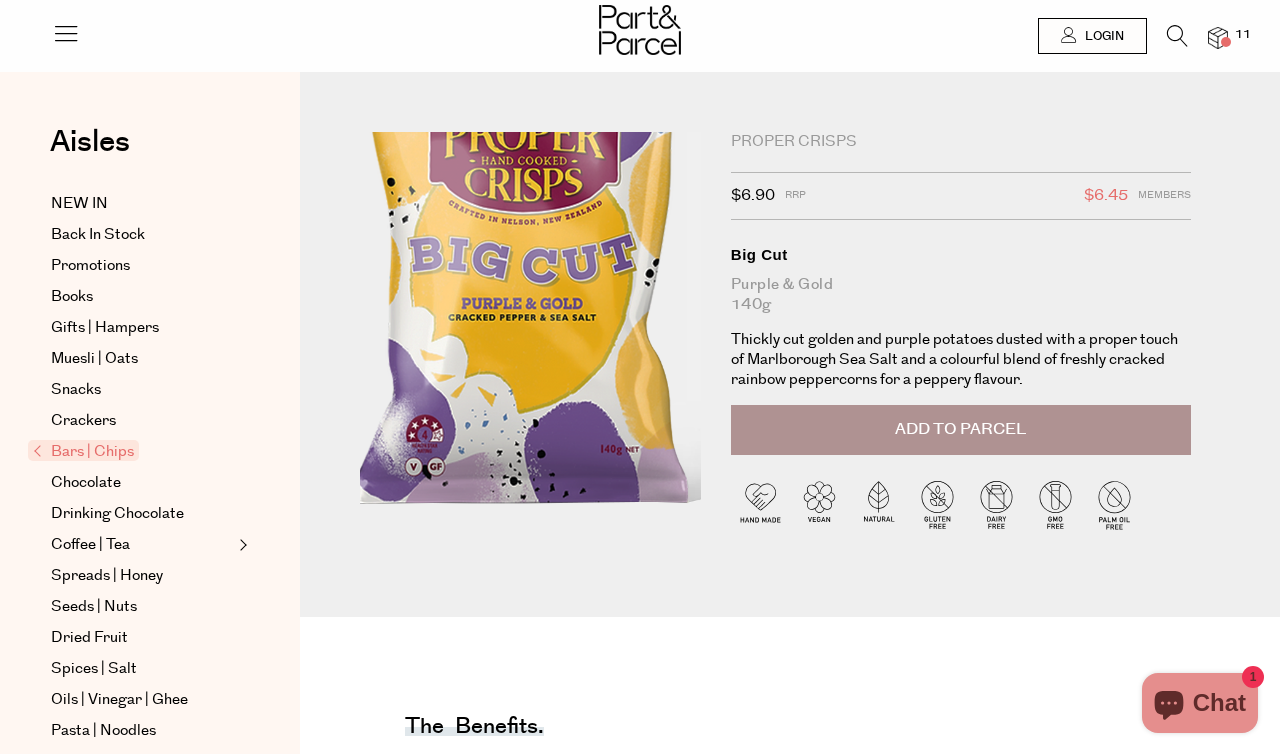 scroll, scrollTop: 0, scrollLeft: 0, axis: both 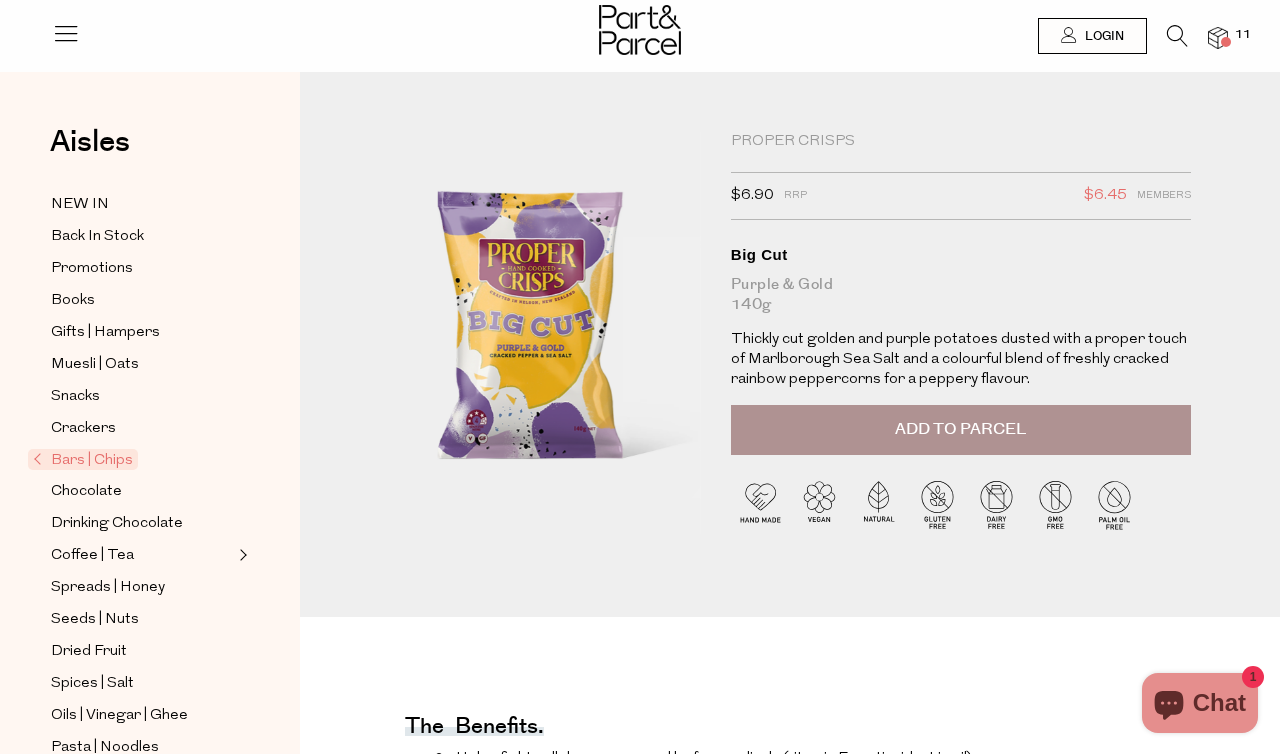 click on "Add to Parcel" at bounding box center (961, 430) 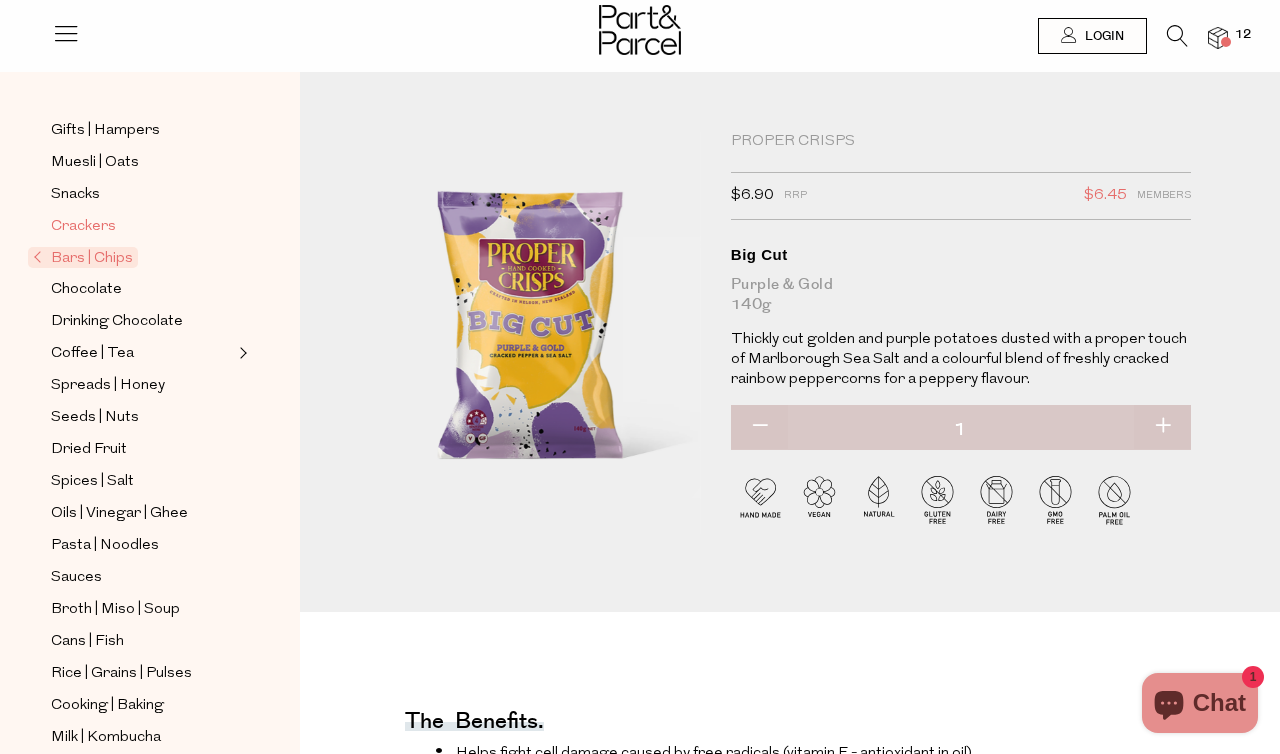 scroll, scrollTop: 205, scrollLeft: 0, axis: vertical 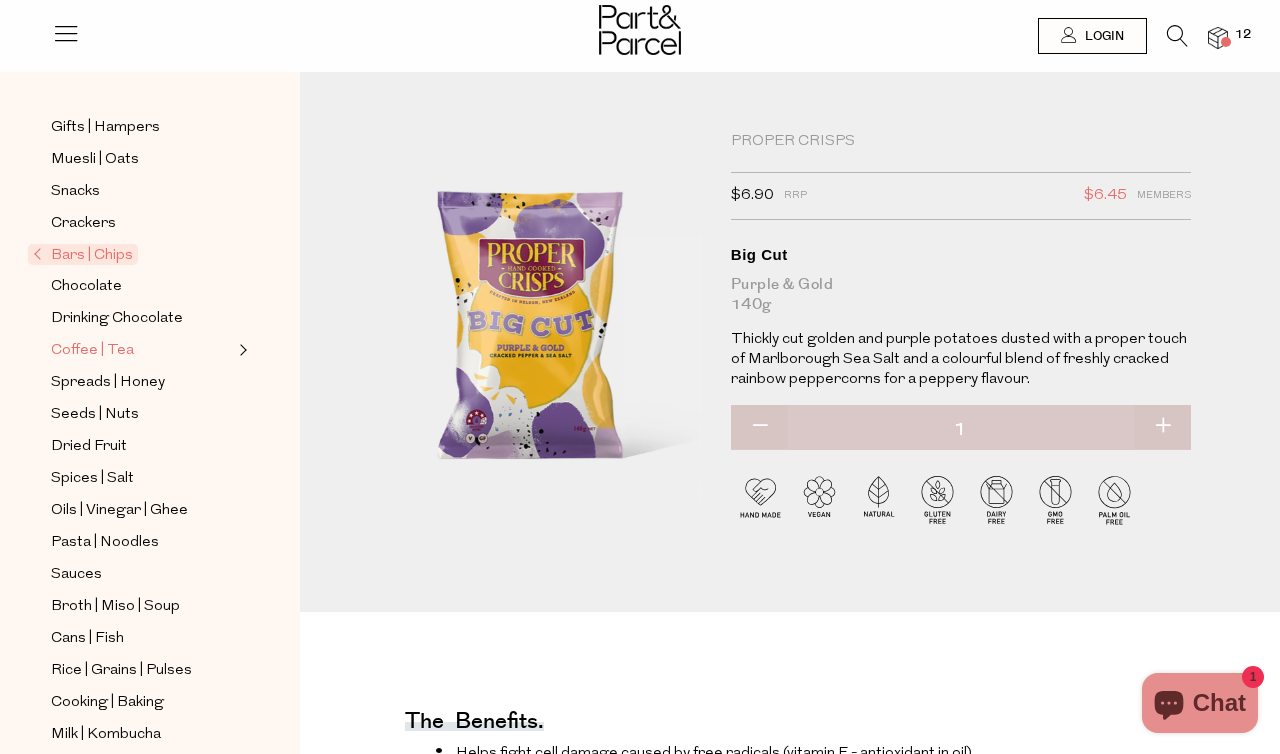 click on "Coffee | Tea" at bounding box center [92, 351] 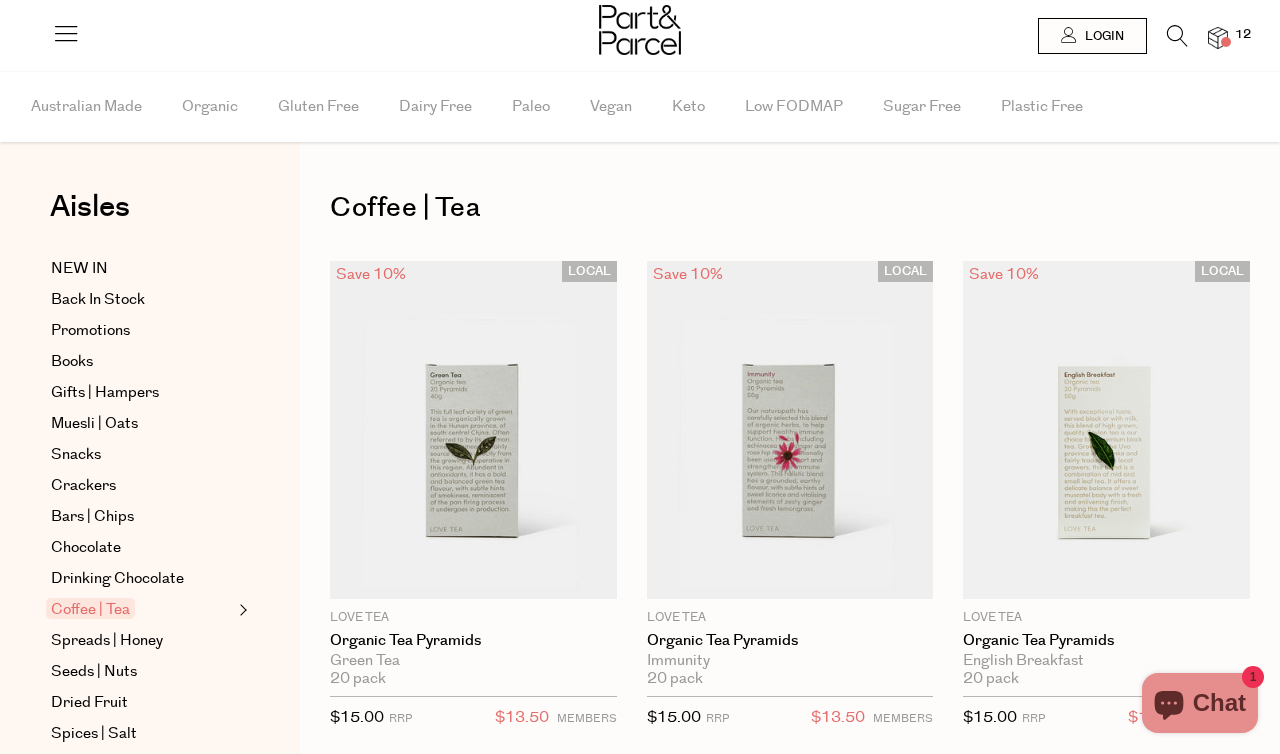 scroll, scrollTop: 0, scrollLeft: 0, axis: both 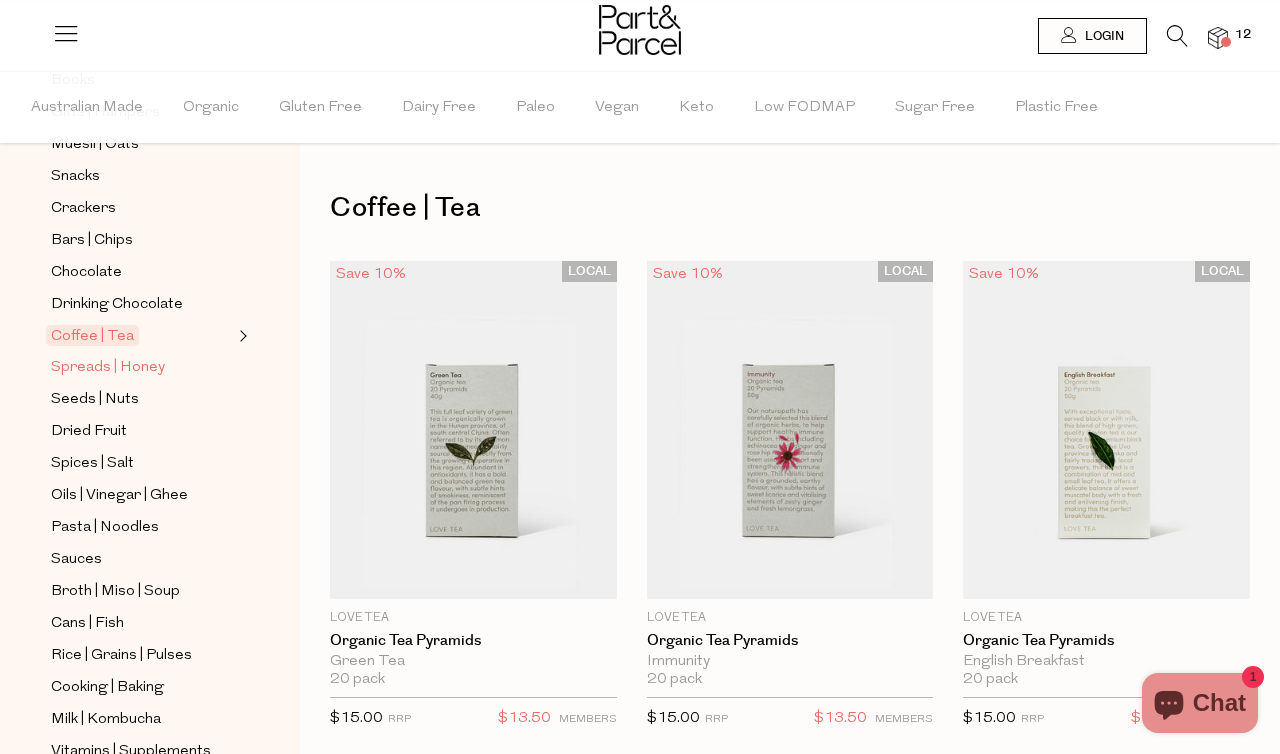 click on "Spreads | Honey" at bounding box center [108, 368] 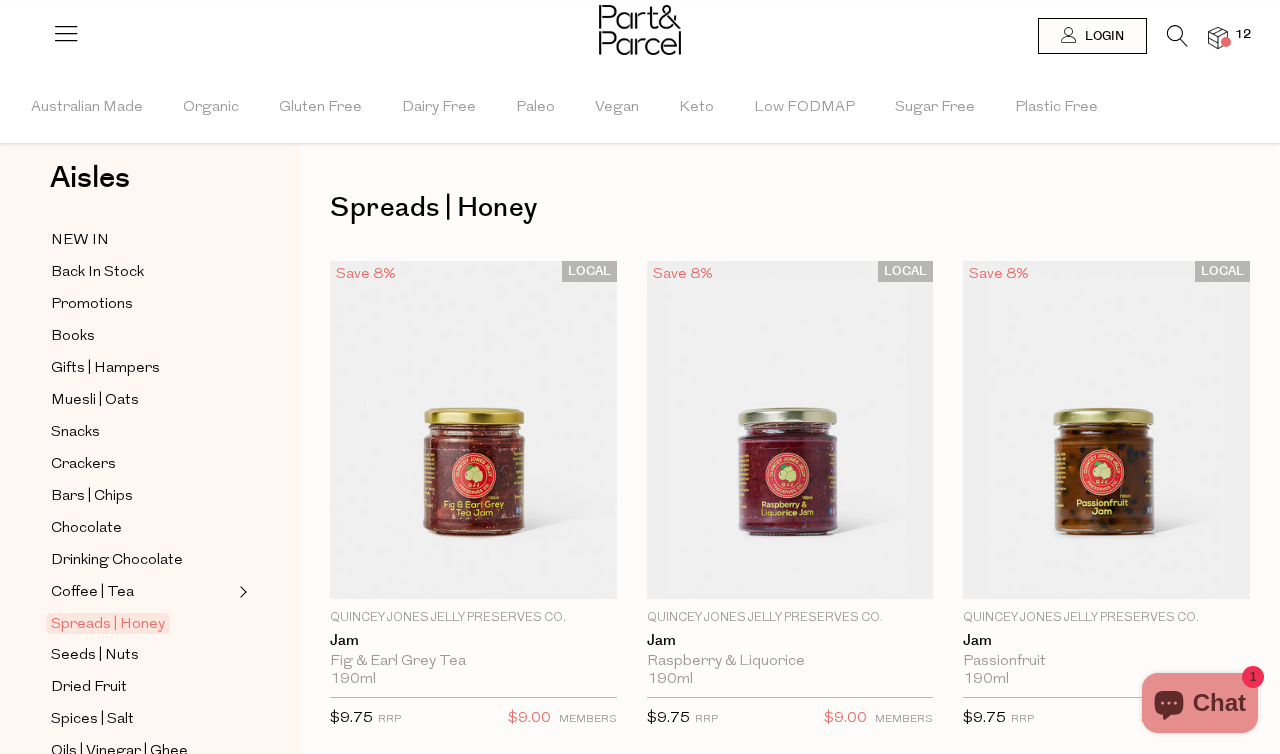 scroll, scrollTop: 31, scrollLeft: 0, axis: vertical 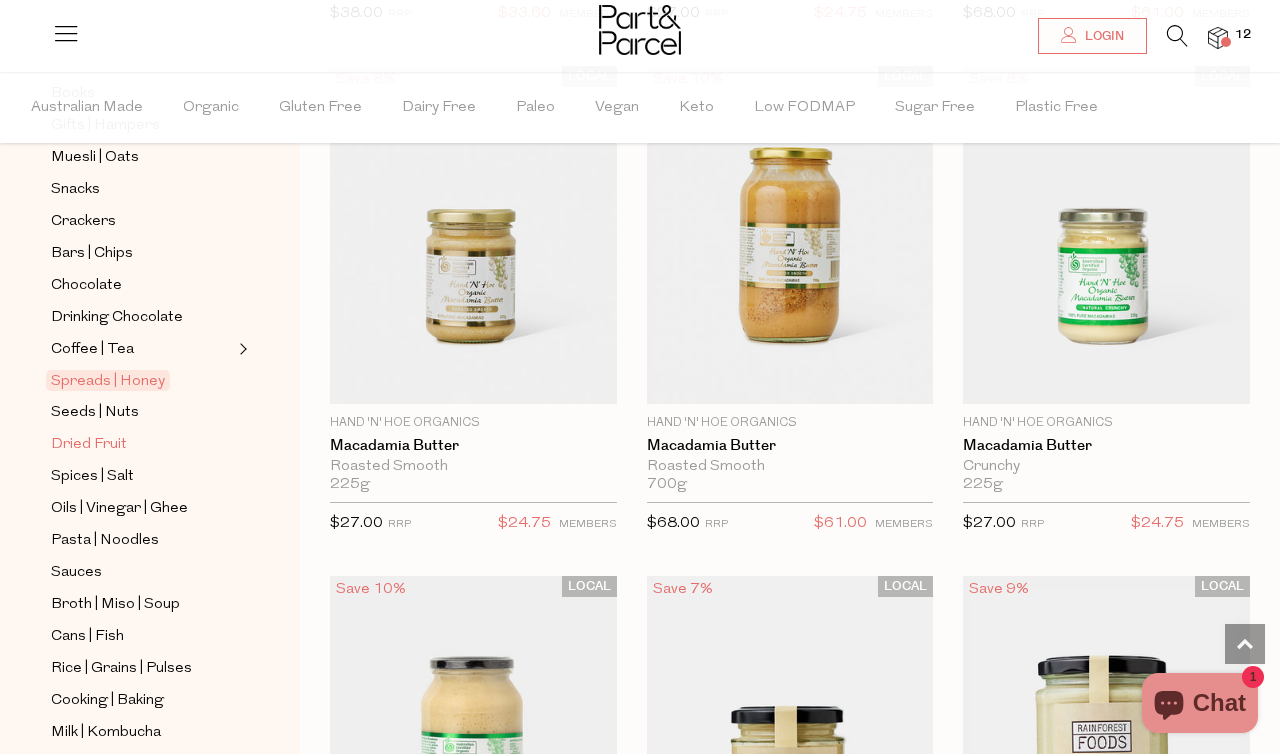 click on "Dried Fruit" at bounding box center (89, 445) 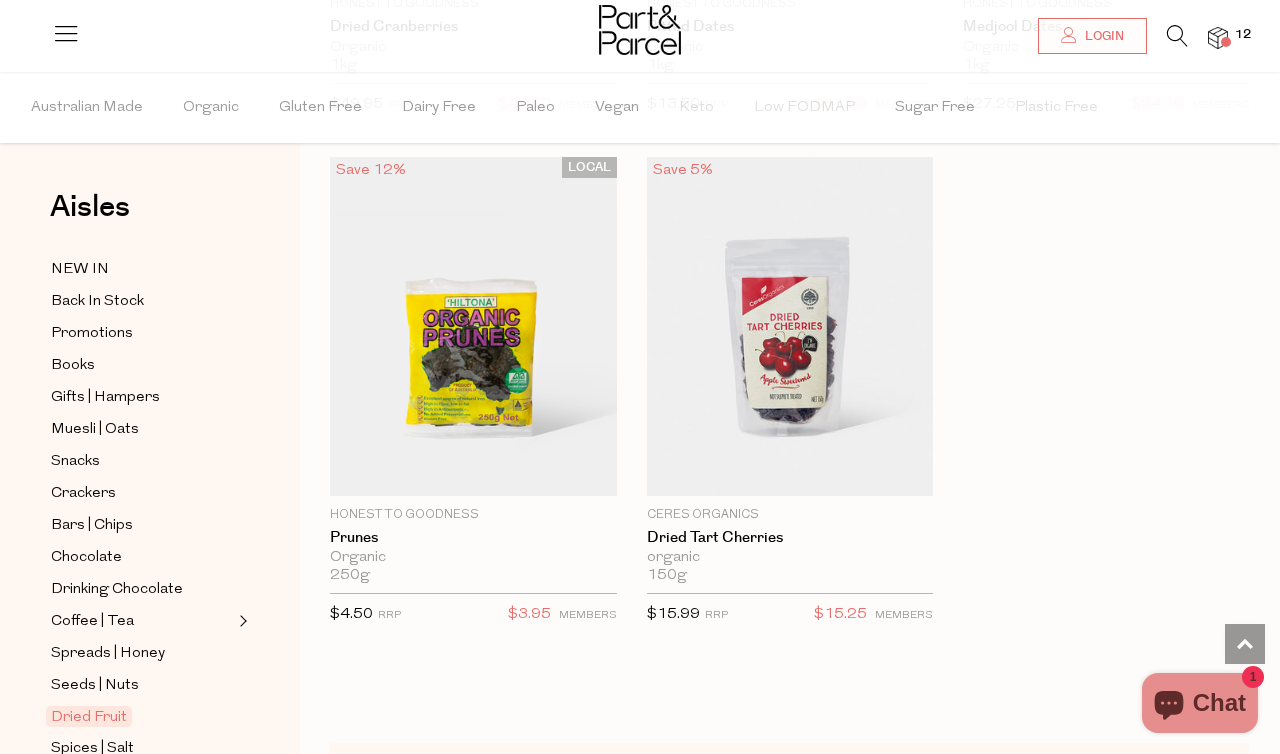scroll, scrollTop: 1643, scrollLeft: 0, axis: vertical 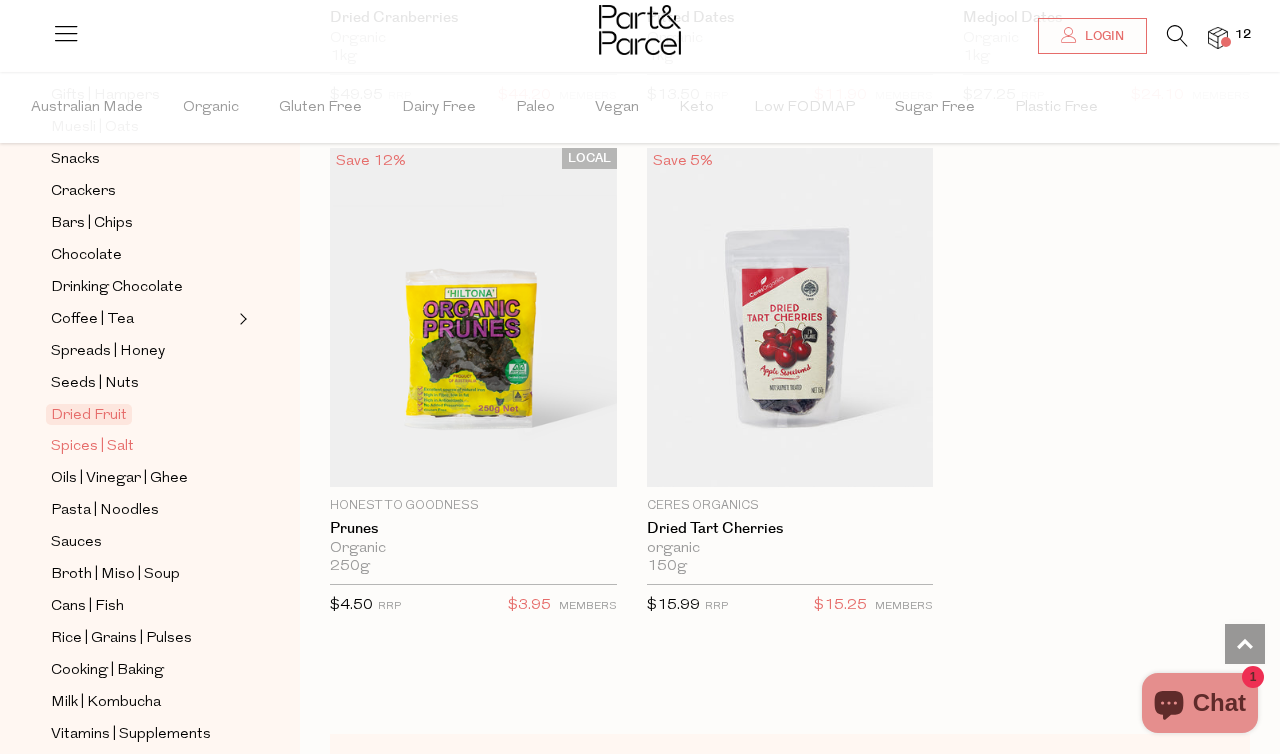click on "Spices | Salt" at bounding box center (92, 447) 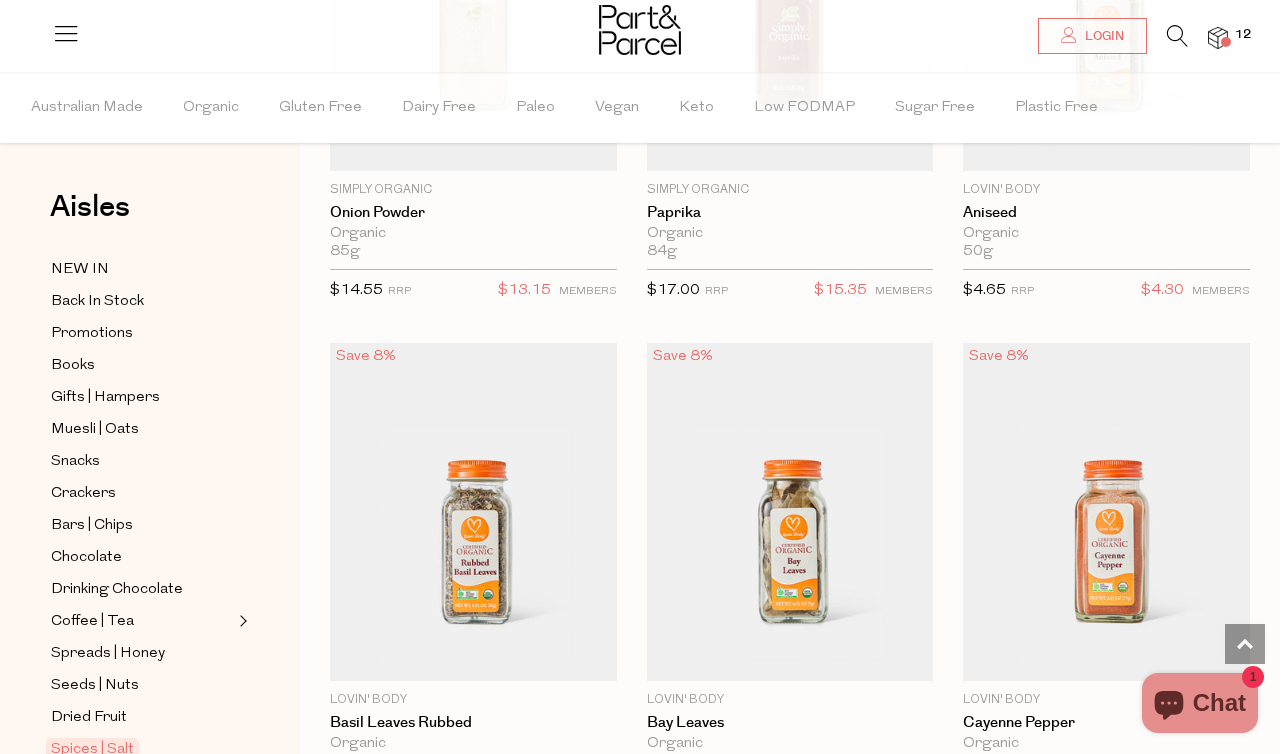 scroll, scrollTop: 5108, scrollLeft: 0, axis: vertical 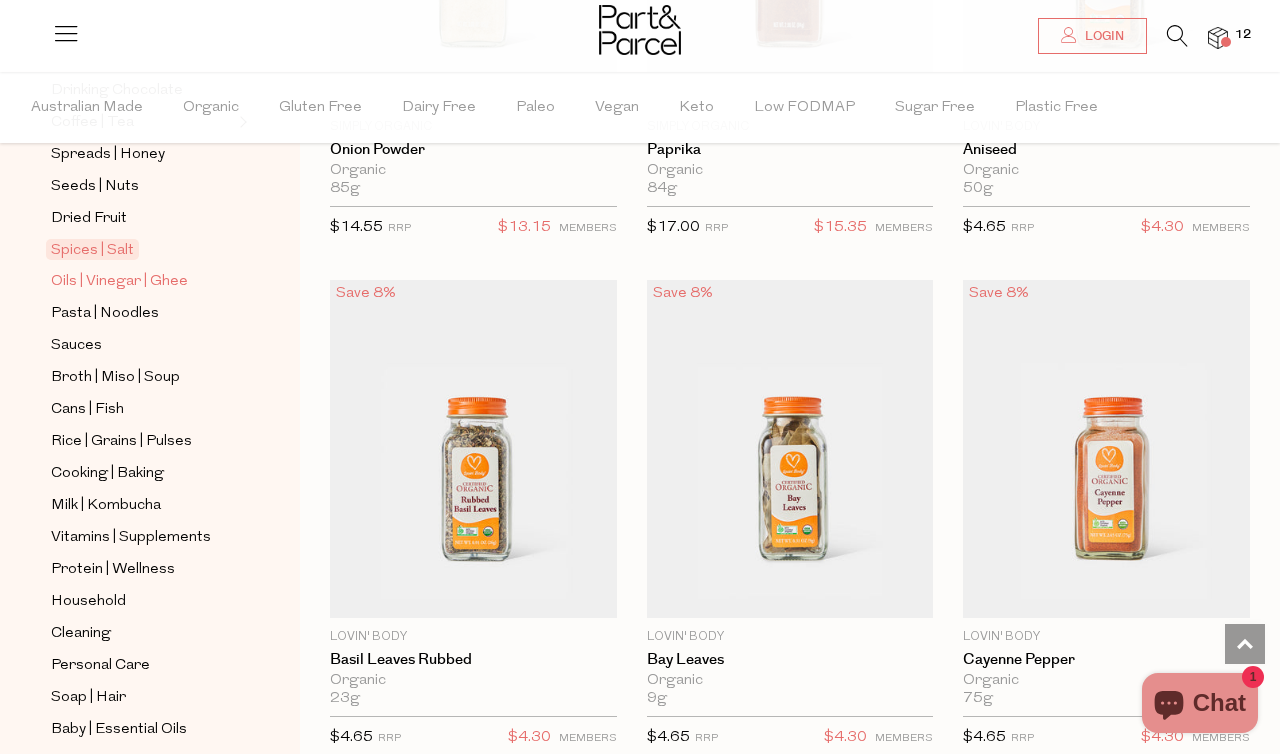 click on "Oils | Vinegar | Ghee" at bounding box center (119, 282) 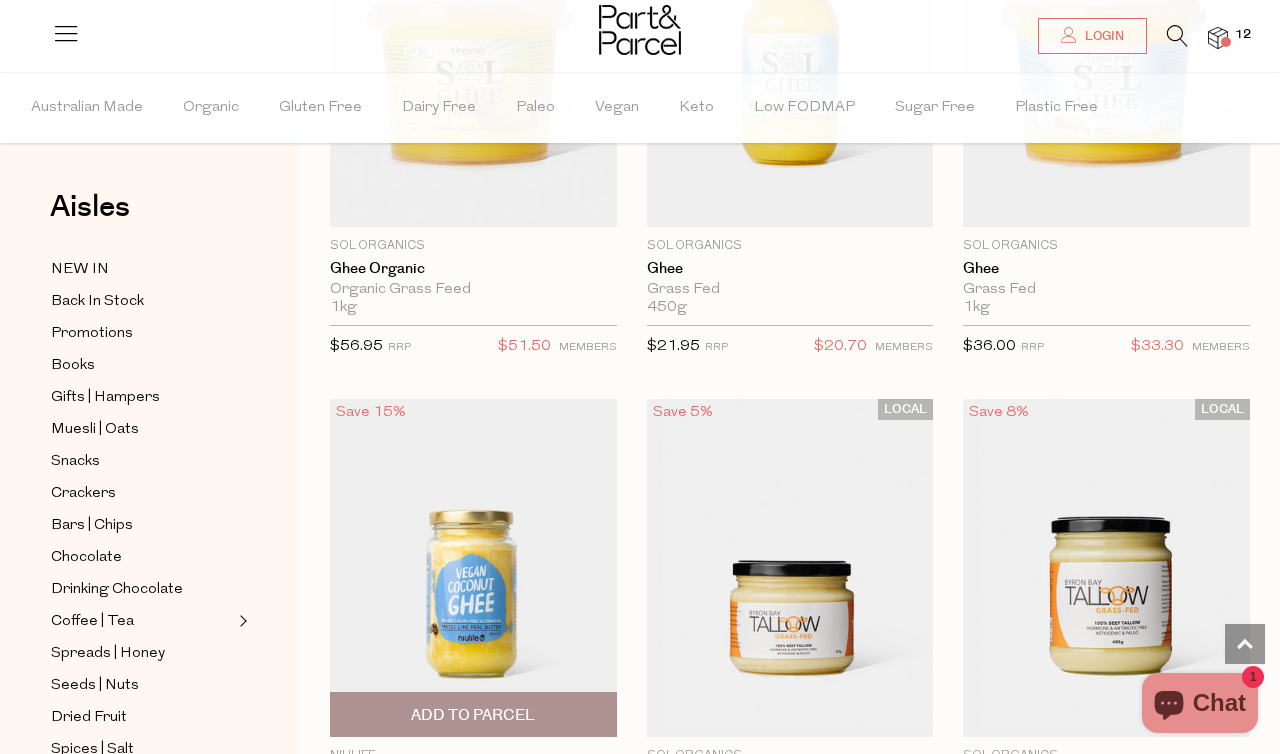 scroll, scrollTop: 3562, scrollLeft: 0, axis: vertical 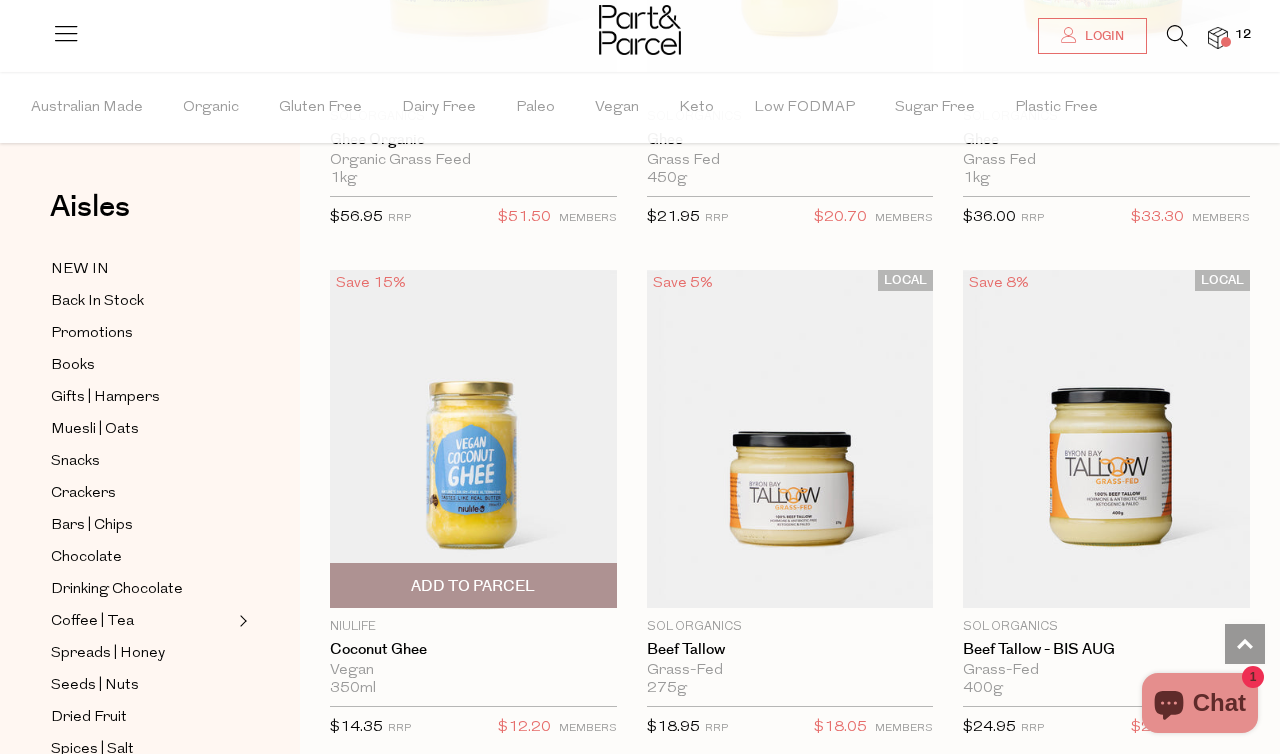 click at bounding box center (473, 439) 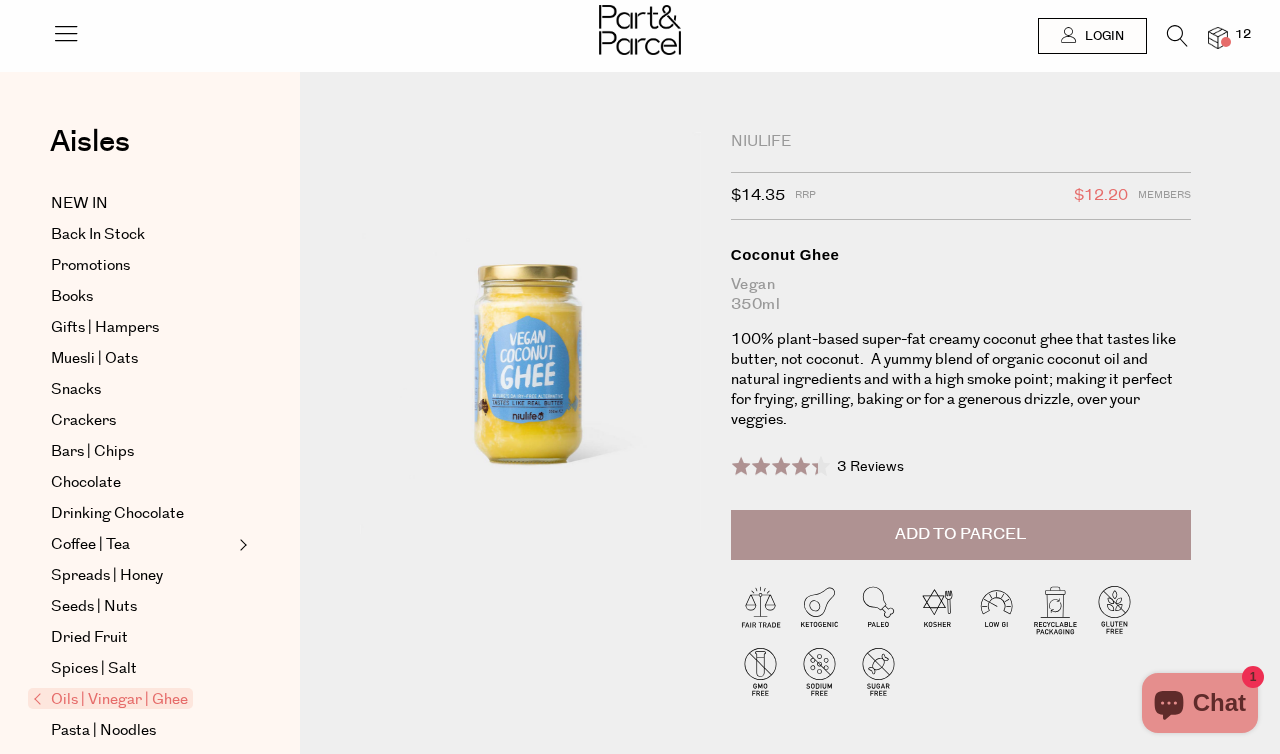 scroll, scrollTop: 0, scrollLeft: 0, axis: both 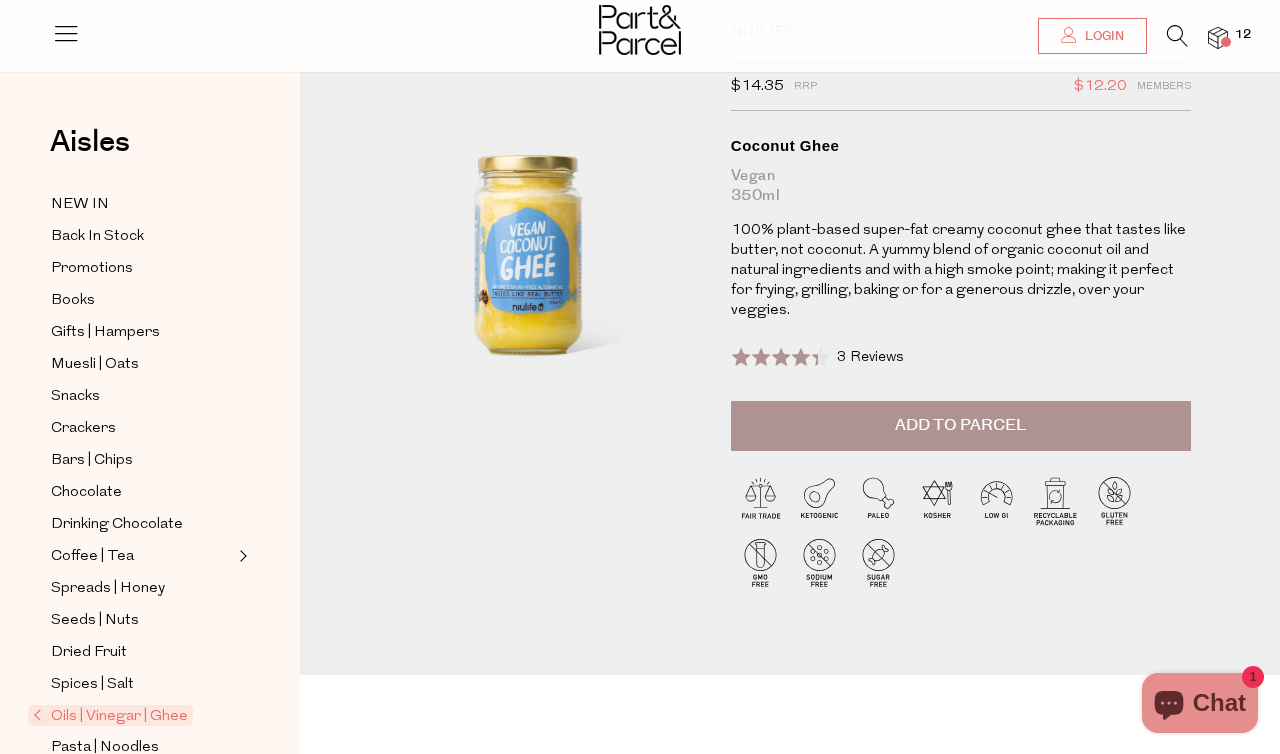 click on "Add to Parcel" at bounding box center [961, 426] 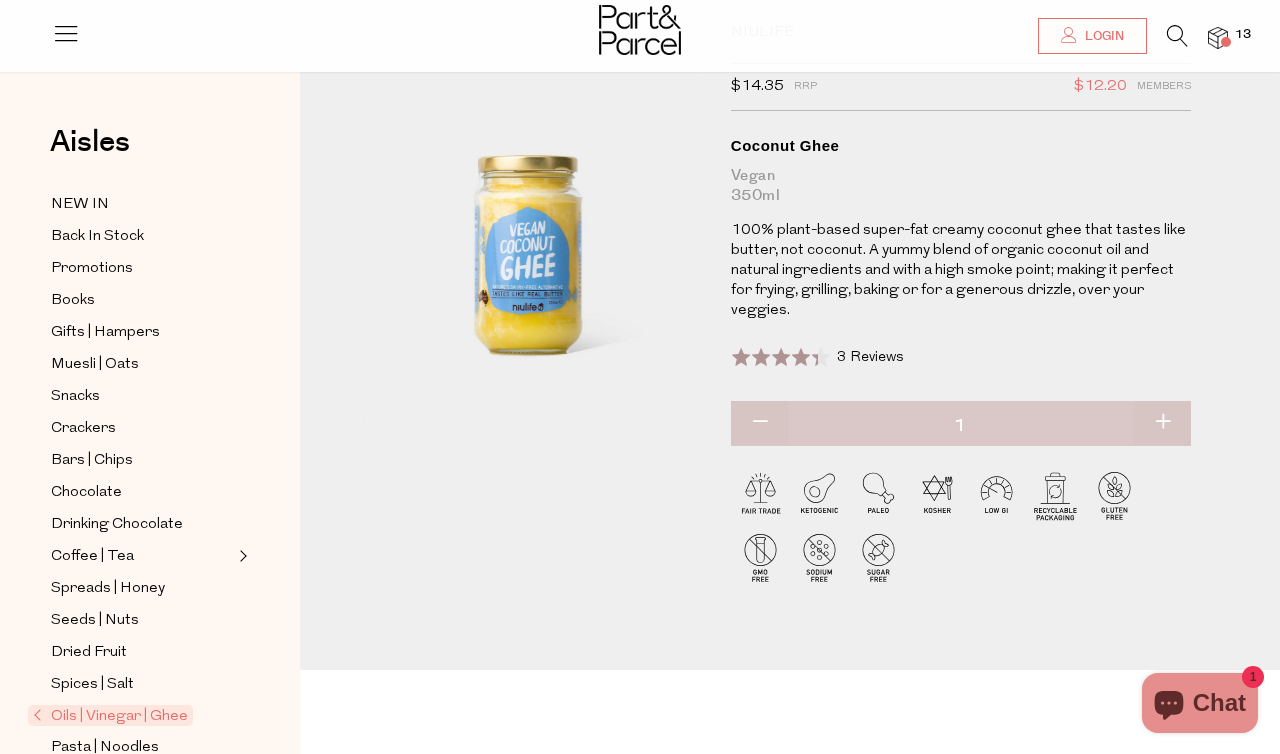 click at bounding box center (774, 357) 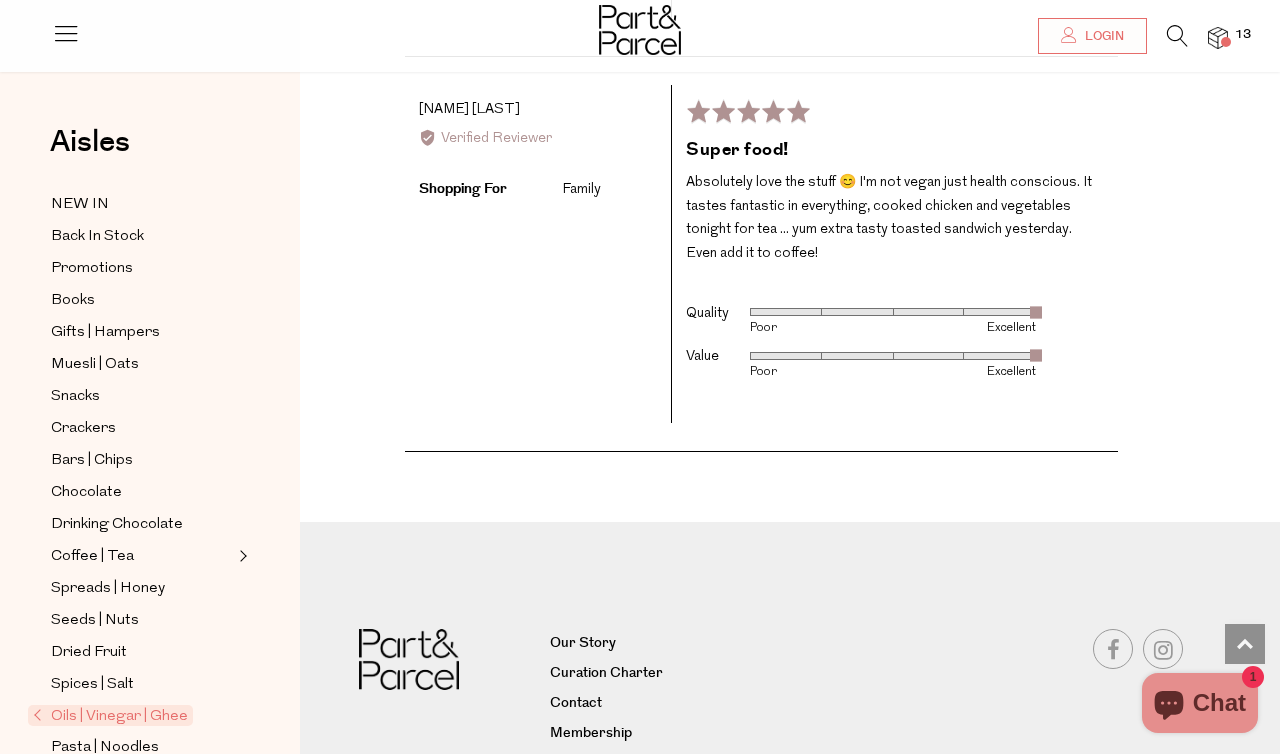 scroll, scrollTop: 3960, scrollLeft: 0, axis: vertical 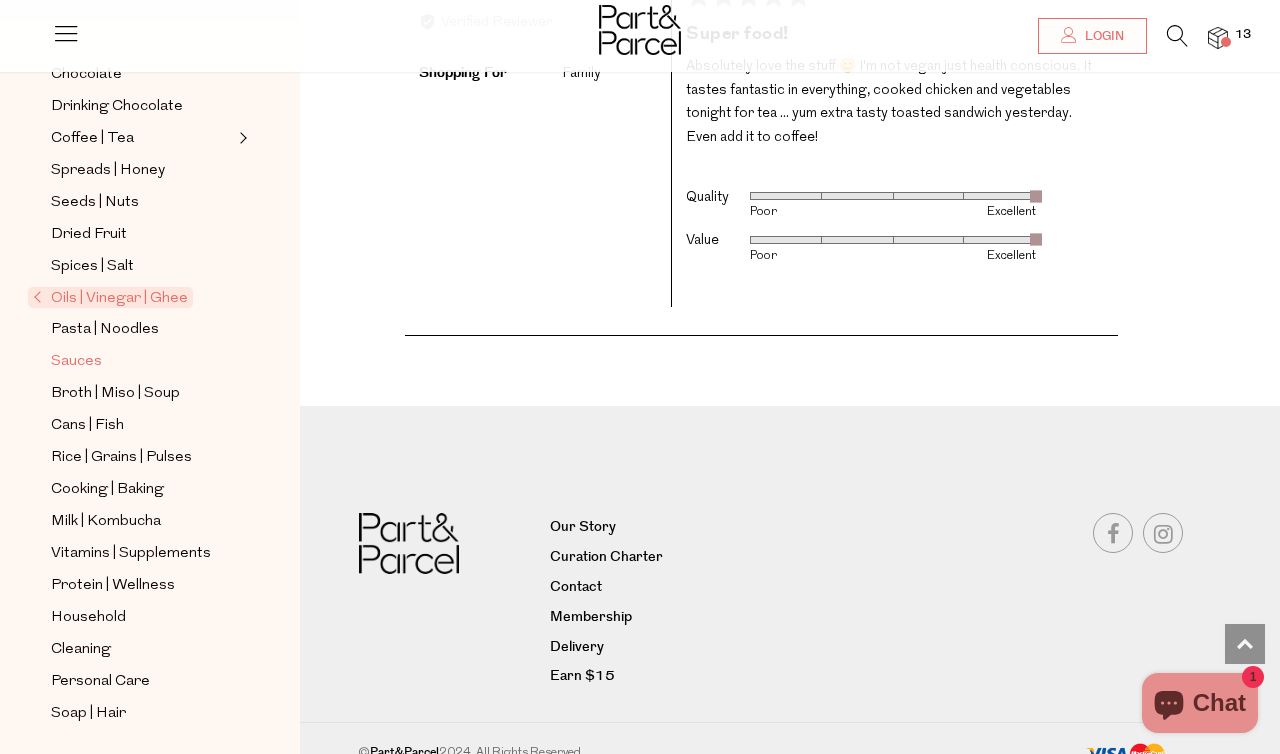 click on "Sauces" at bounding box center (76, 362) 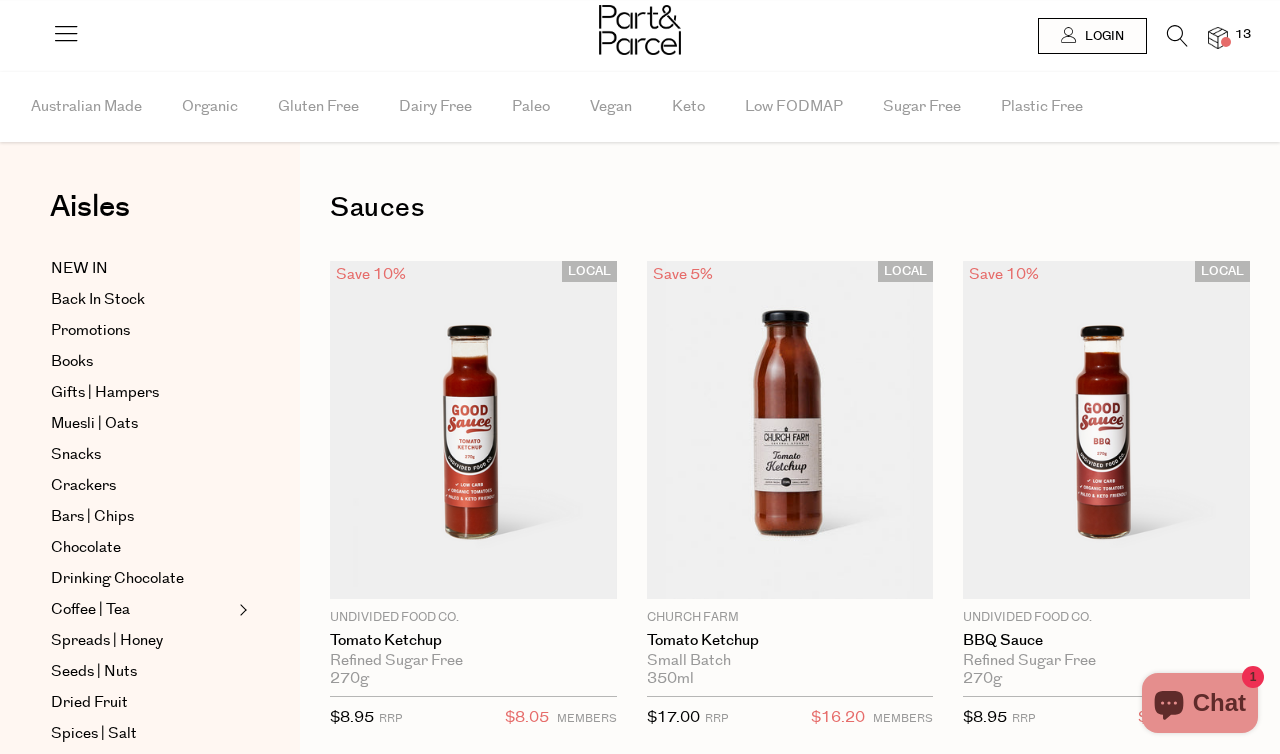 scroll, scrollTop: 0, scrollLeft: 0, axis: both 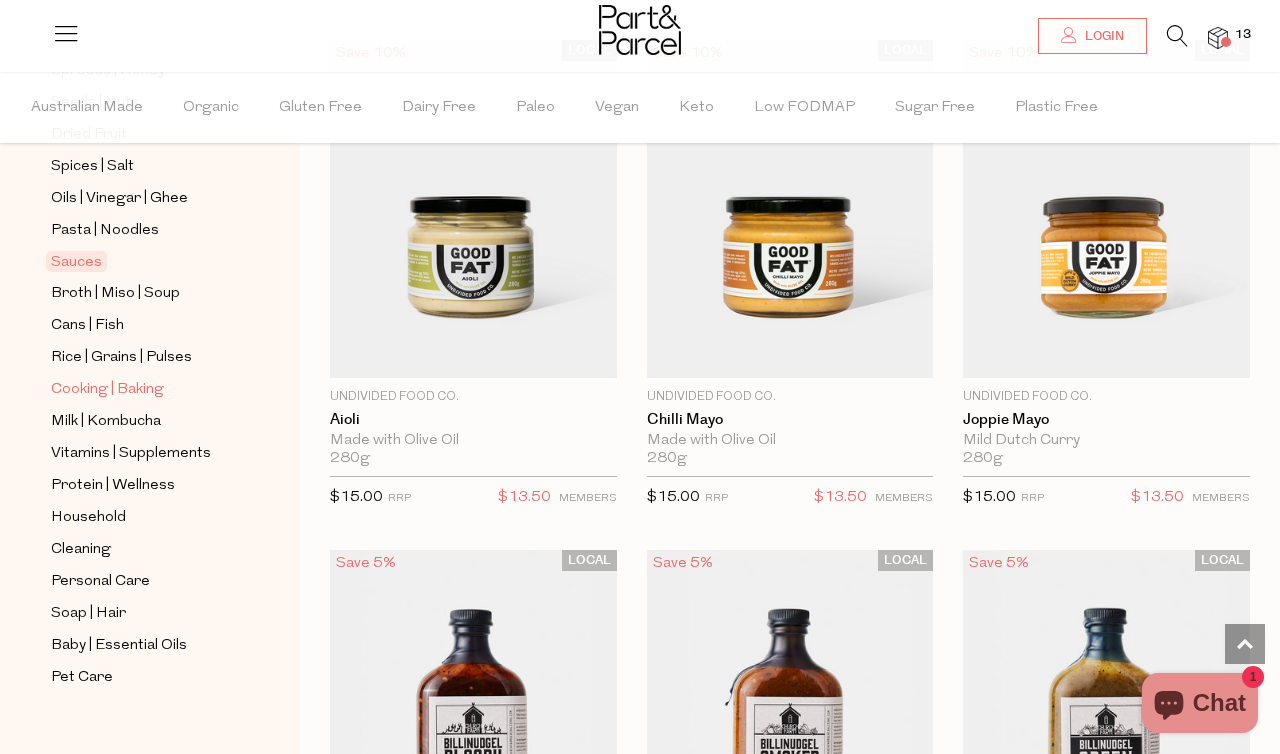 click on "Cooking | Baking" at bounding box center [107, 390] 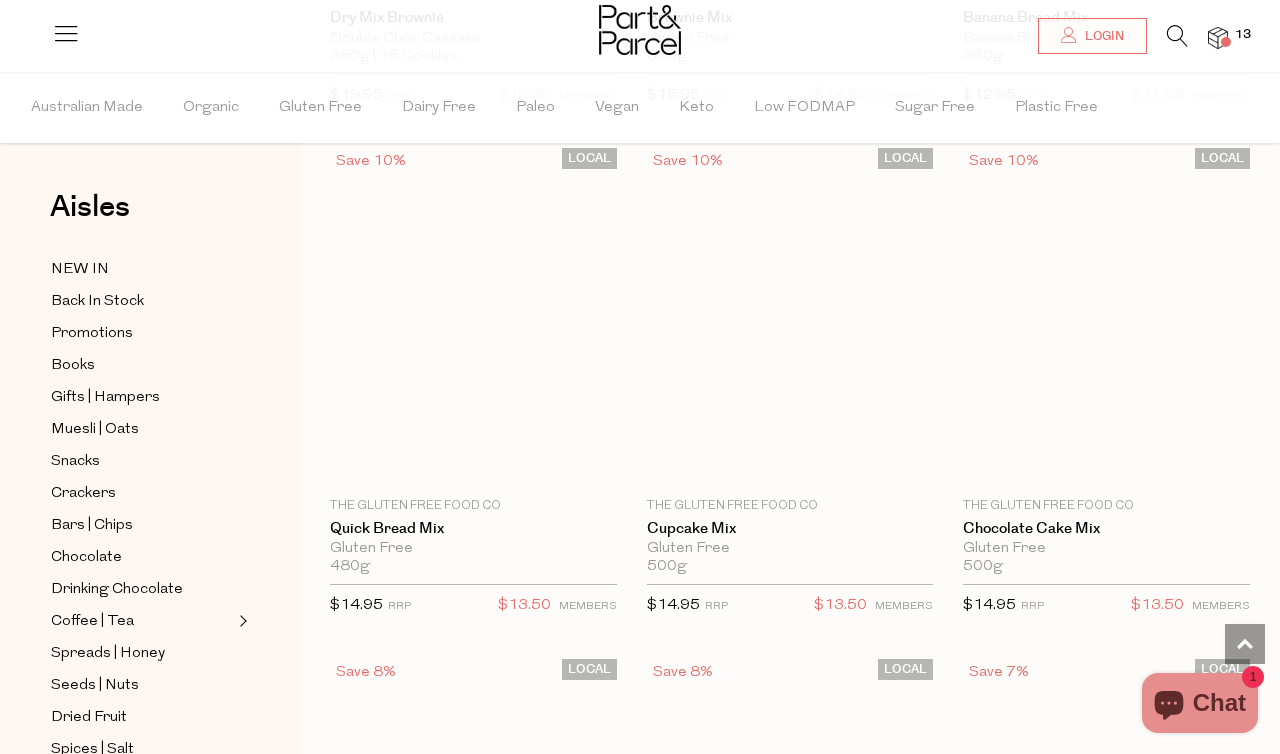 scroll, scrollTop: 0, scrollLeft: 0, axis: both 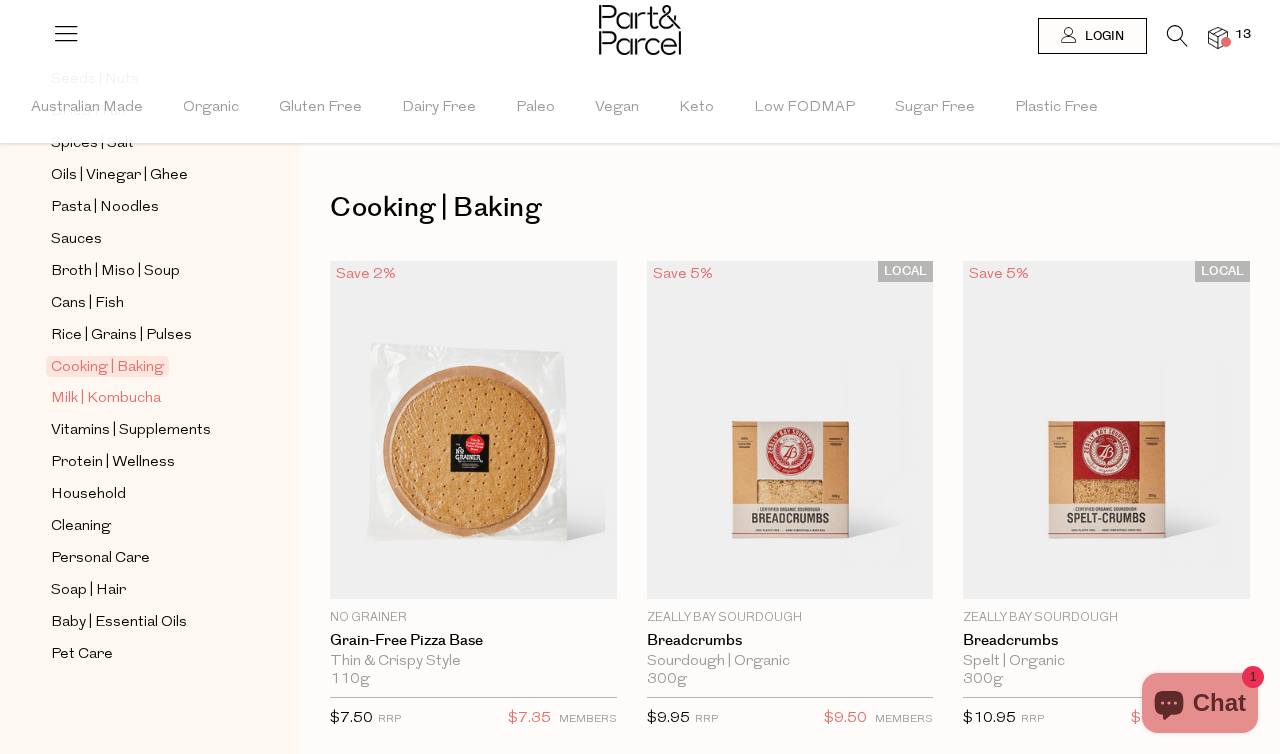 click on "Milk | Kombucha" at bounding box center [106, 399] 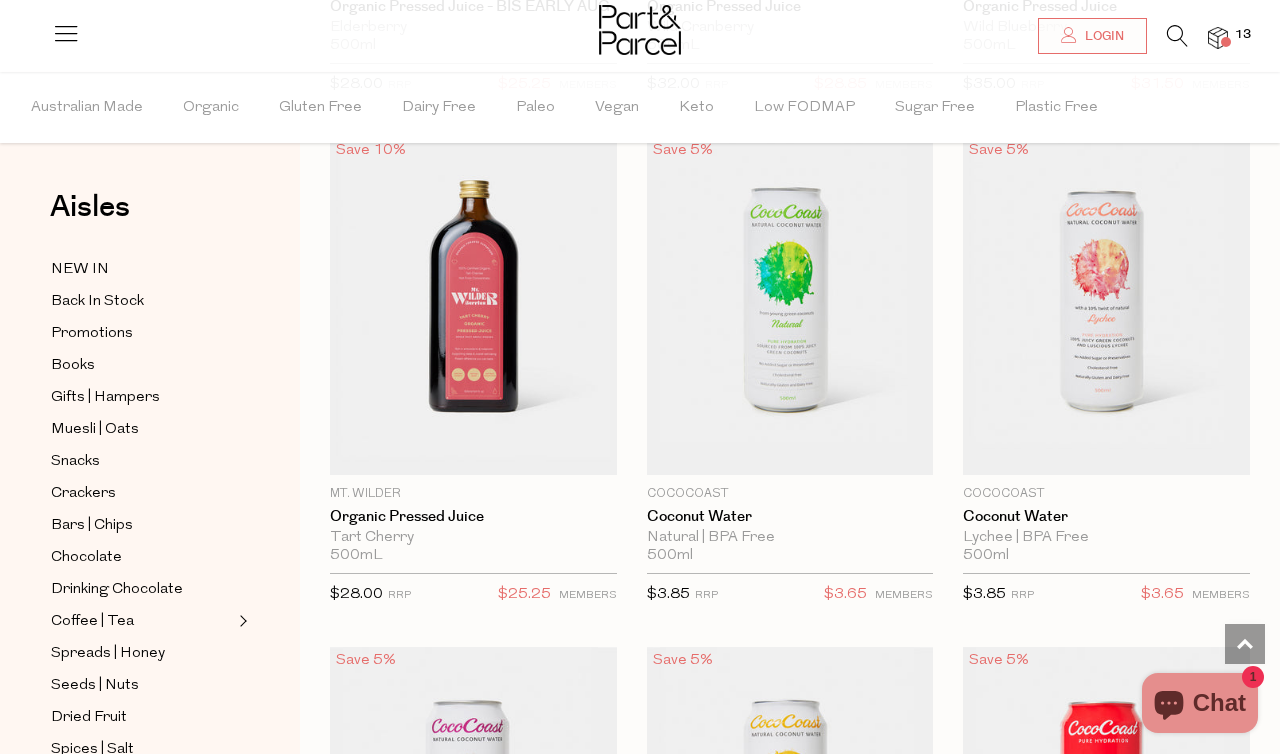 scroll, scrollTop: 4746, scrollLeft: 0, axis: vertical 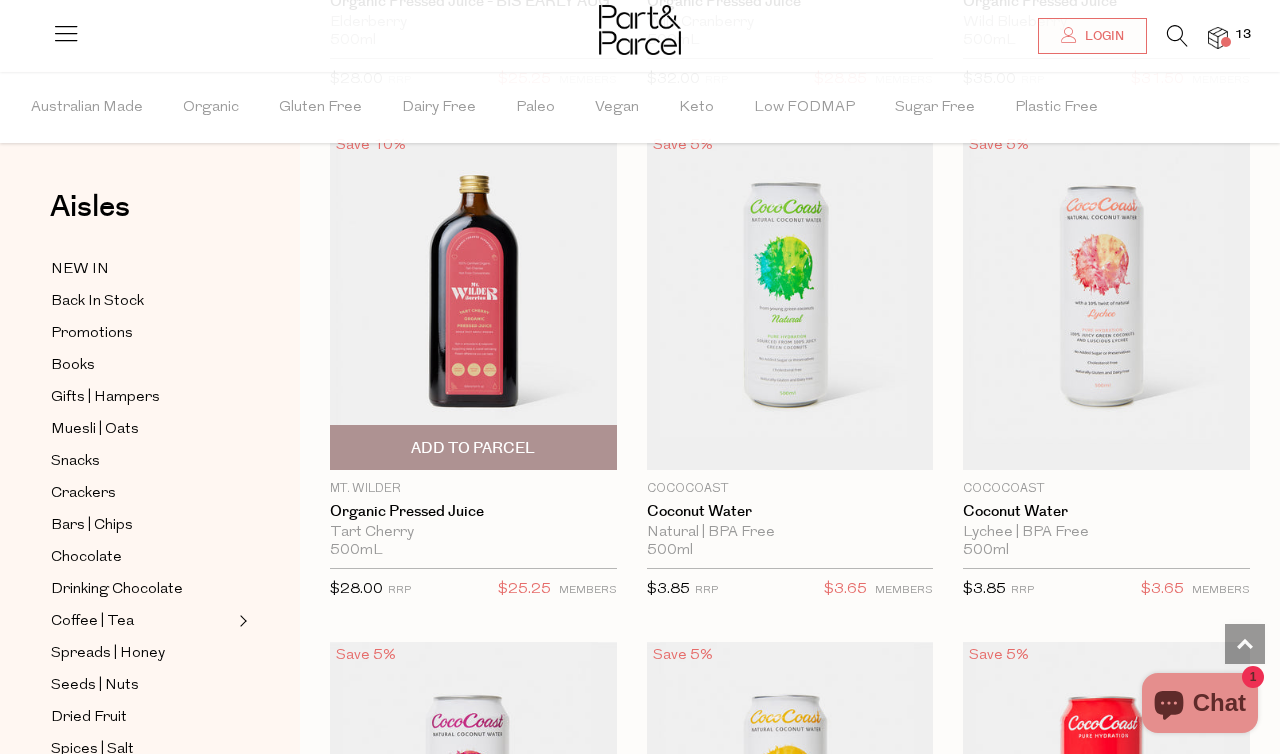 click on "Add To Parcel" at bounding box center [473, 448] 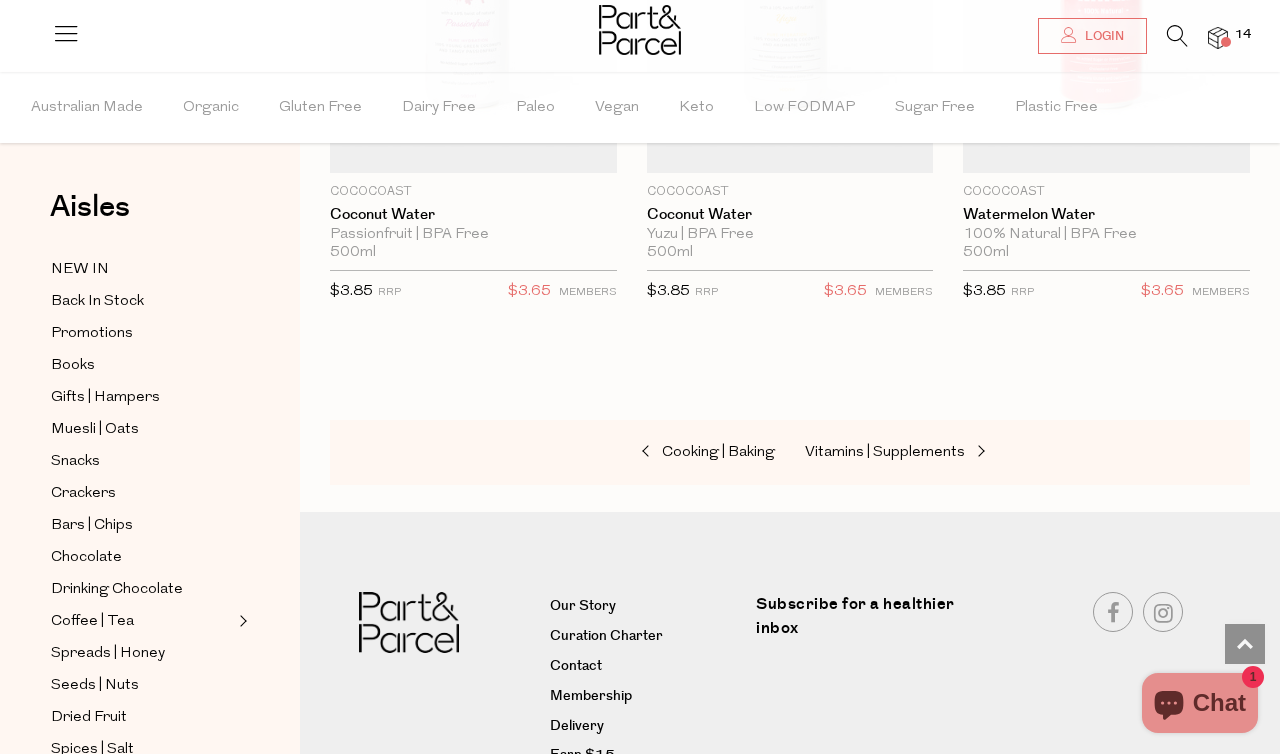 scroll, scrollTop: 5573, scrollLeft: 0, axis: vertical 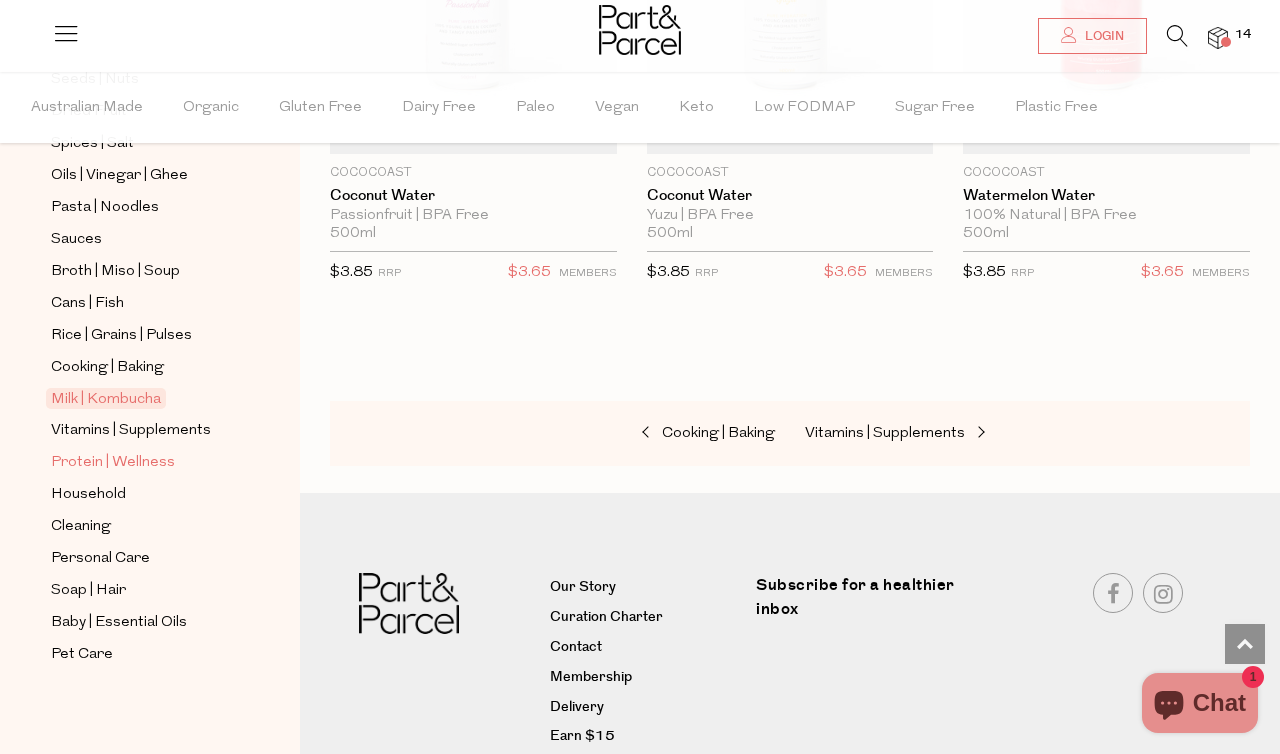 click on "Protein | Wellness" at bounding box center (113, 463) 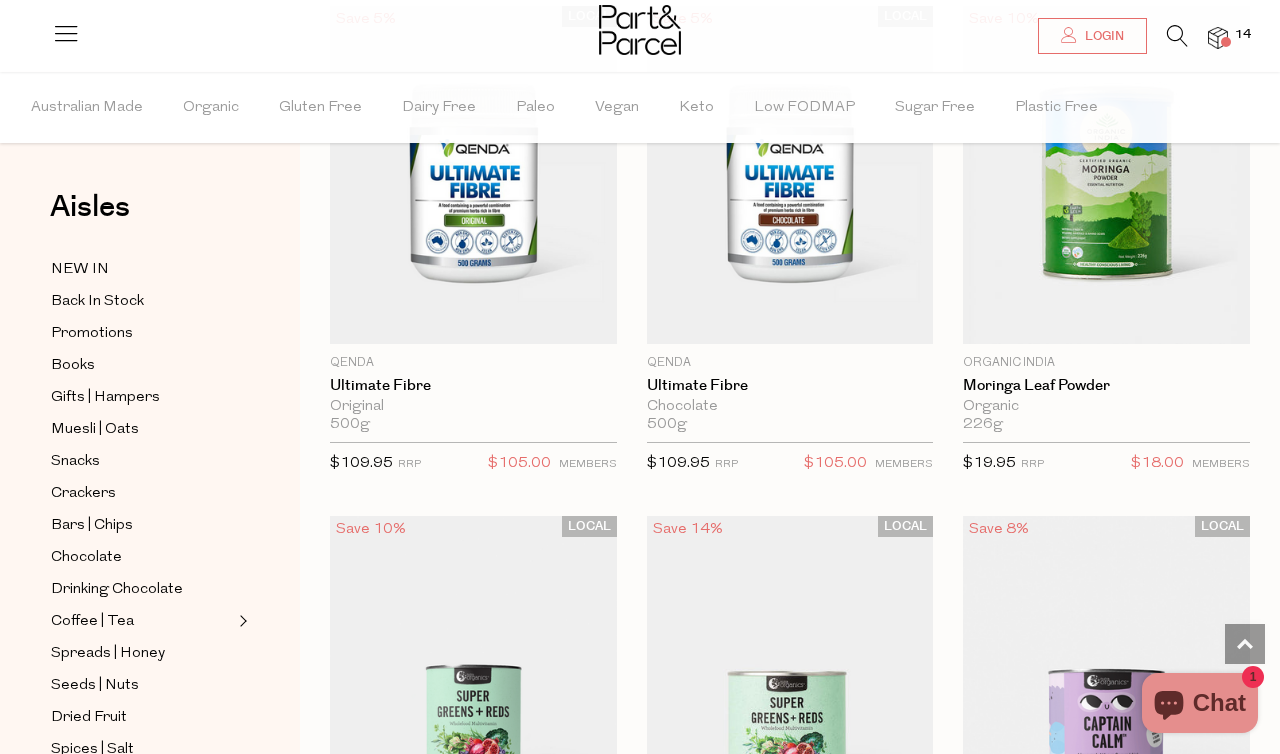 scroll, scrollTop: 6530, scrollLeft: 0, axis: vertical 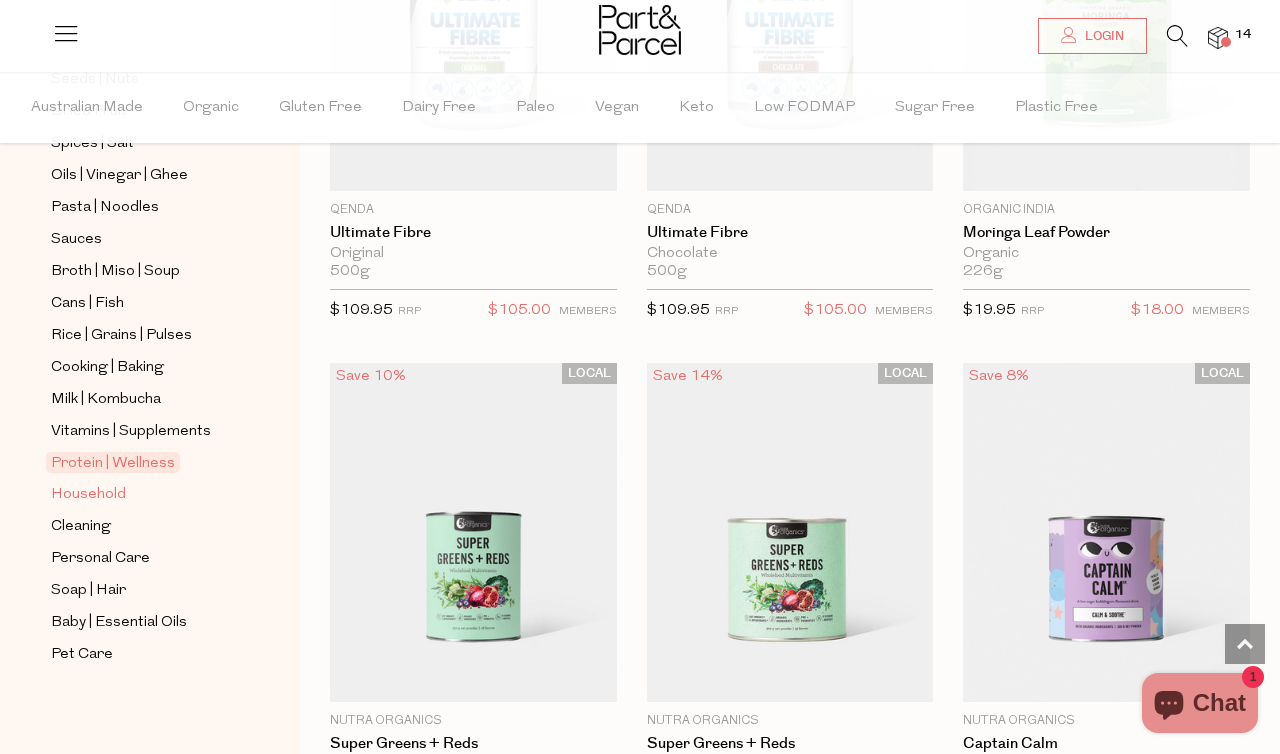 click on "Household" at bounding box center (88, 495) 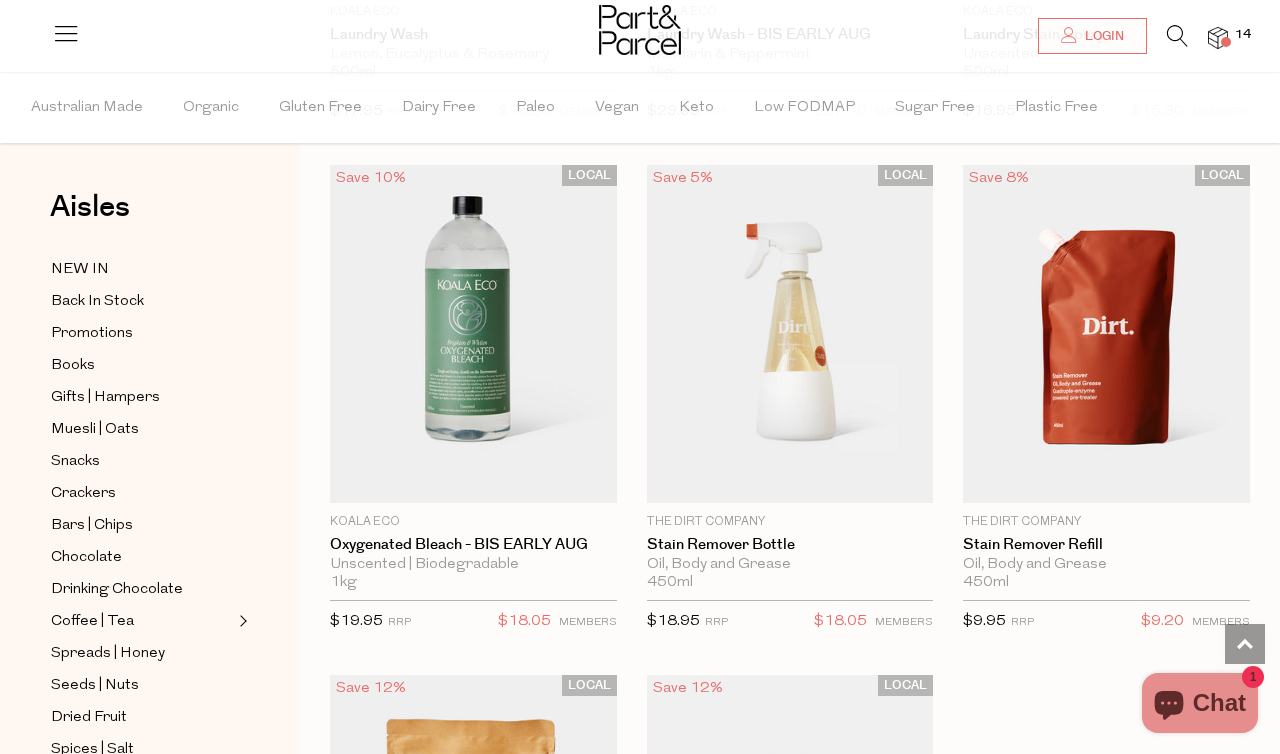 scroll, scrollTop: 7743, scrollLeft: 0, axis: vertical 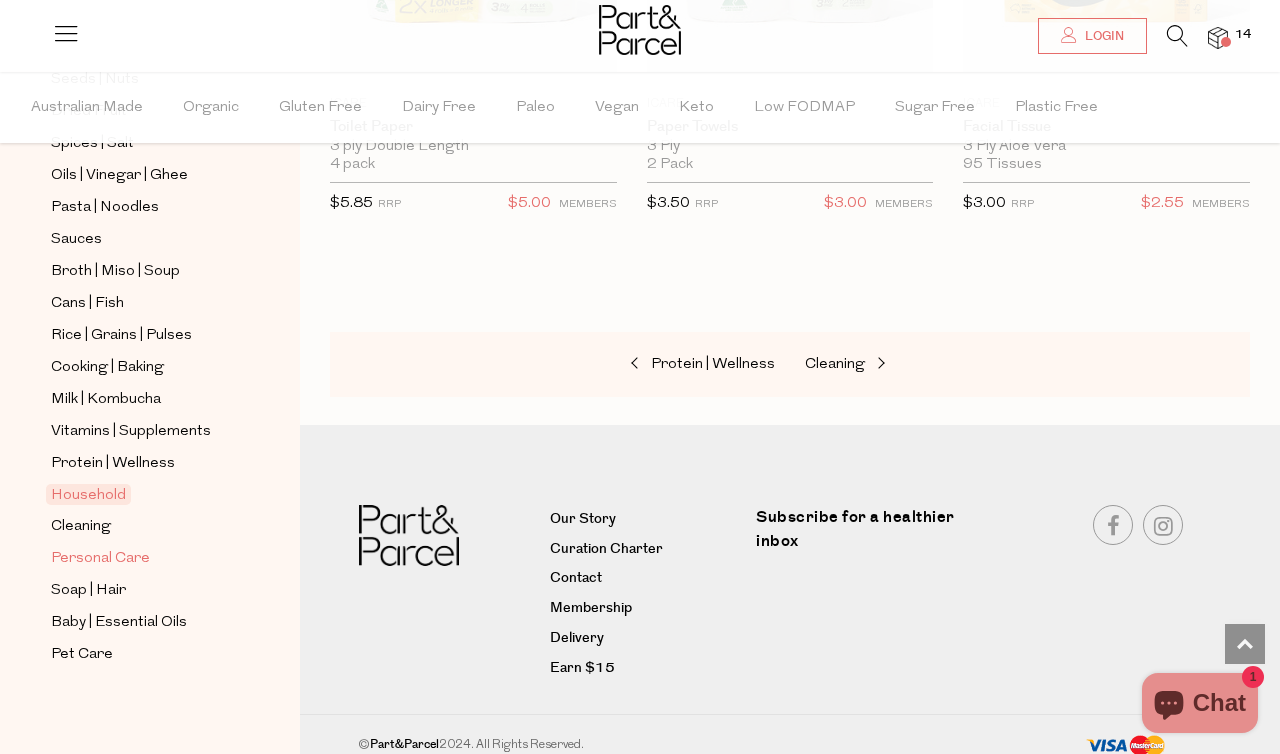 click on "Personal Care" at bounding box center (100, 559) 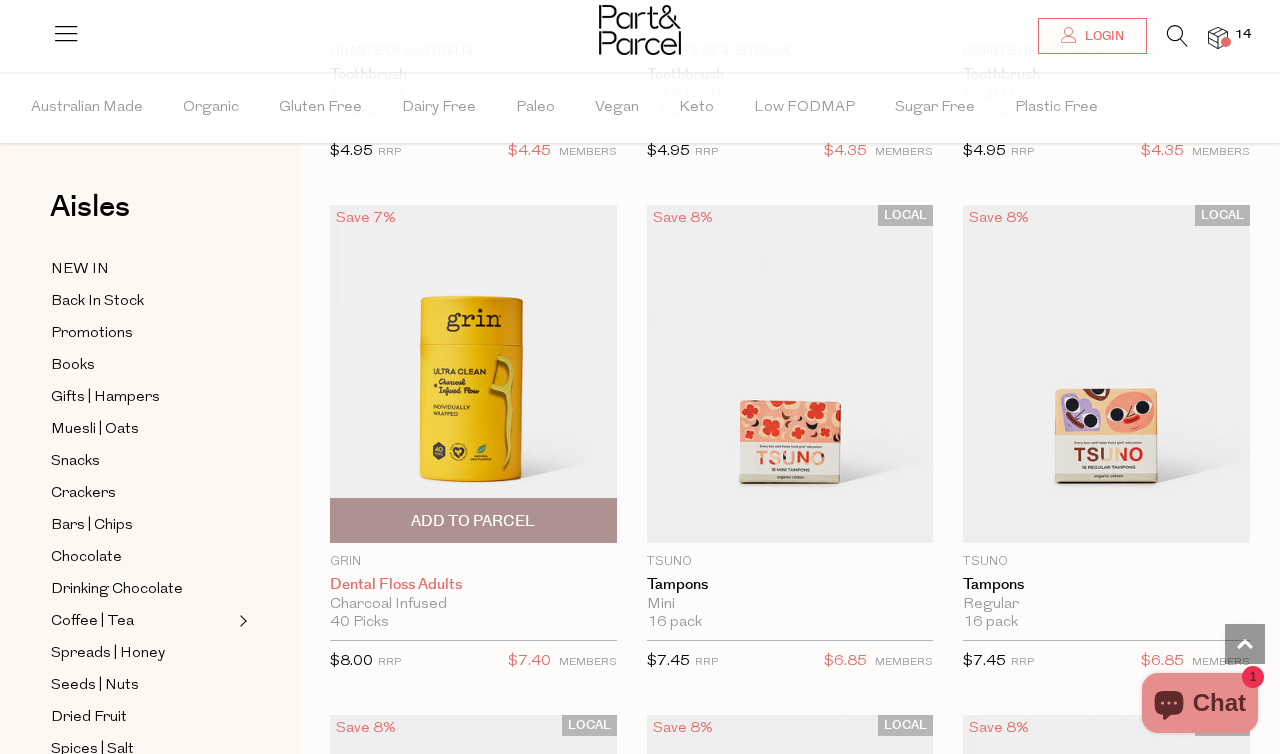 scroll, scrollTop: 4653, scrollLeft: 0, axis: vertical 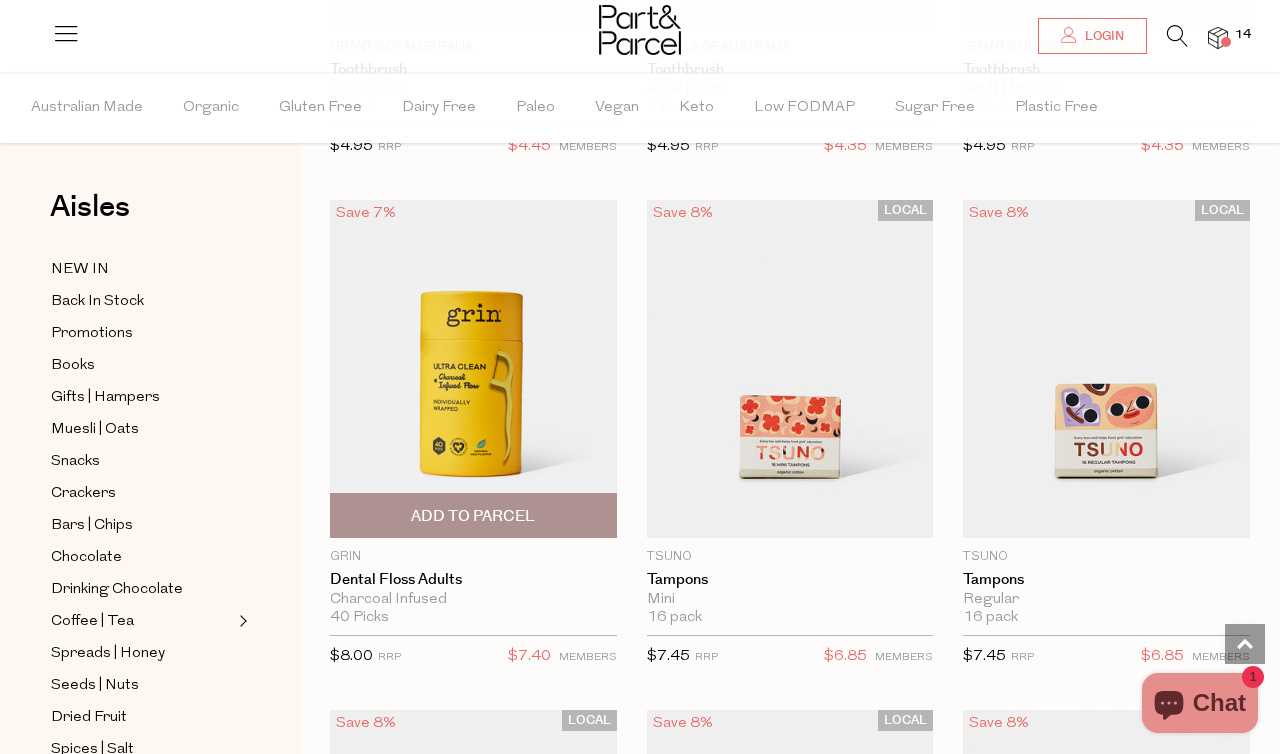 click on "Add To Parcel" at bounding box center (473, 515) 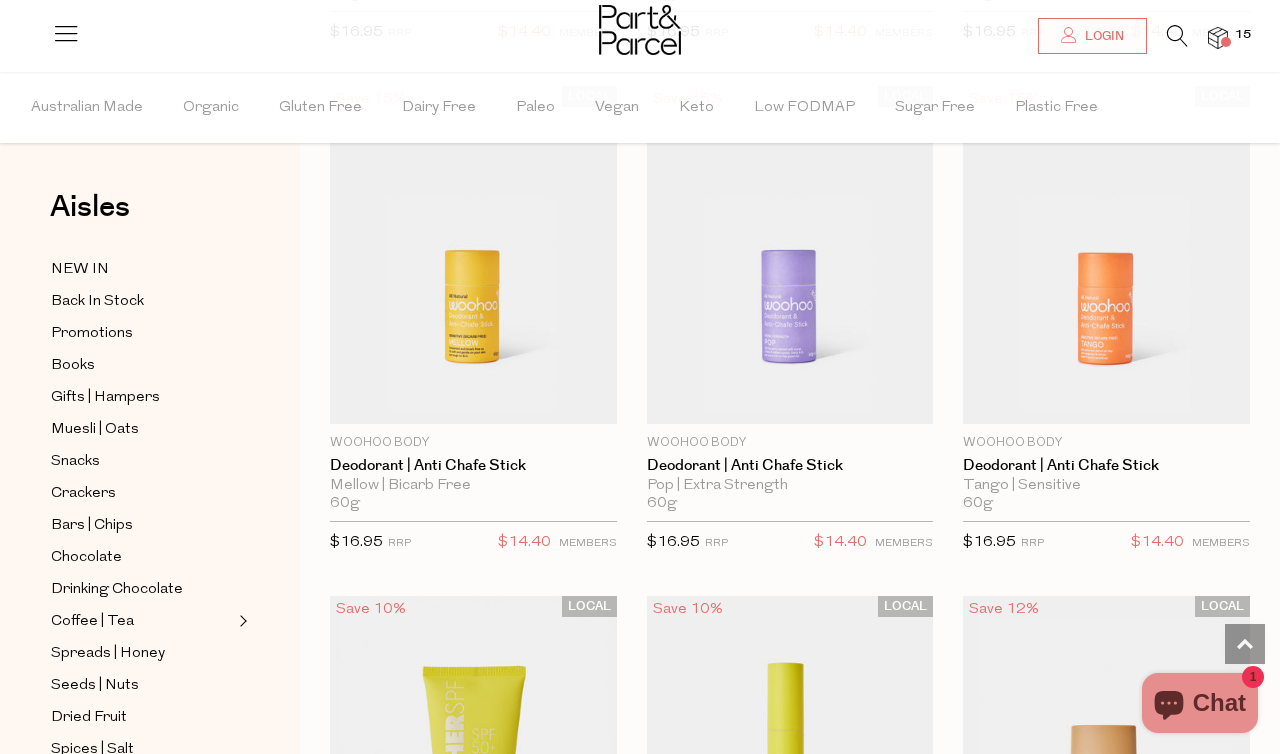 scroll, scrollTop: 7309, scrollLeft: 0, axis: vertical 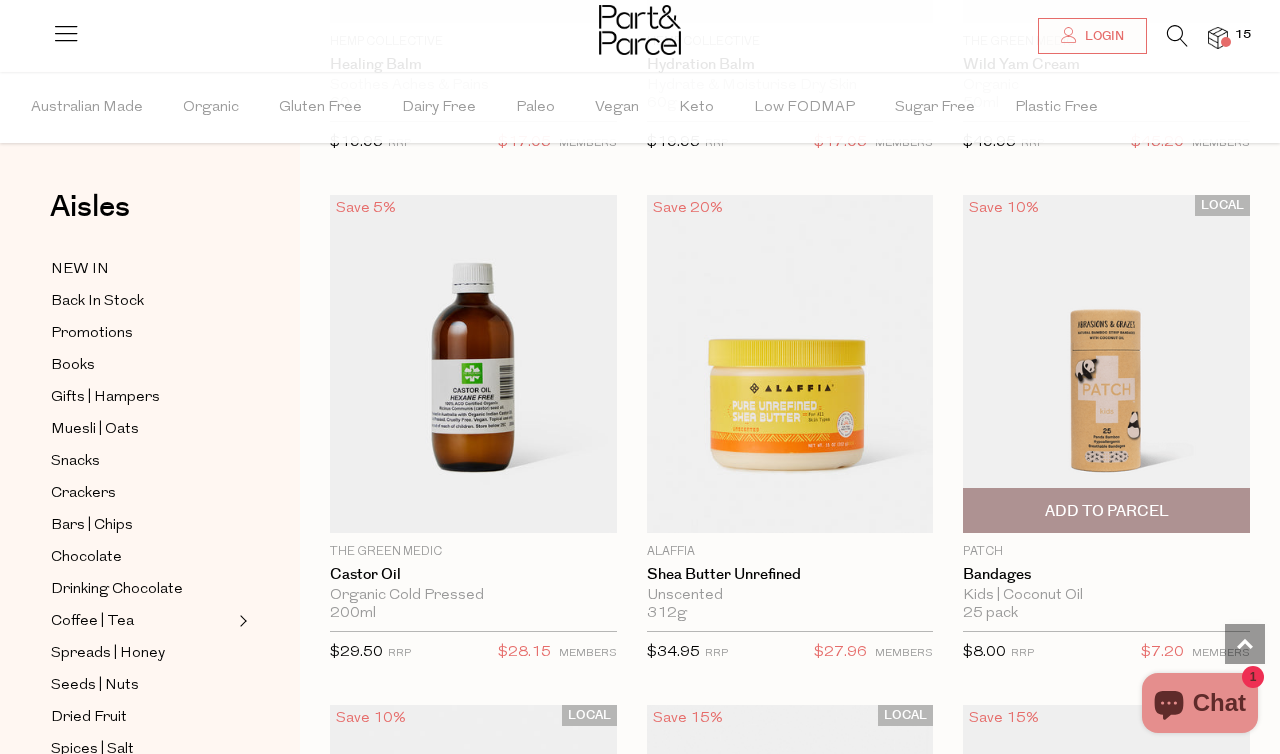 click at bounding box center (1106, 364) 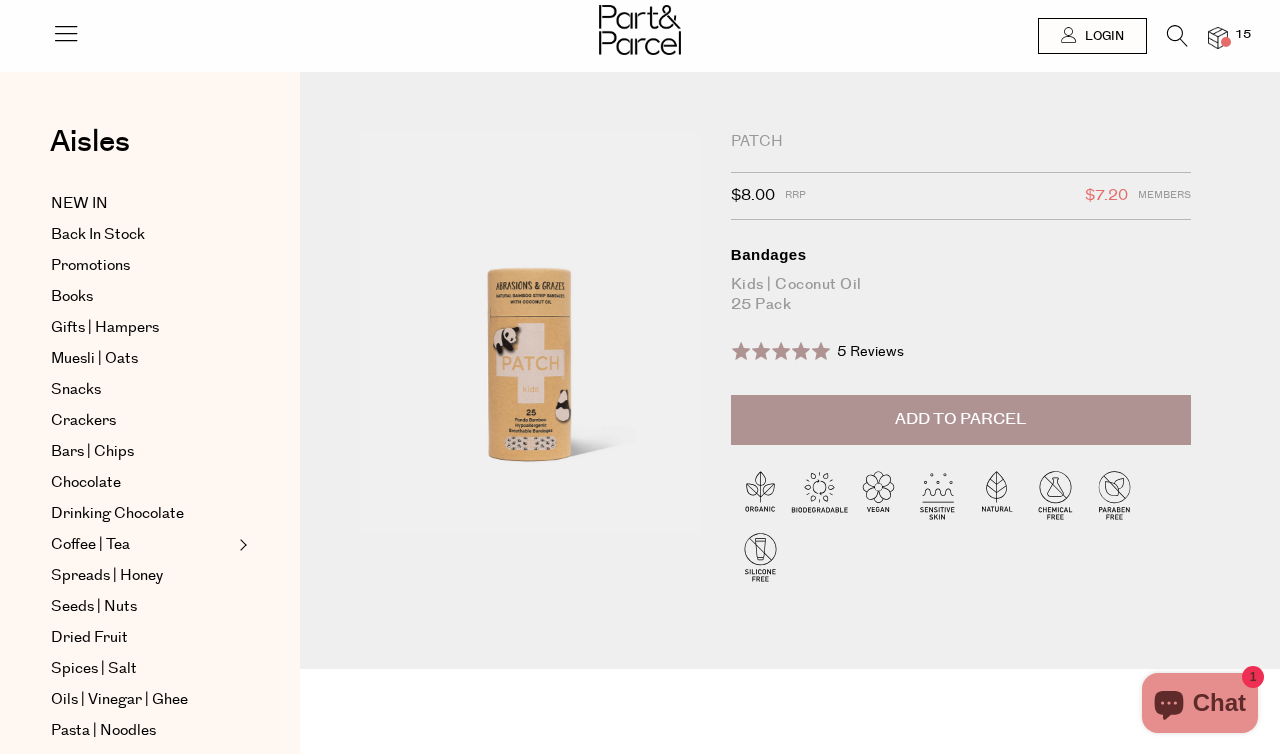 scroll, scrollTop: 0, scrollLeft: 0, axis: both 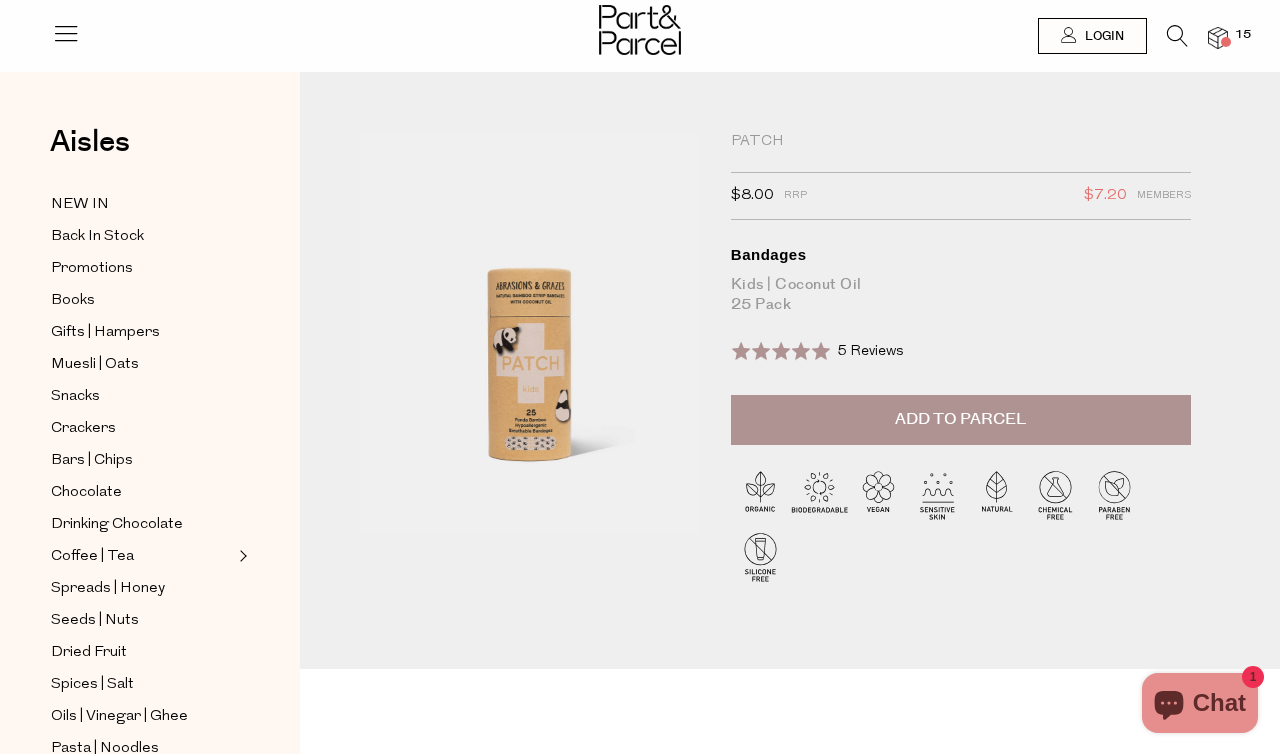 click on "Add to Parcel" at bounding box center [961, 420] 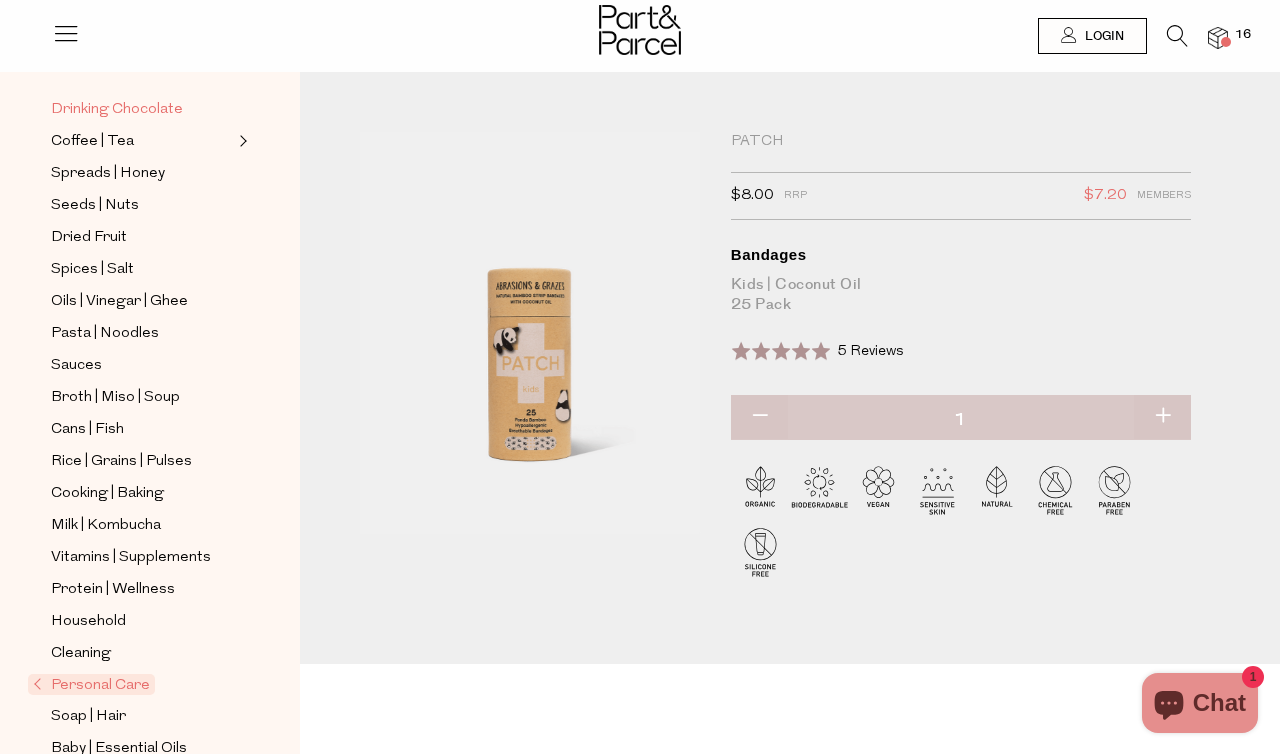 scroll, scrollTop: 486, scrollLeft: 0, axis: vertical 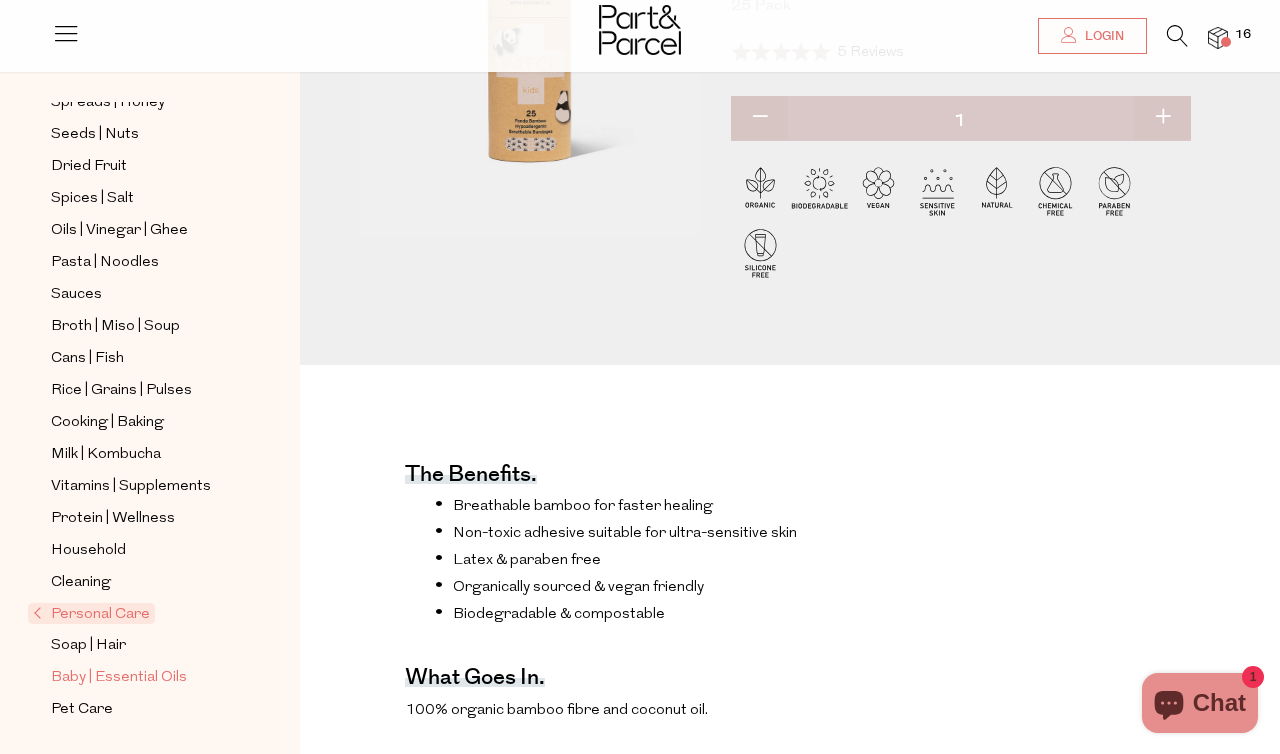 click on "Baby | Essential Oils" at bounding box center (119, 678) 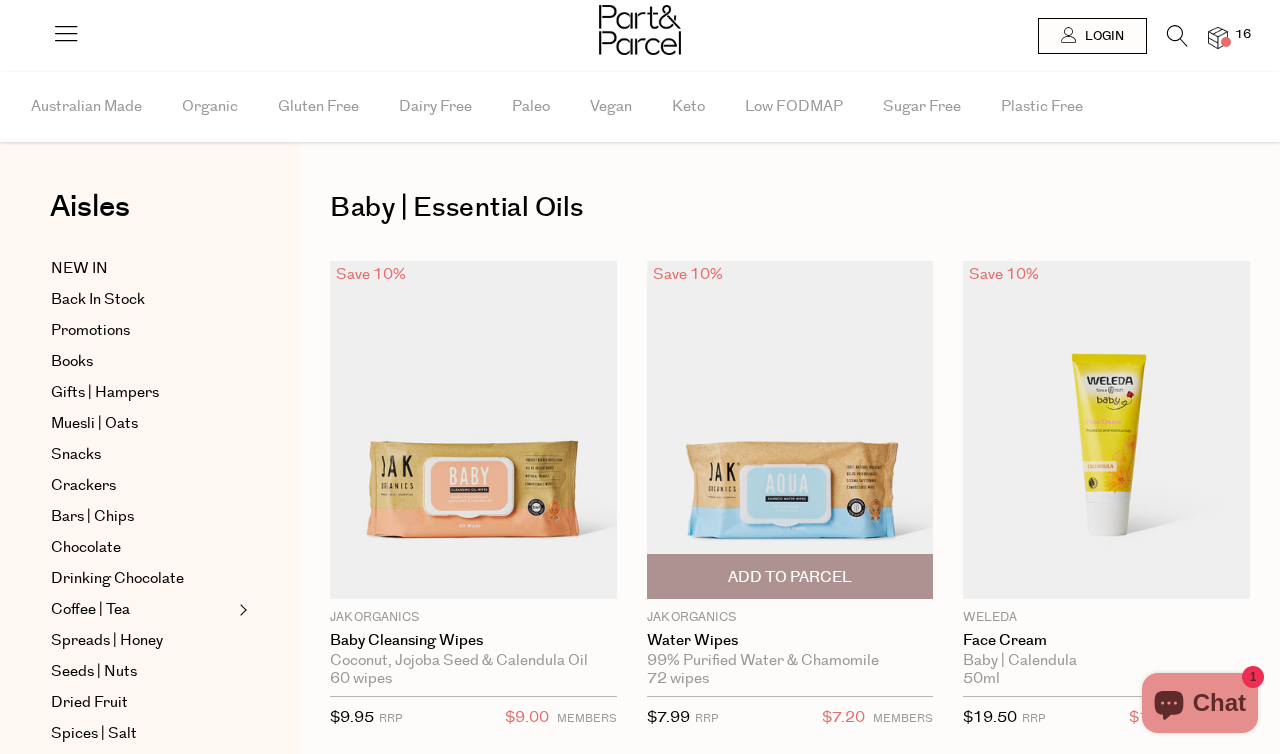 scroll, scrollTop: 0, scrollLeft: 0, axis: both 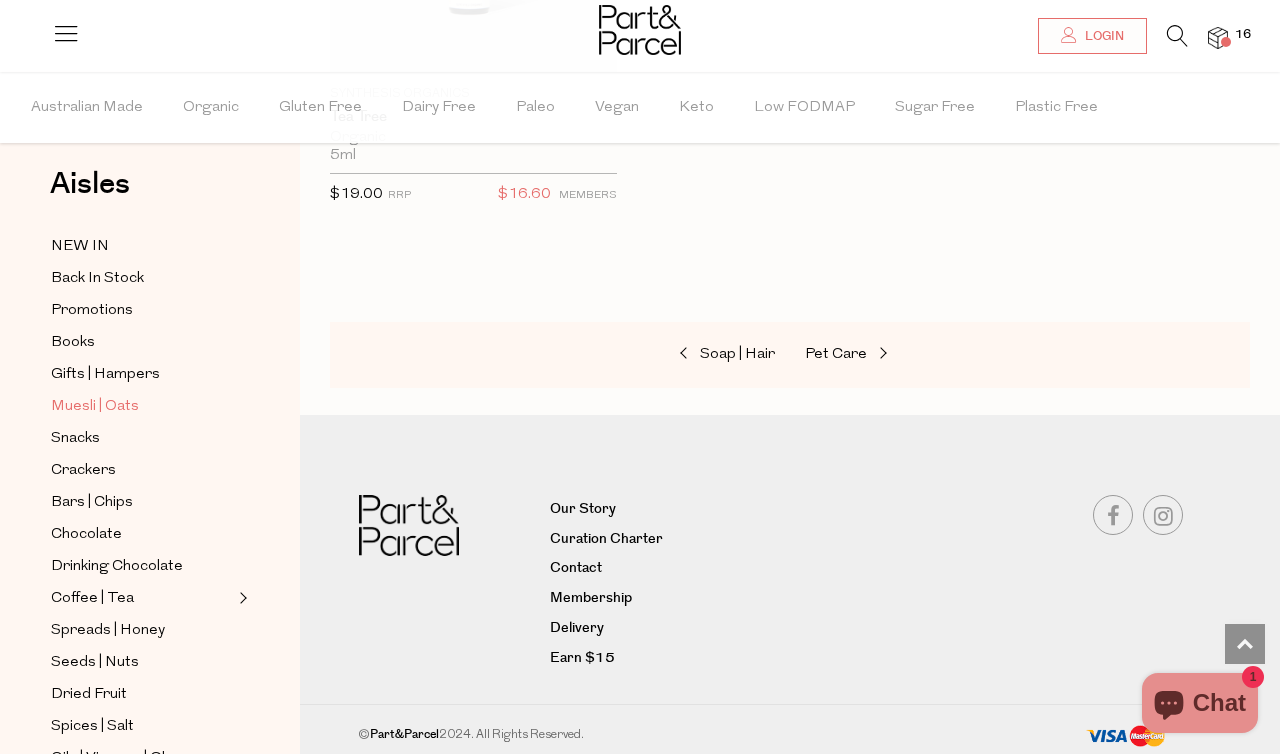 click on "Muesli | Oats" at bounding box center (95, 407) 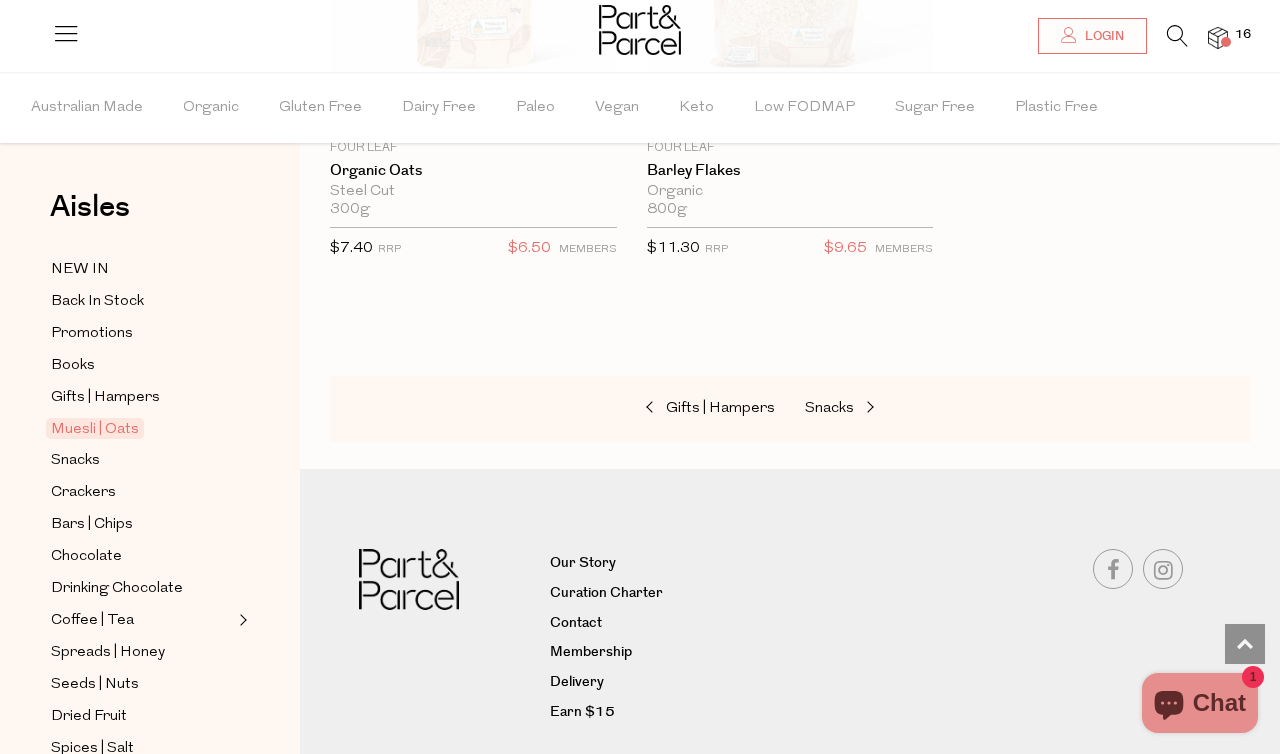 scroll, scrollTop: 8682, scrollLeft: 0, axis: vertical 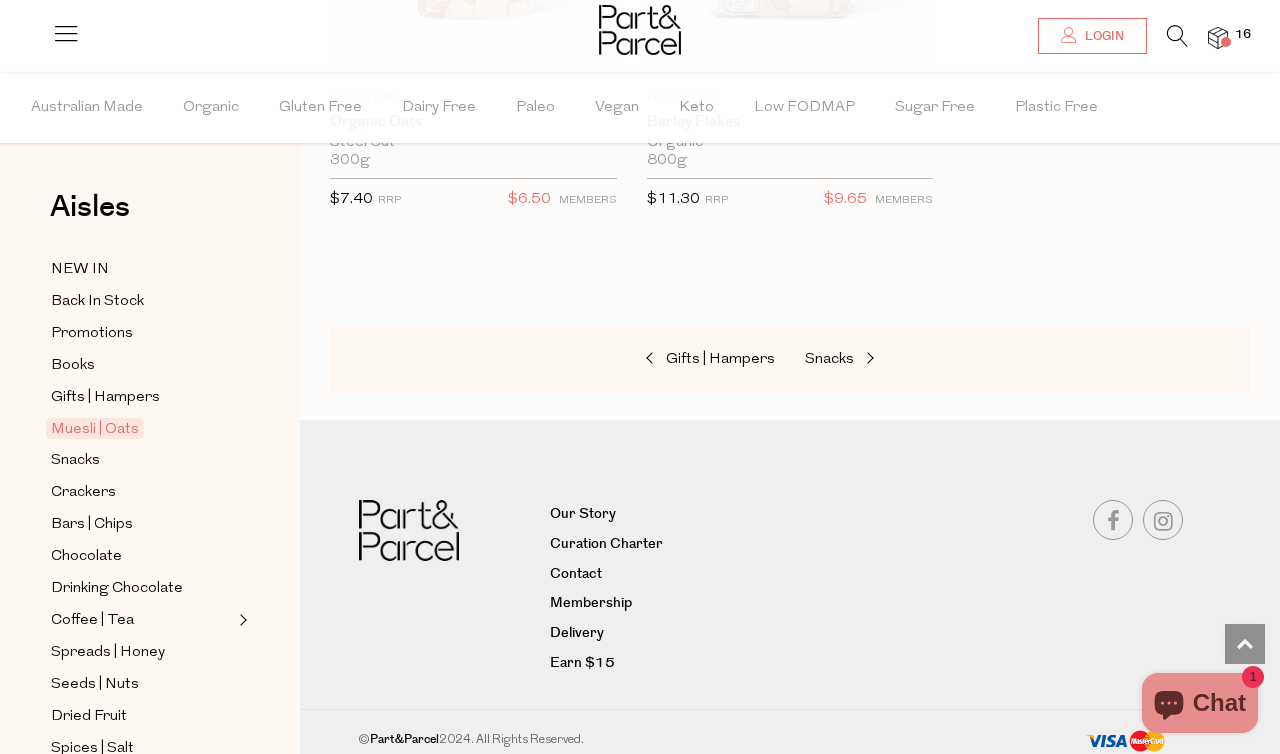click on "Aisles                                     Clear
NEW IN
Back In Stock
Promotions
Books
Gifts | Hampers
Muesli | Oats
Snacks
Crackers
Bars | Chips
Chocolate
Drinking Chocolate
Coffee | Tea" at bounding box center [150, 413] 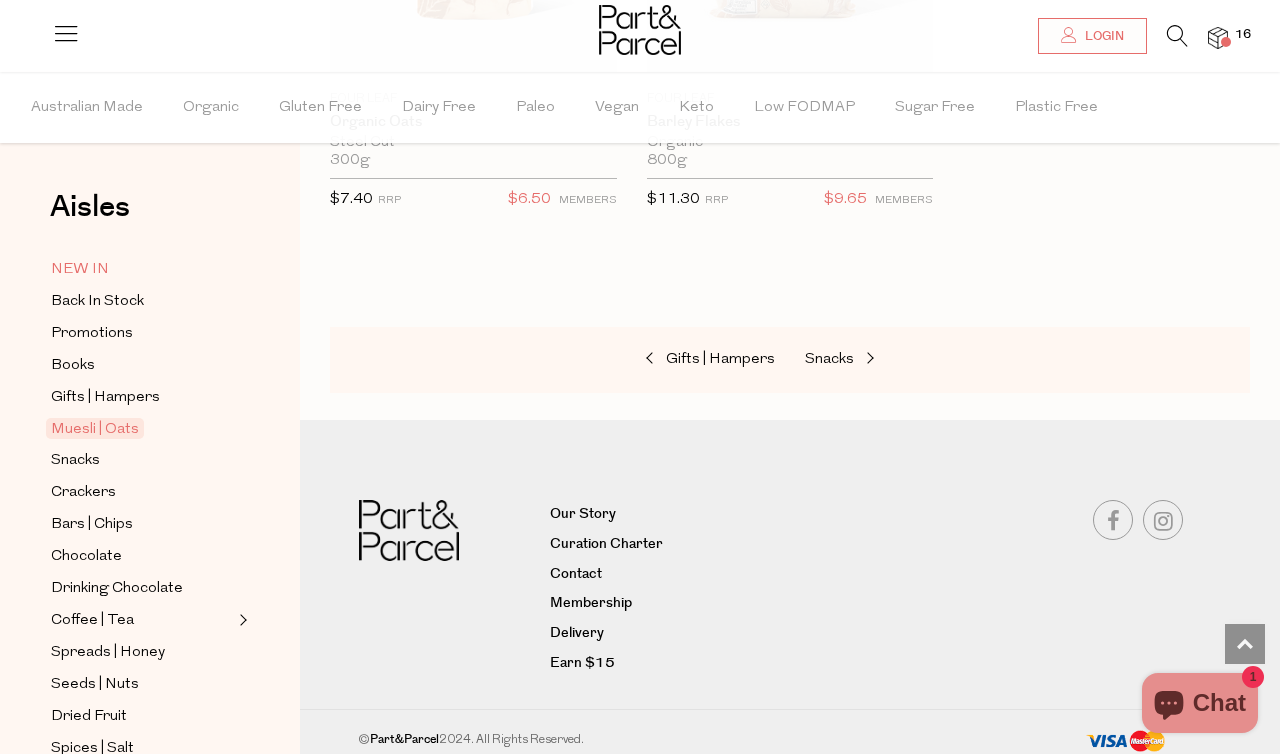 click on "NEW IN" at bounding box center [80, 270] 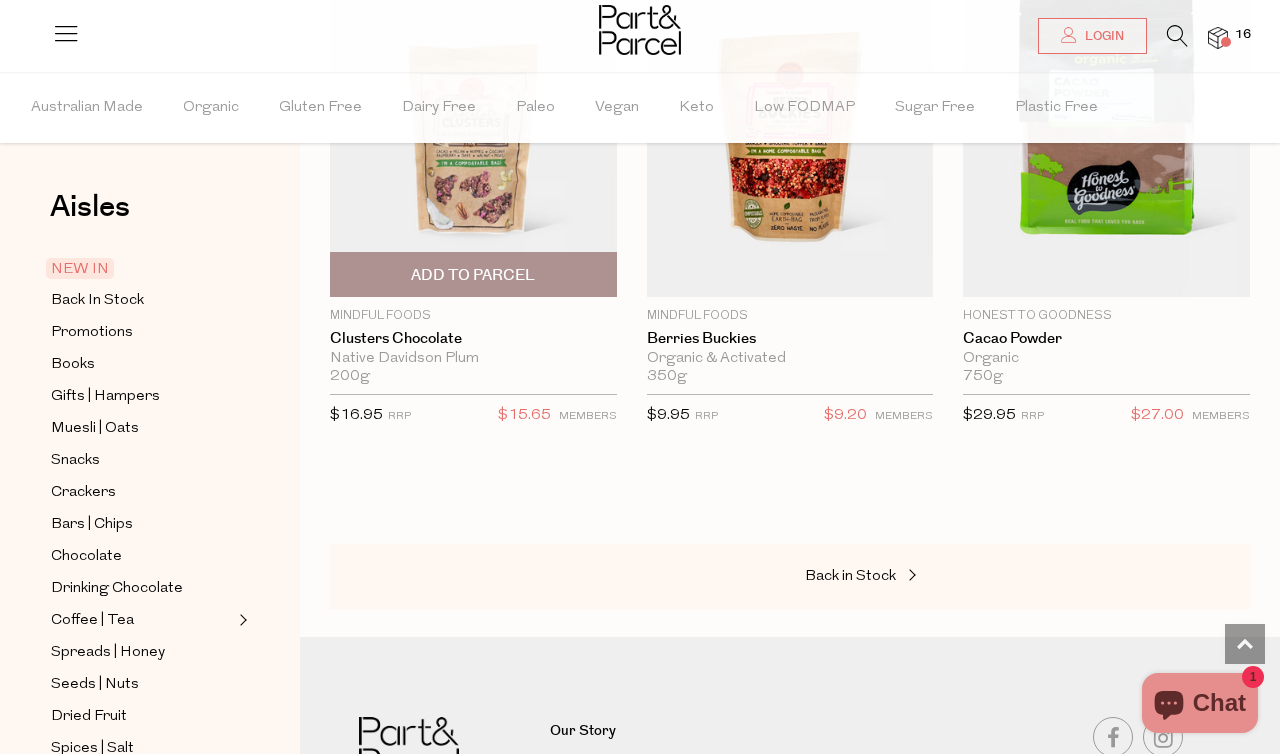 scroll, scrollTop: 4385, scrollLeft: 0, axis: vertical 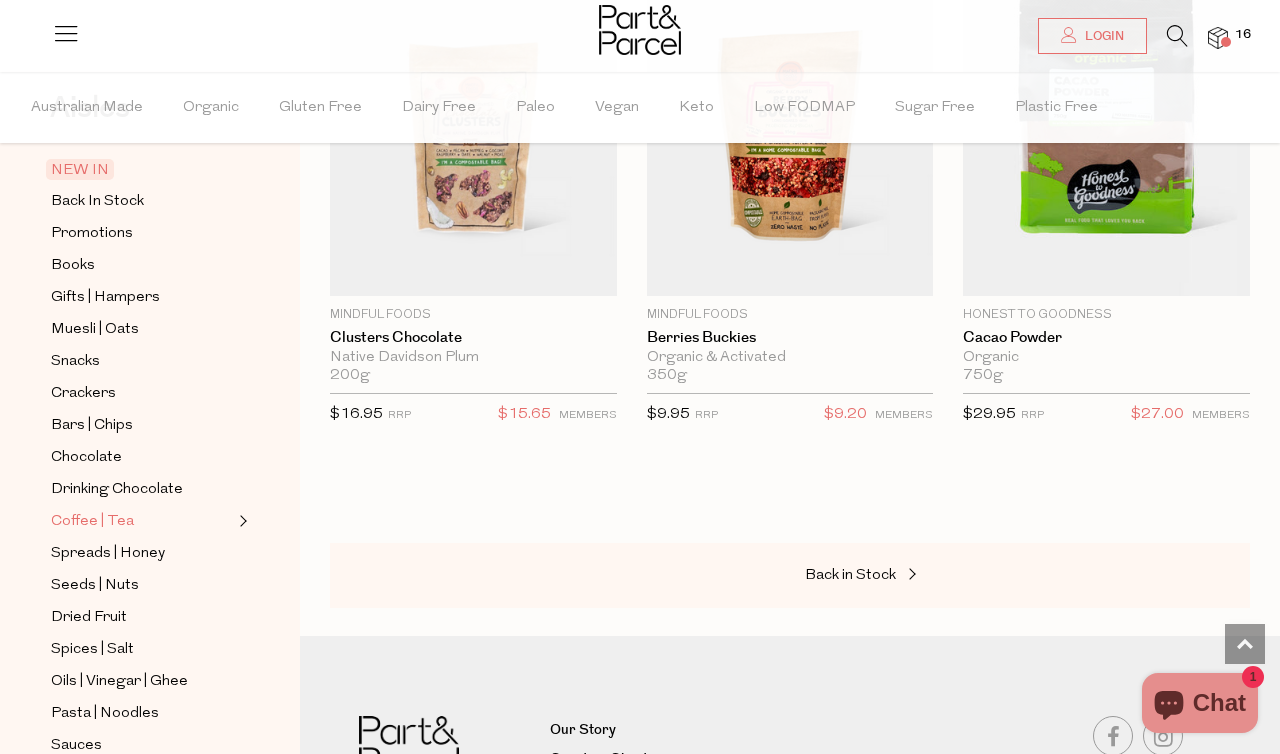 click on "Coffee | Tea" at bounding box center (92, 522) 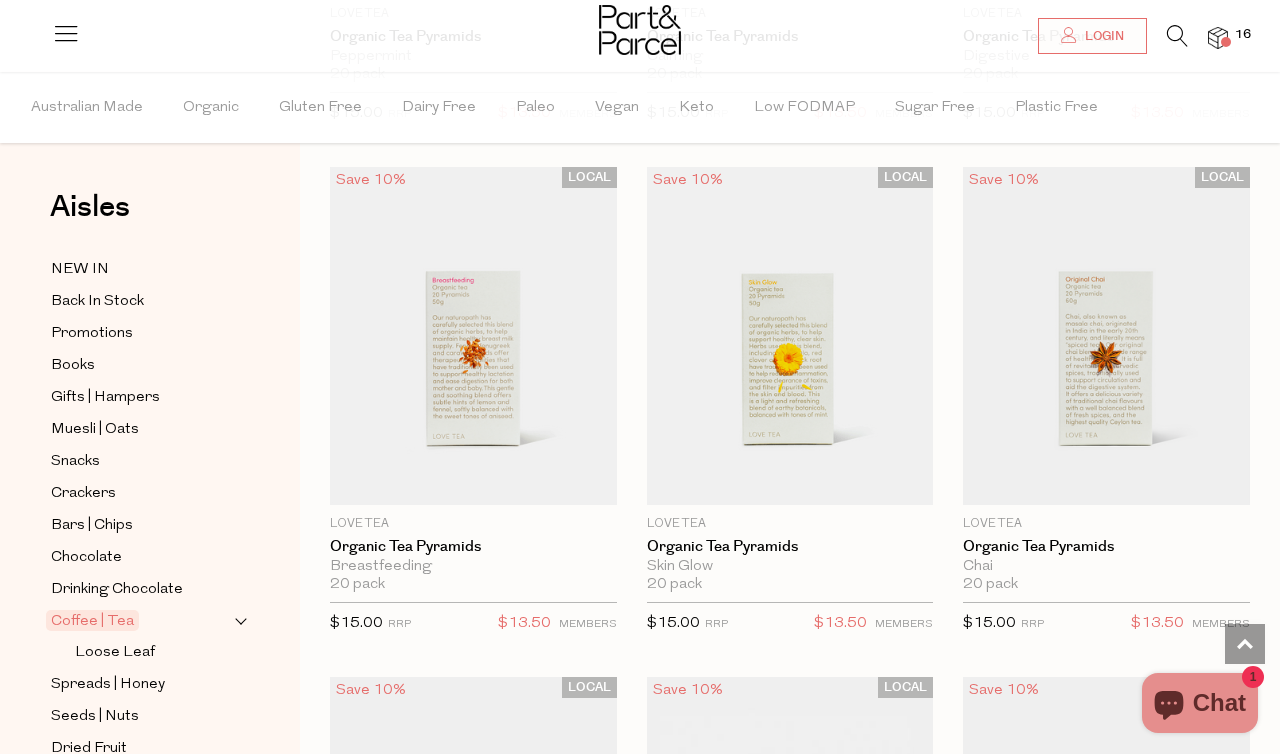 scroll, scrollTop: 2115, scrollLeft: 0, axis: vertical 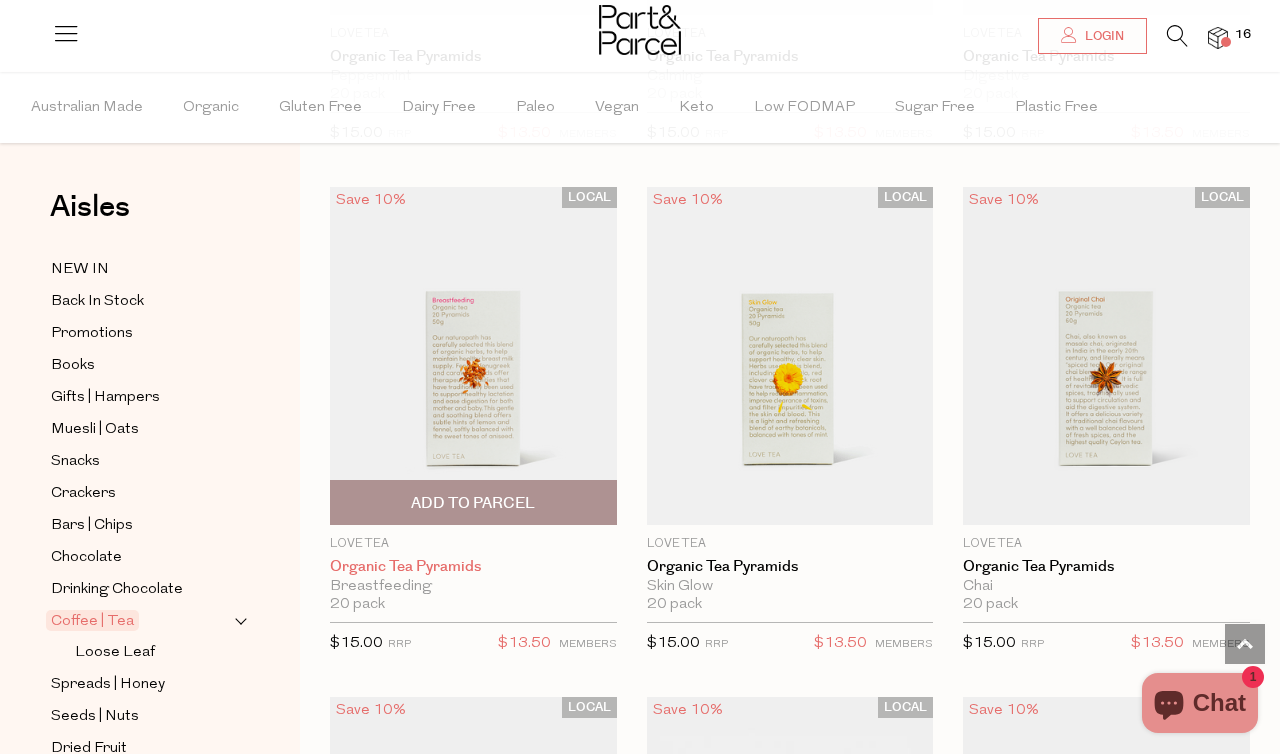 click on "Organic Tea Pyramids" at bounding box center (473, 567) 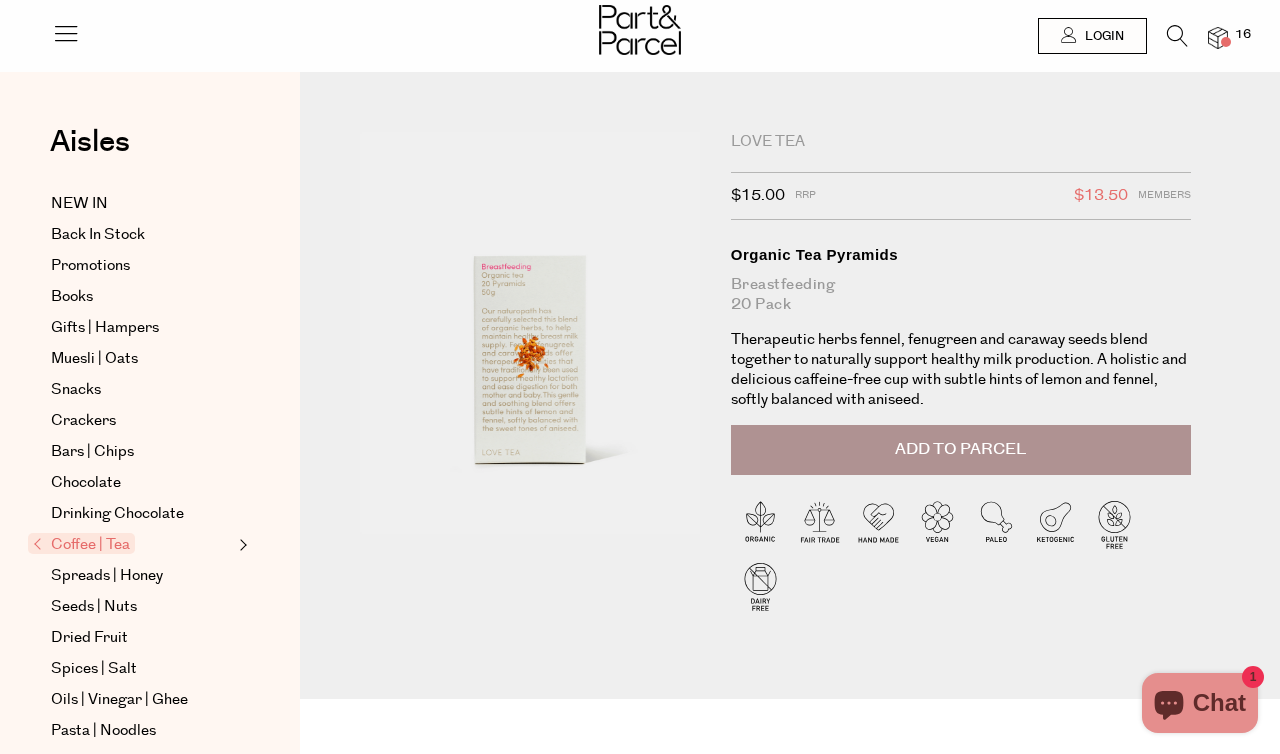 scroll, scrollTop: 0, scrollLeft: 0, axis: both 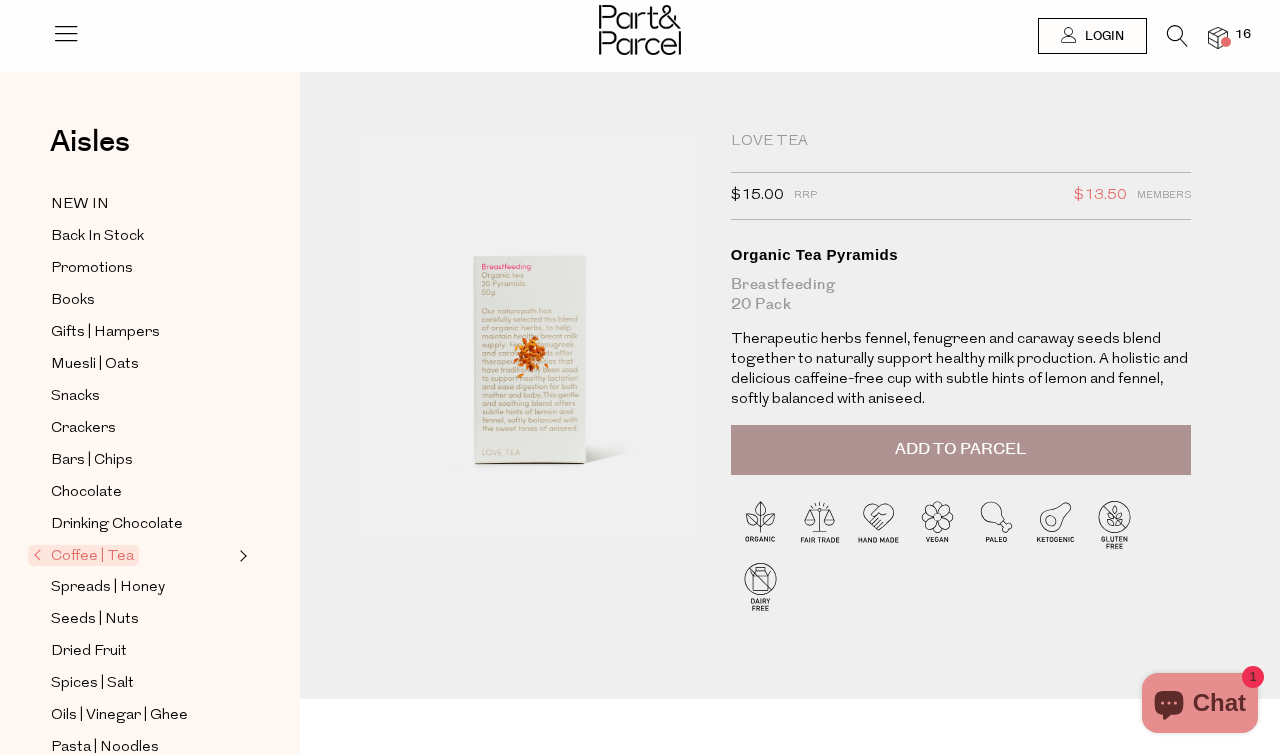 click on "Add to Parcel" at bounding box center [961, 450] 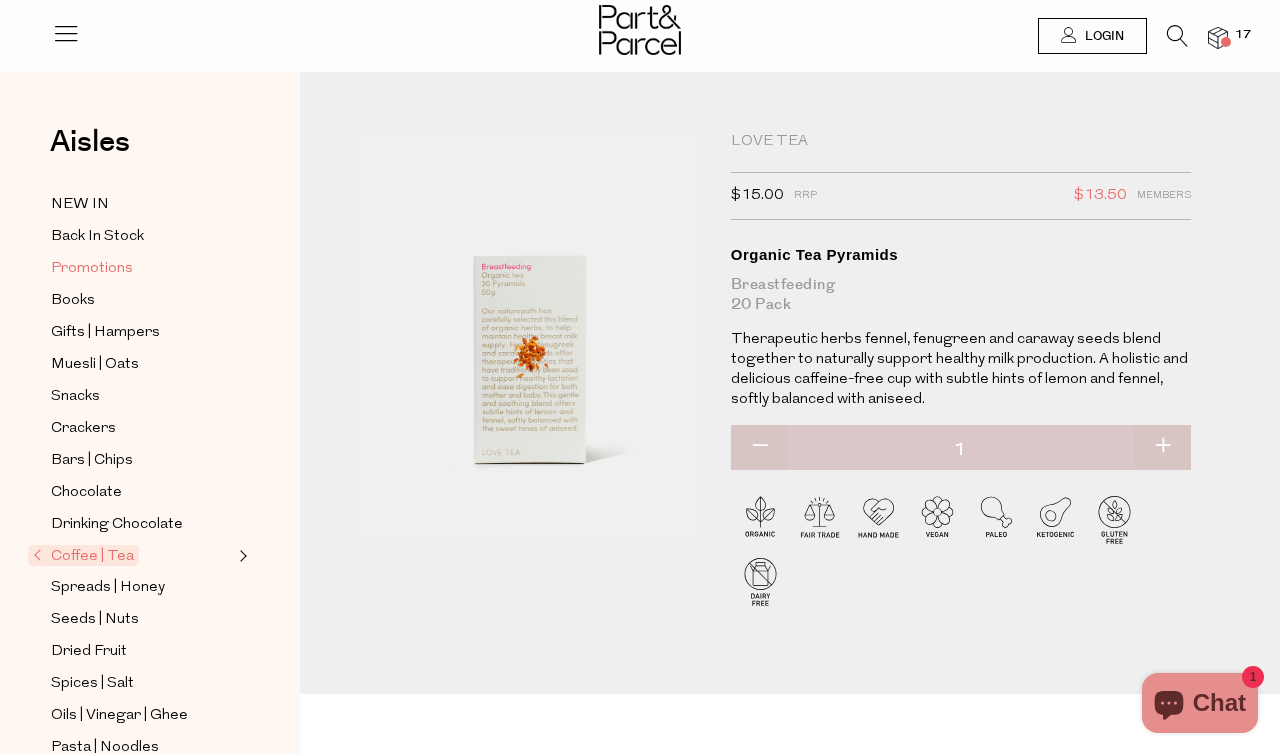 click on "Promotions" at bounding box center [142, 268] 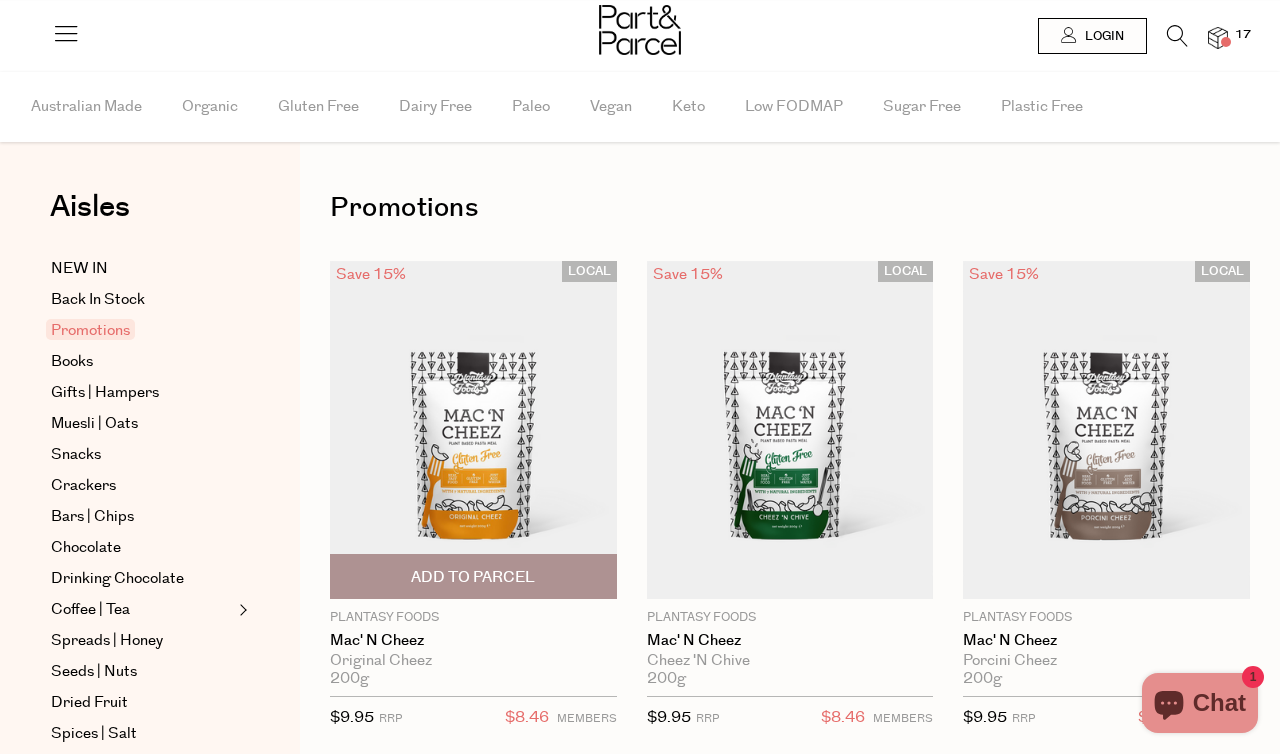 scroll, scrollTop: 0, scrollLeft: 0, axis: both 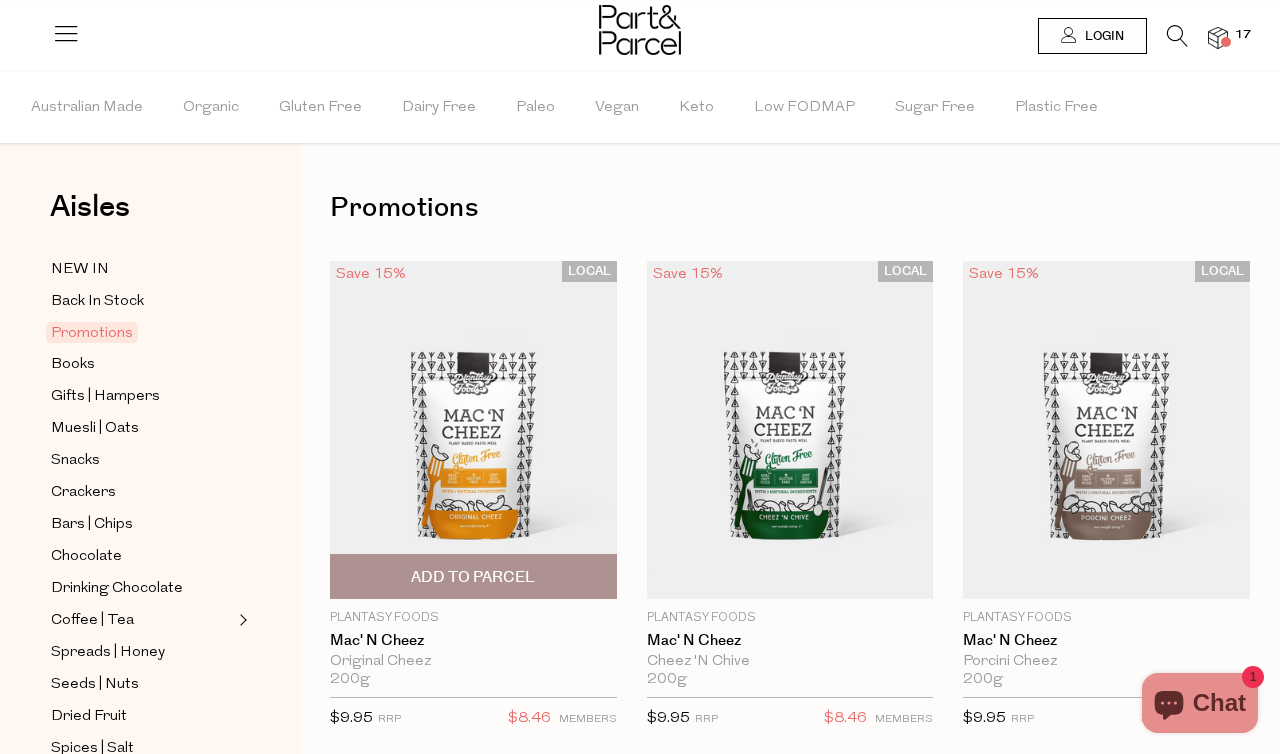 click at bounding box center (473, 430) 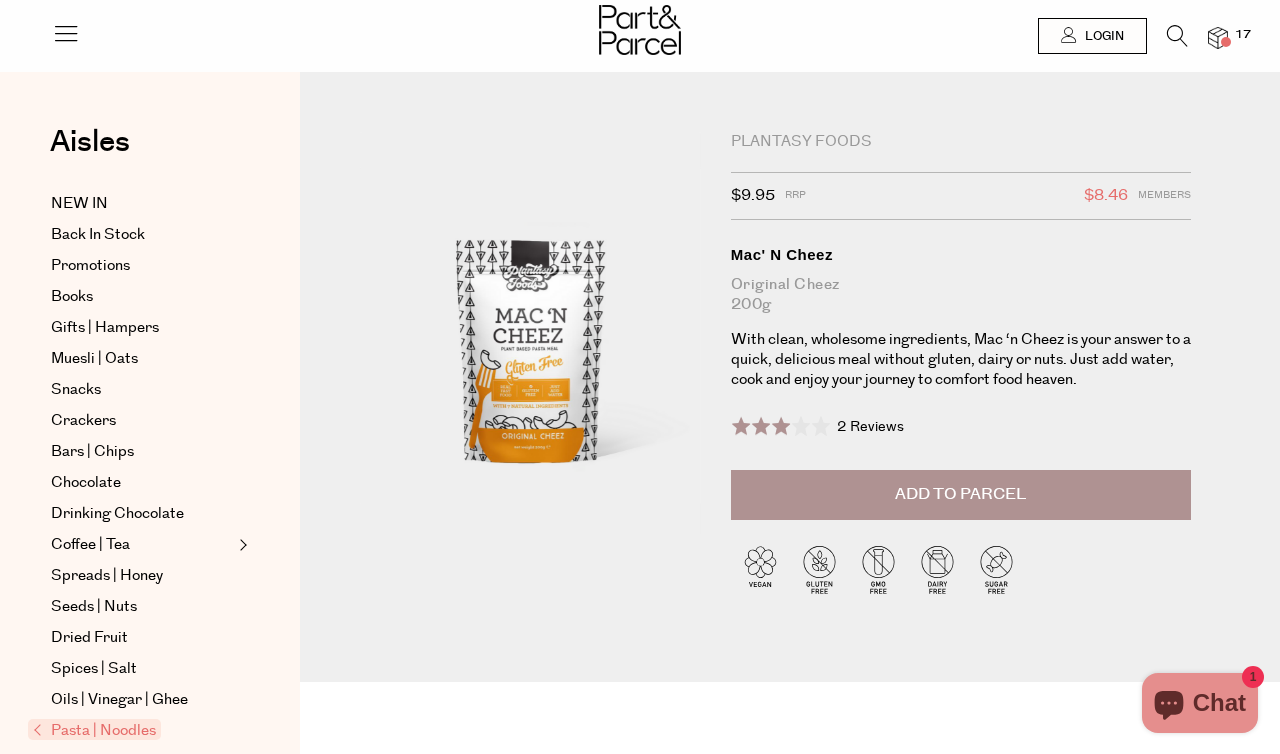 scroll, scrollTop: 0, scrollLeft: 0, axis: both 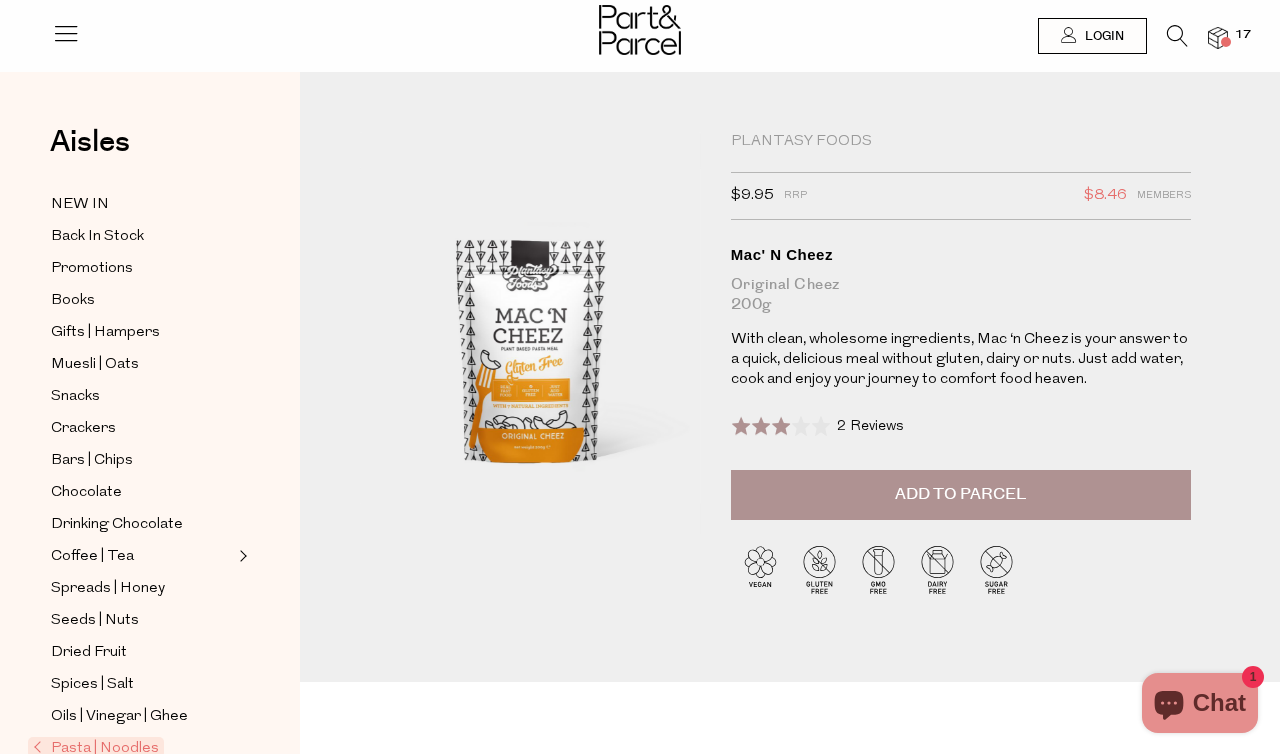 click on "Add to Parcel" at bounding box center (961, 495) 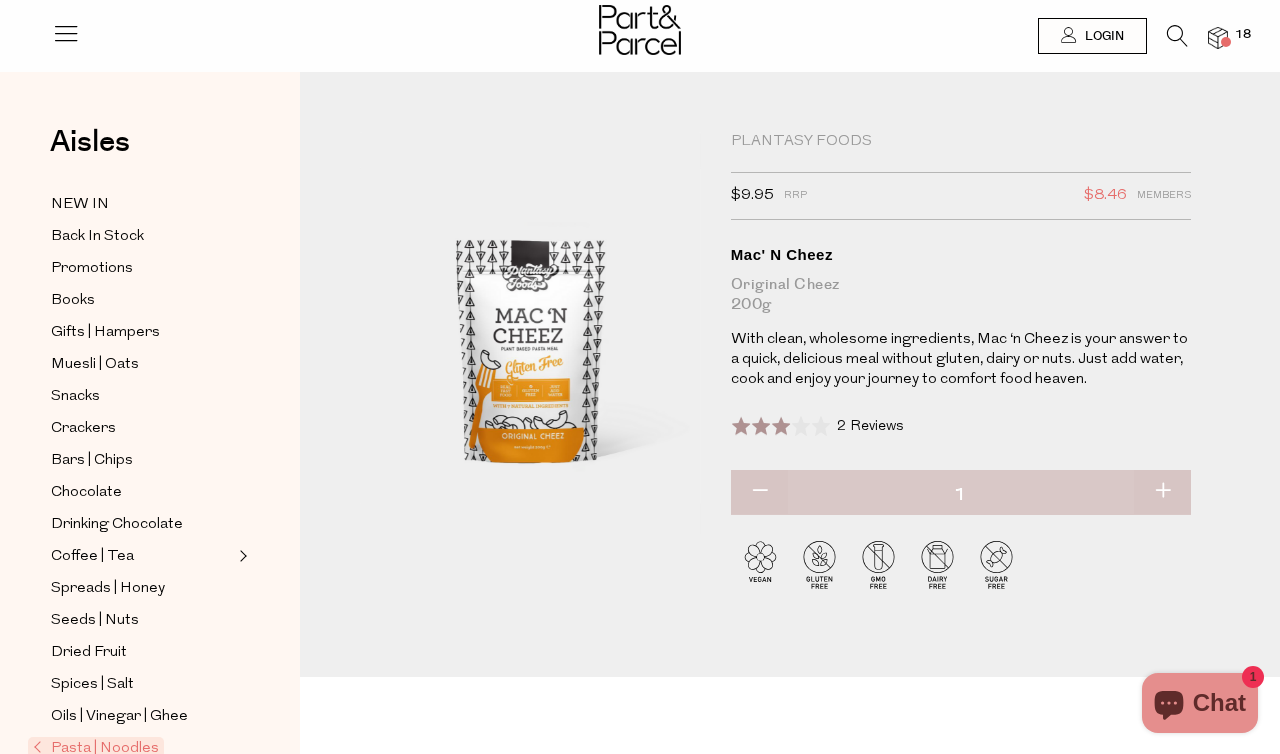 click at bounding box center [761, 426] 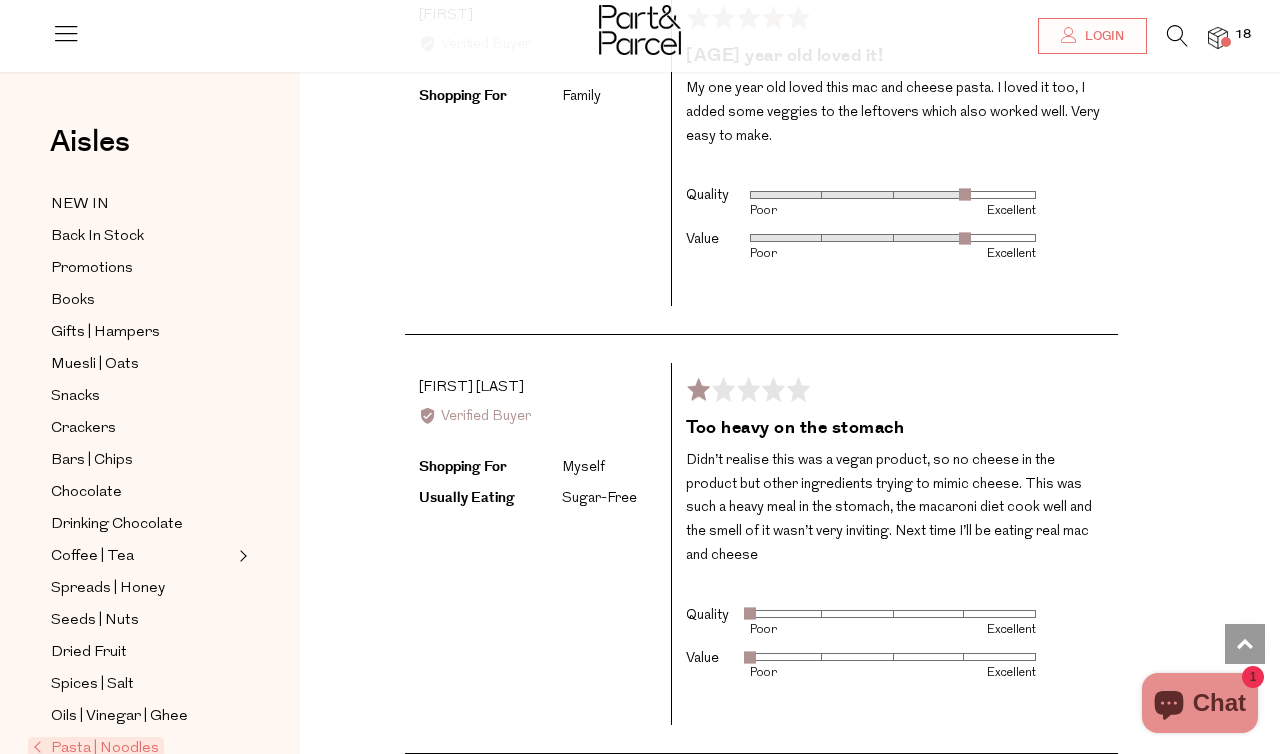 scroll, scrollTop: 3537, scrollLeft: 0, axis: vertical 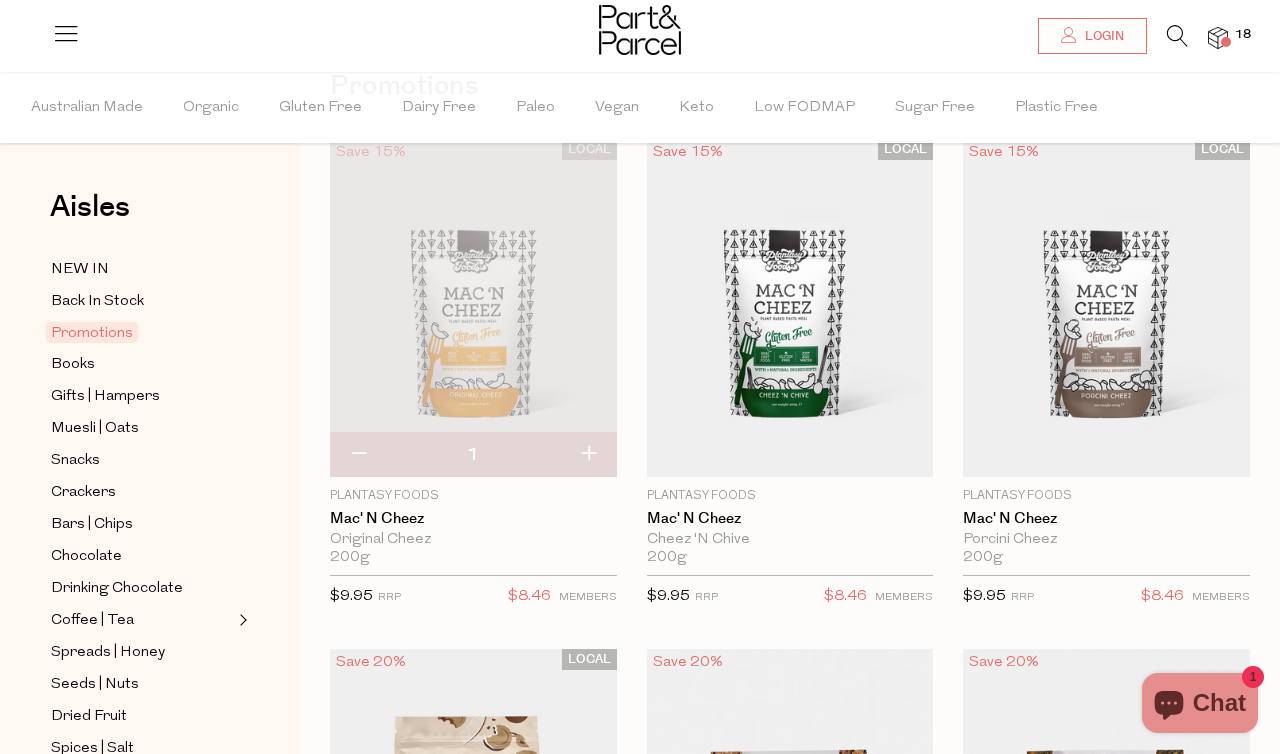 click at bounding box center [473, 308] 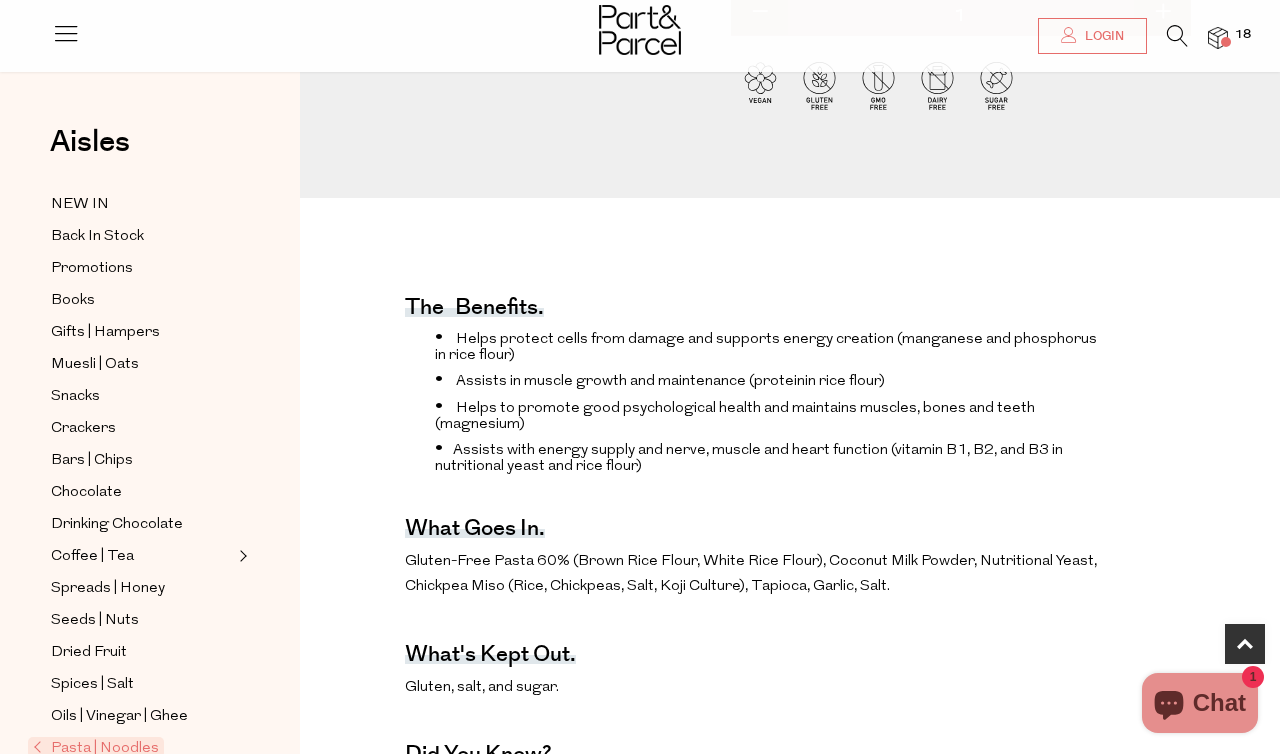 scroll, scrollTop: 752, scrollLeft: 0, axis: vertical 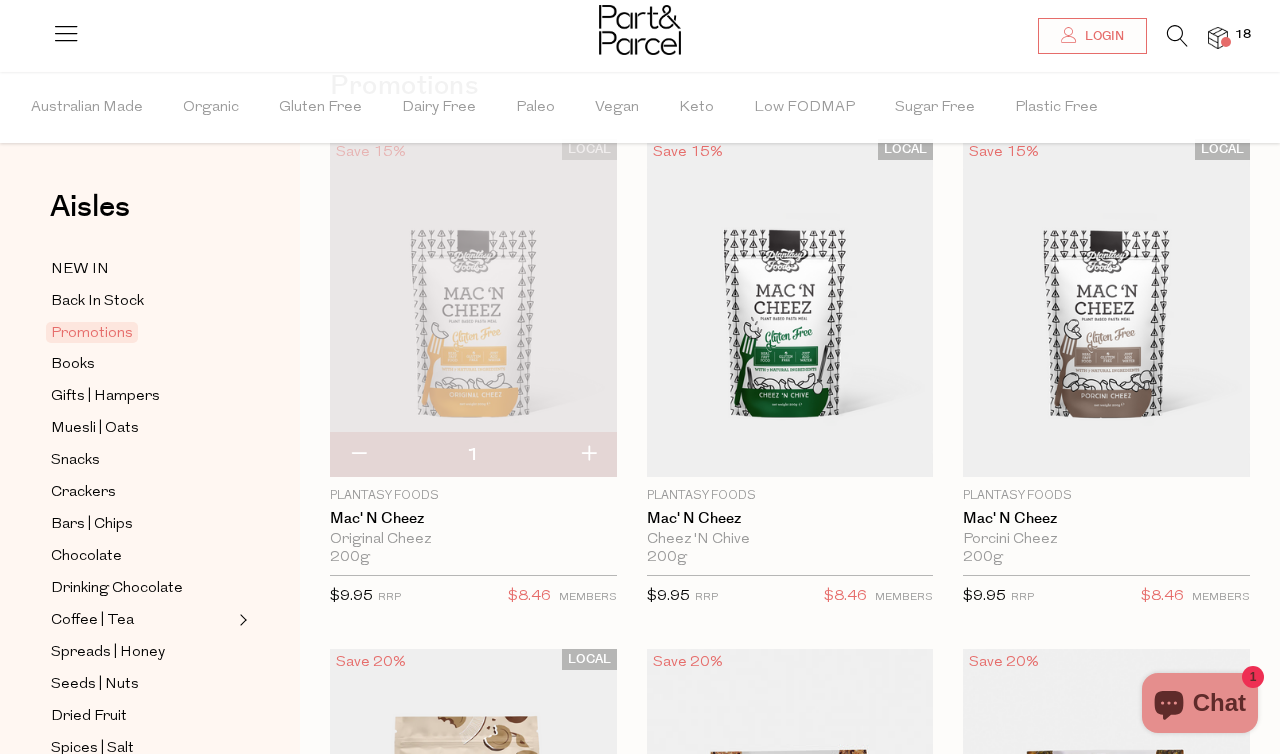 click at bounding box center [588, 455] 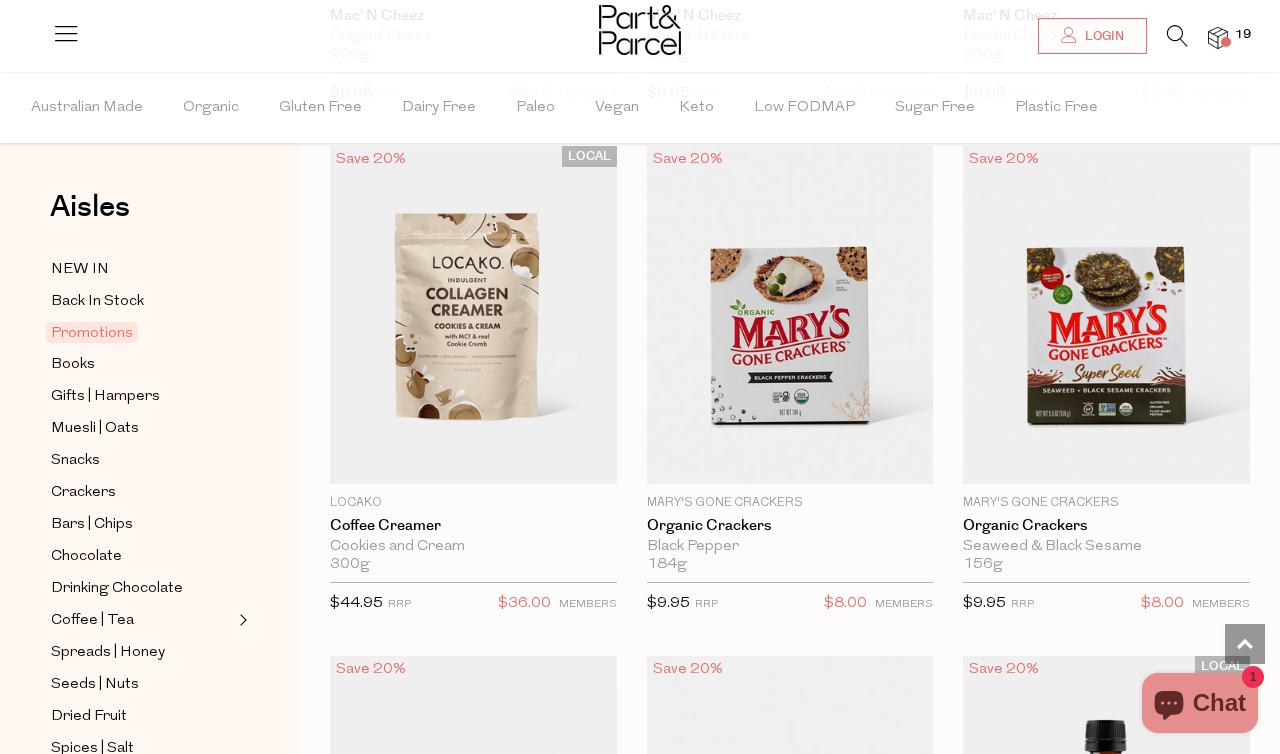scroll, scrollTop: 621, scrollLeft: 0, axis: vertical 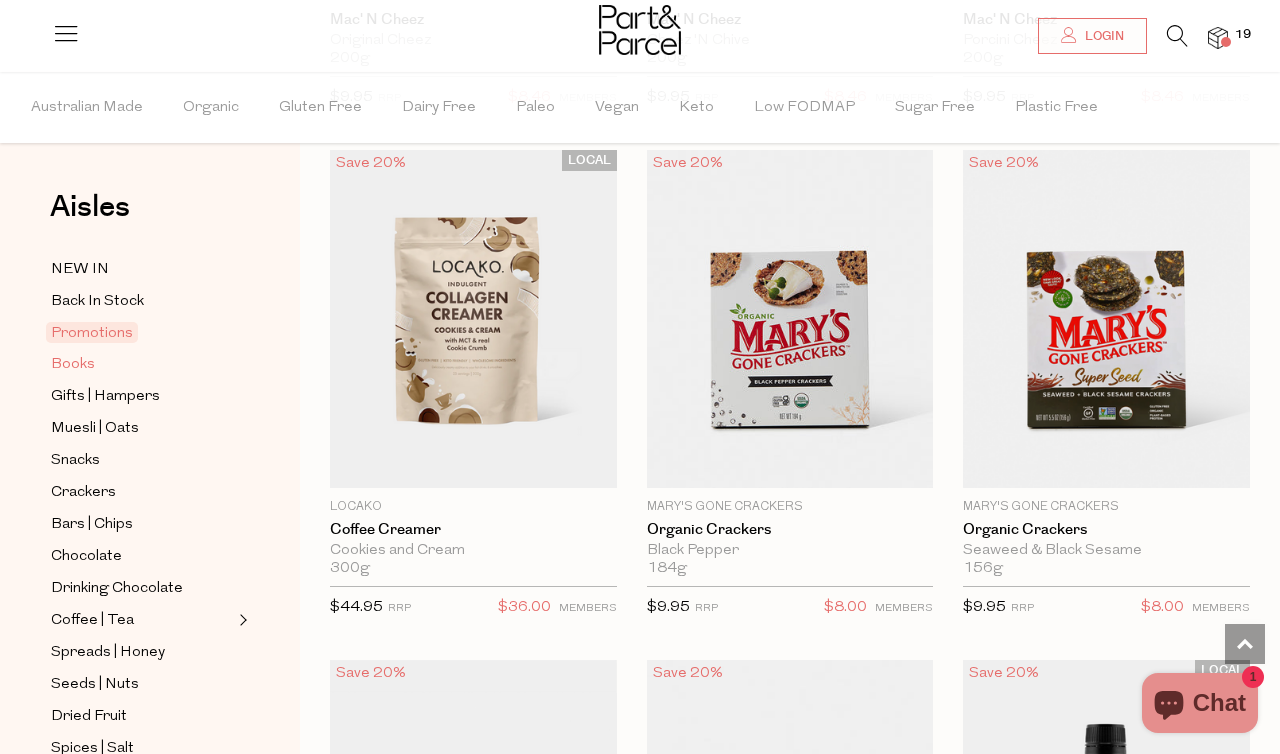 click on "Books" at bounding box center (73, 365) 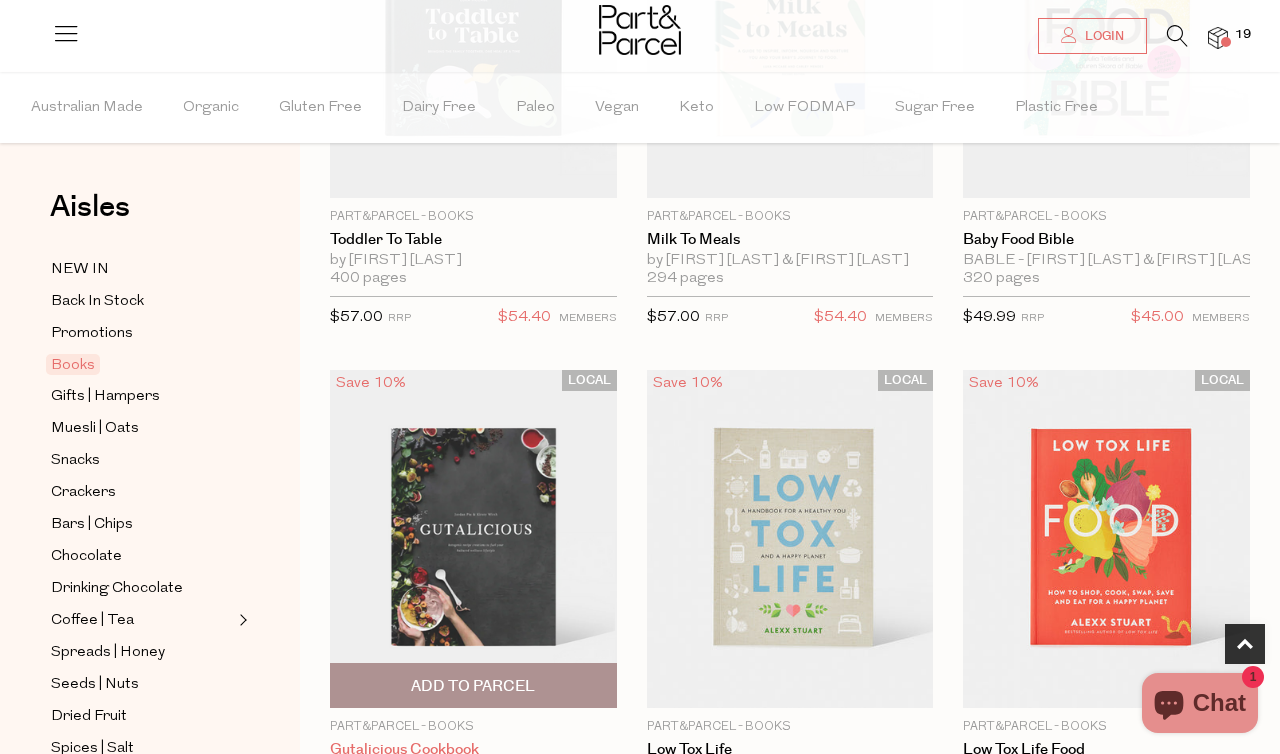 scroll, scrollTop: 557, scrollLeft: 0, axis: vertical 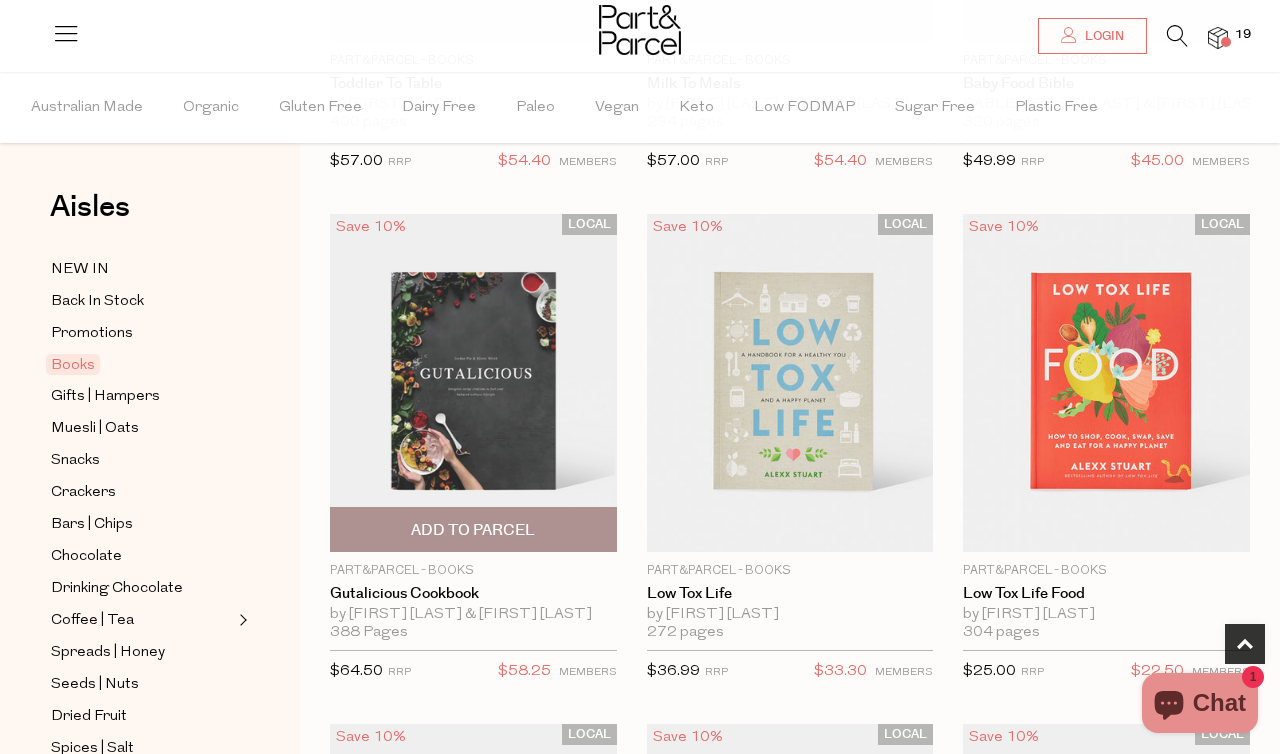 click at bounding box center (473, 383) 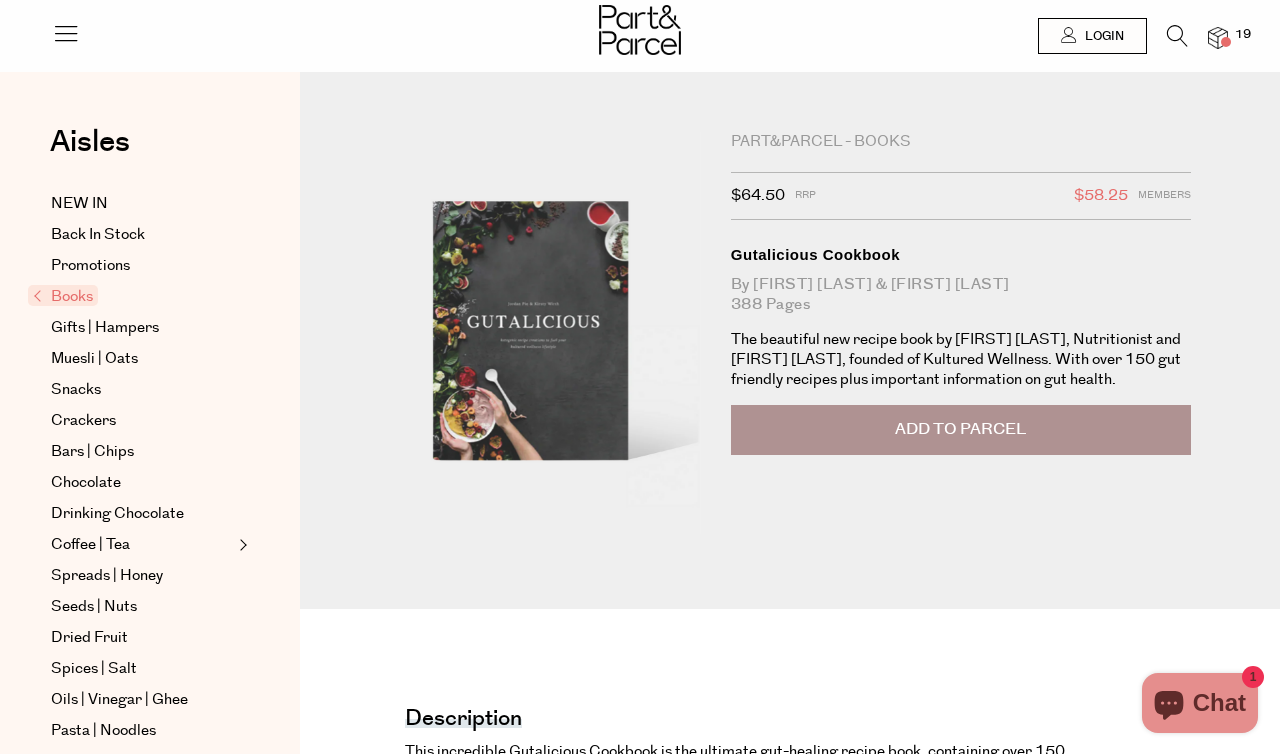 scroll, scrollTop: 0, scrollLeft: 0, axis: both 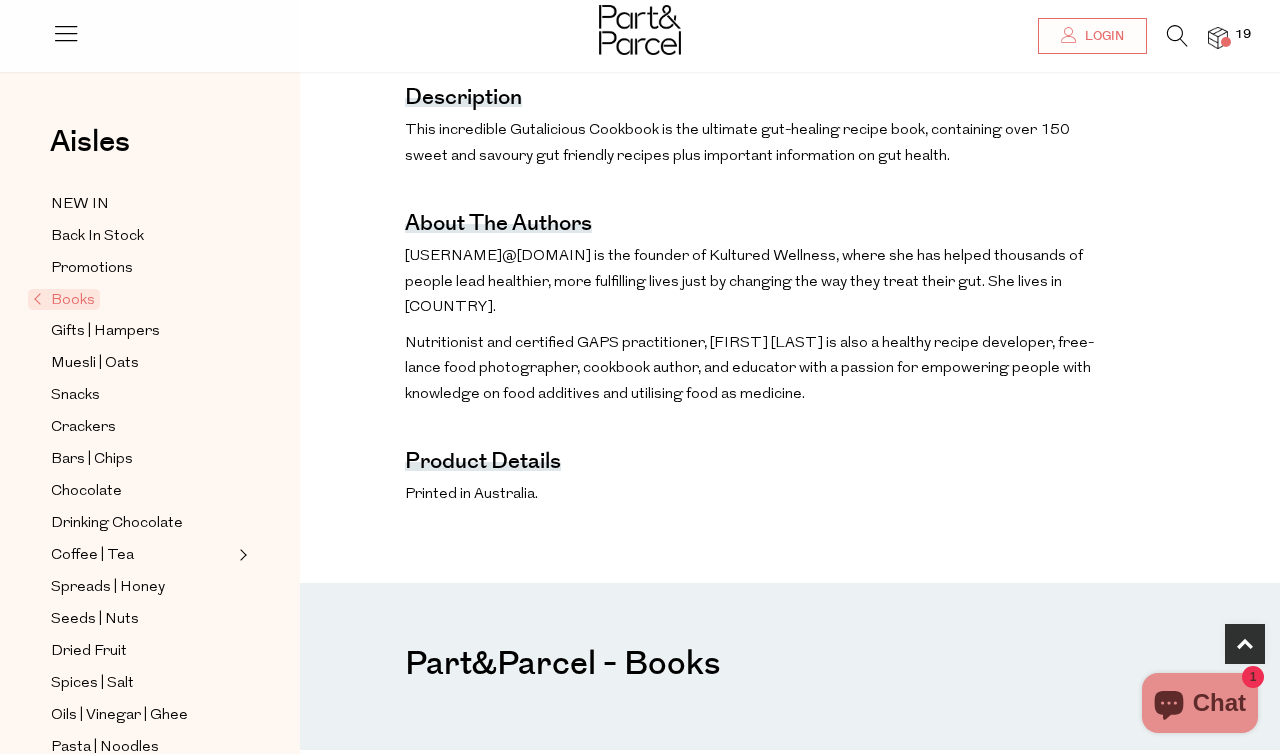 click at bounding box center [1218, 38] 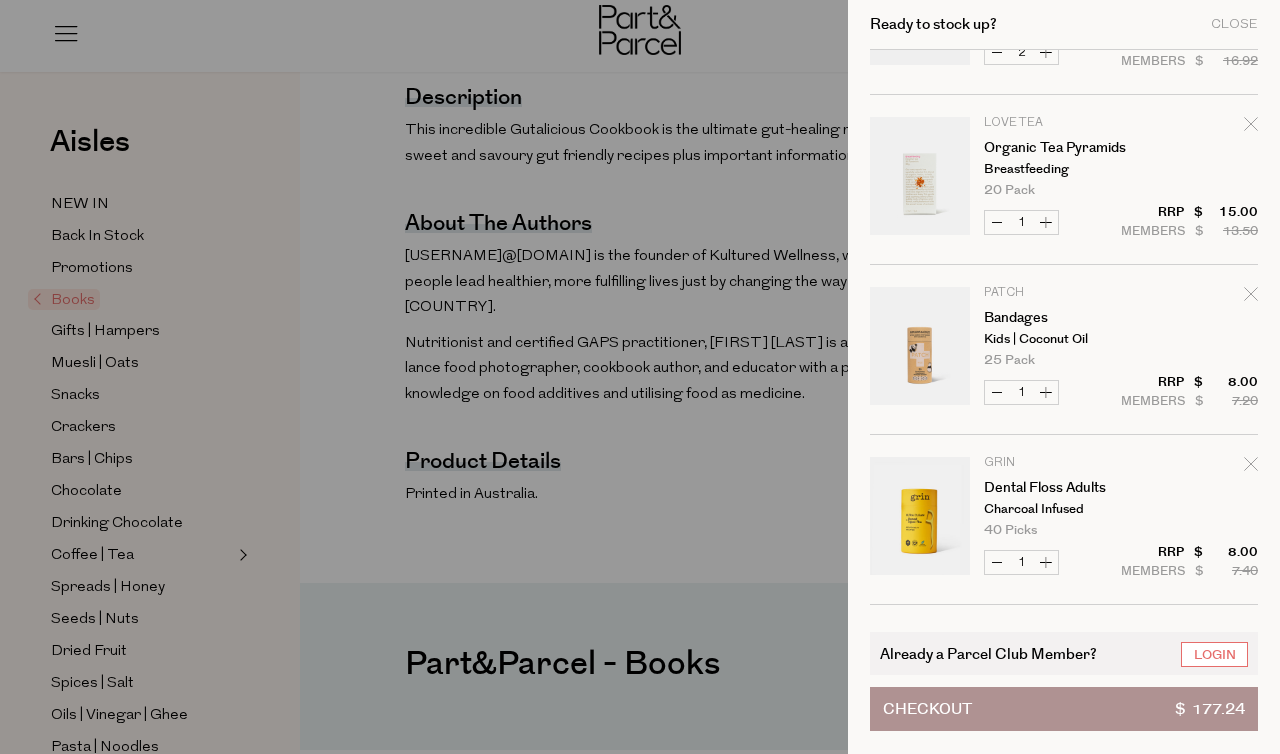 scroll, scrollTop: 0, scrollLeft: 0, axis: both 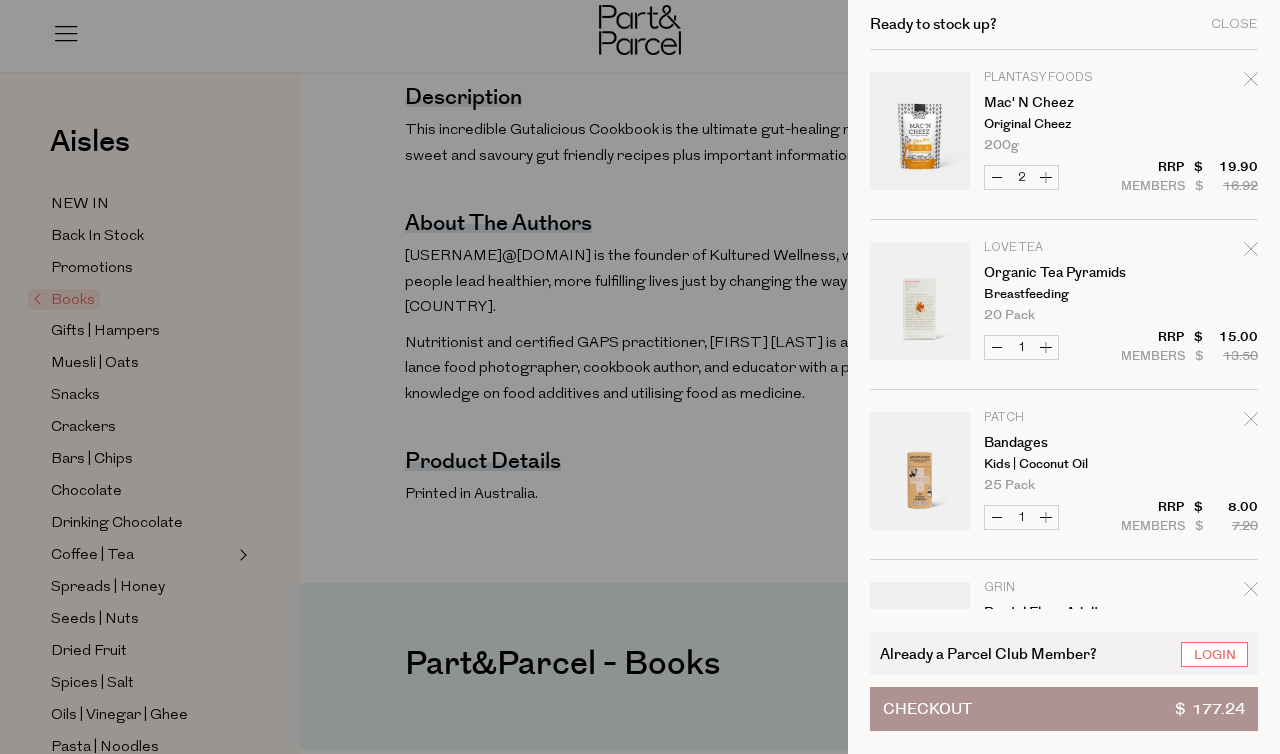 click at bounding box center (640, 377) 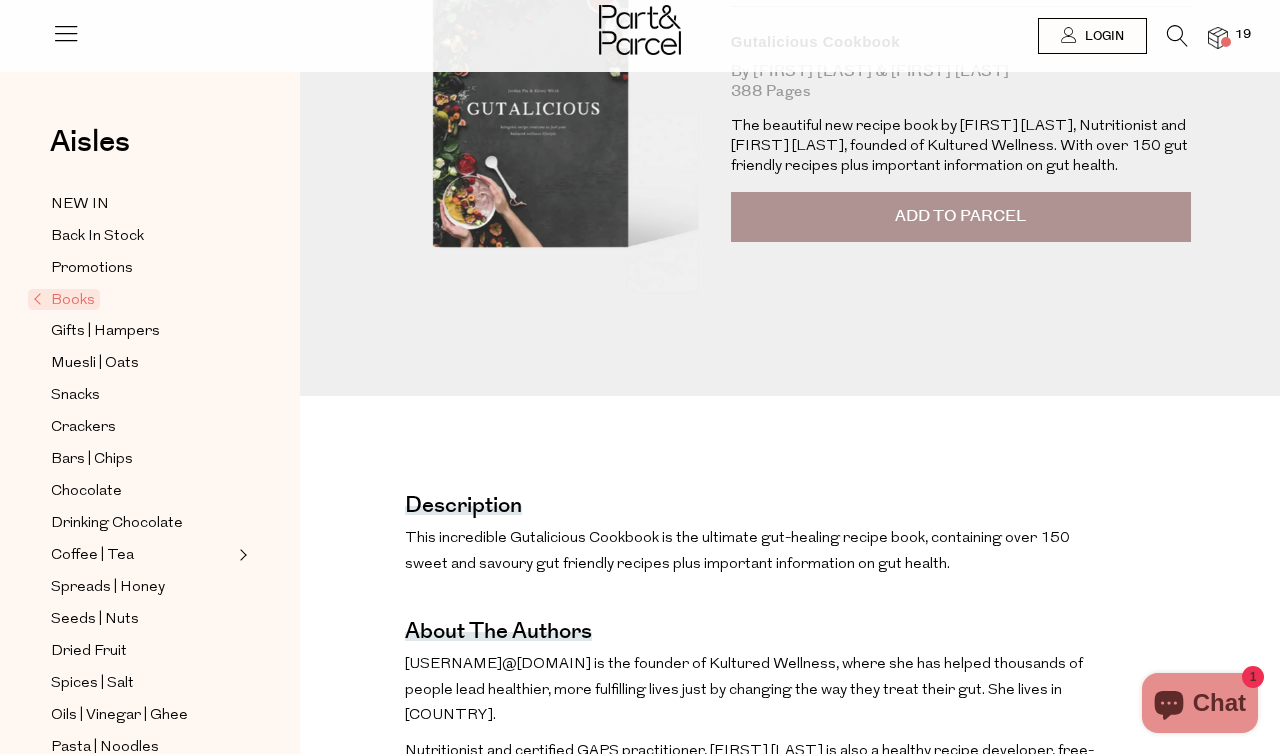 scroll, scrollTop: 0, scrollLeft: 0, axis: both 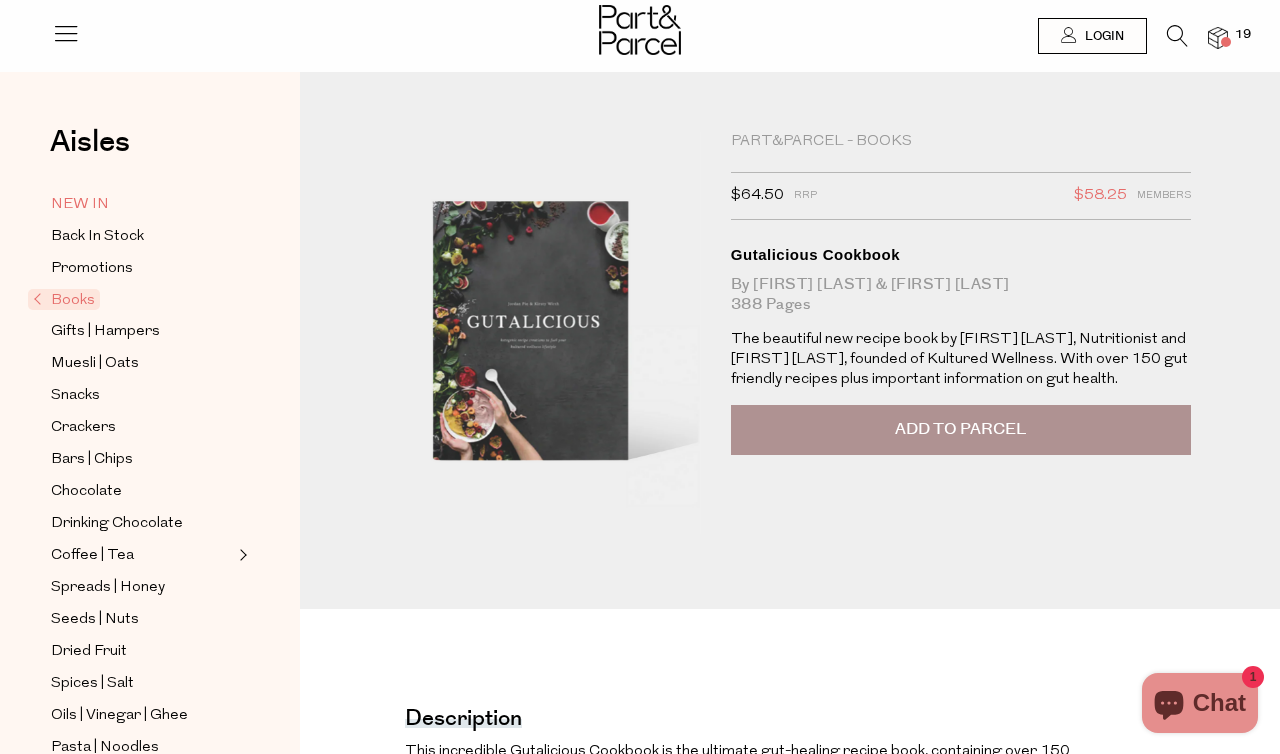 click on "NEW IN" at bounding box center [80, 205] 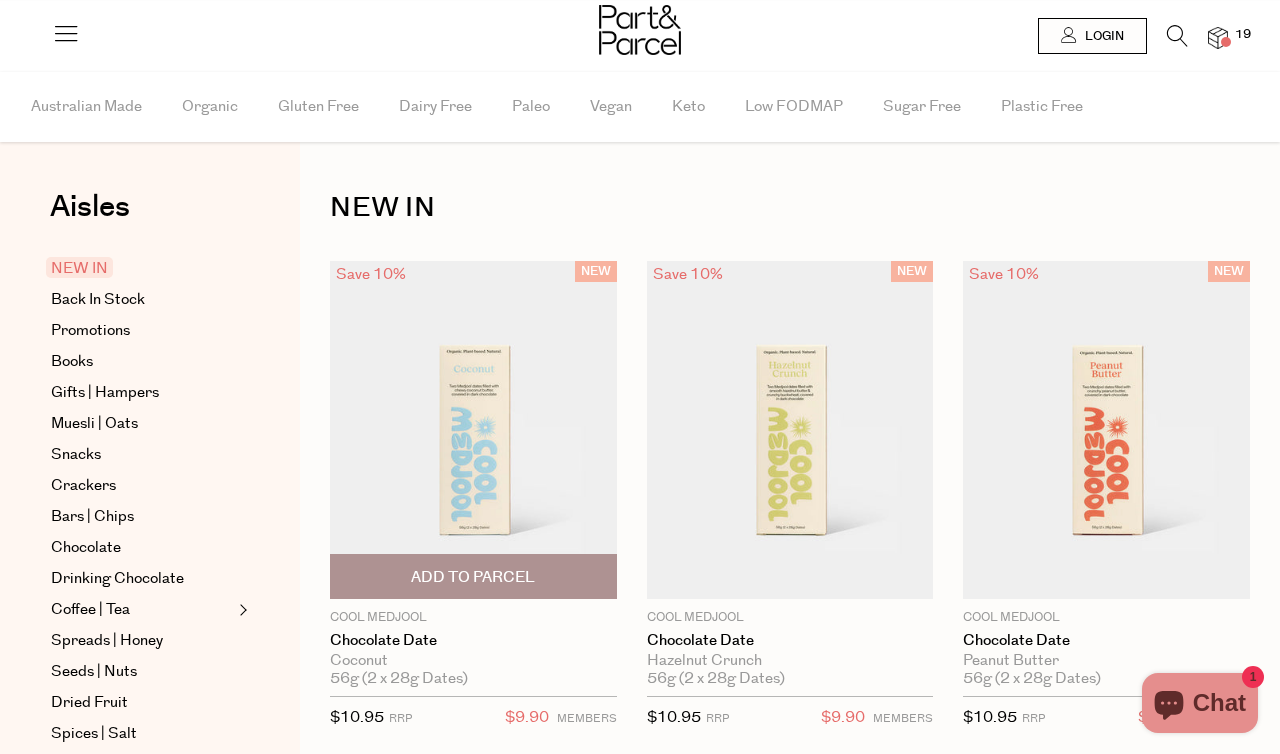scroll, scrollTop: 0, scrollLeft: 0, axis: both 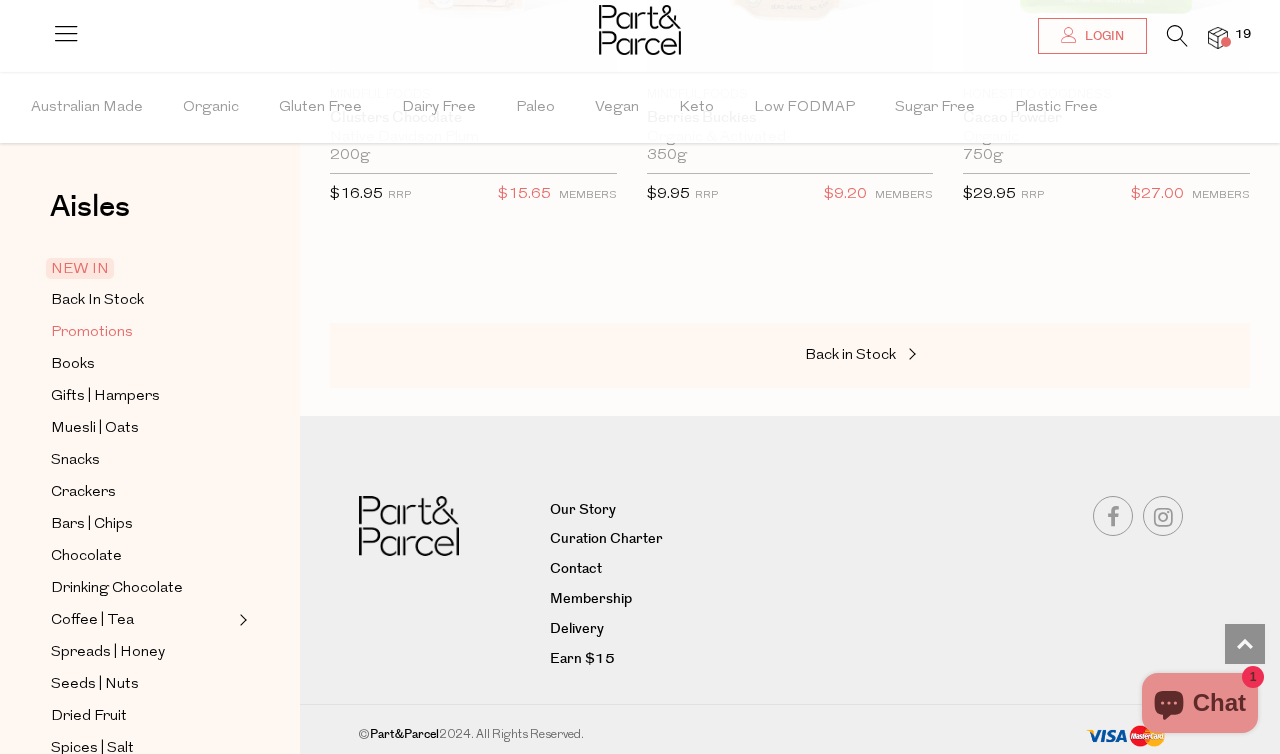 click on "Promotions" at bounding box center [92, 333] 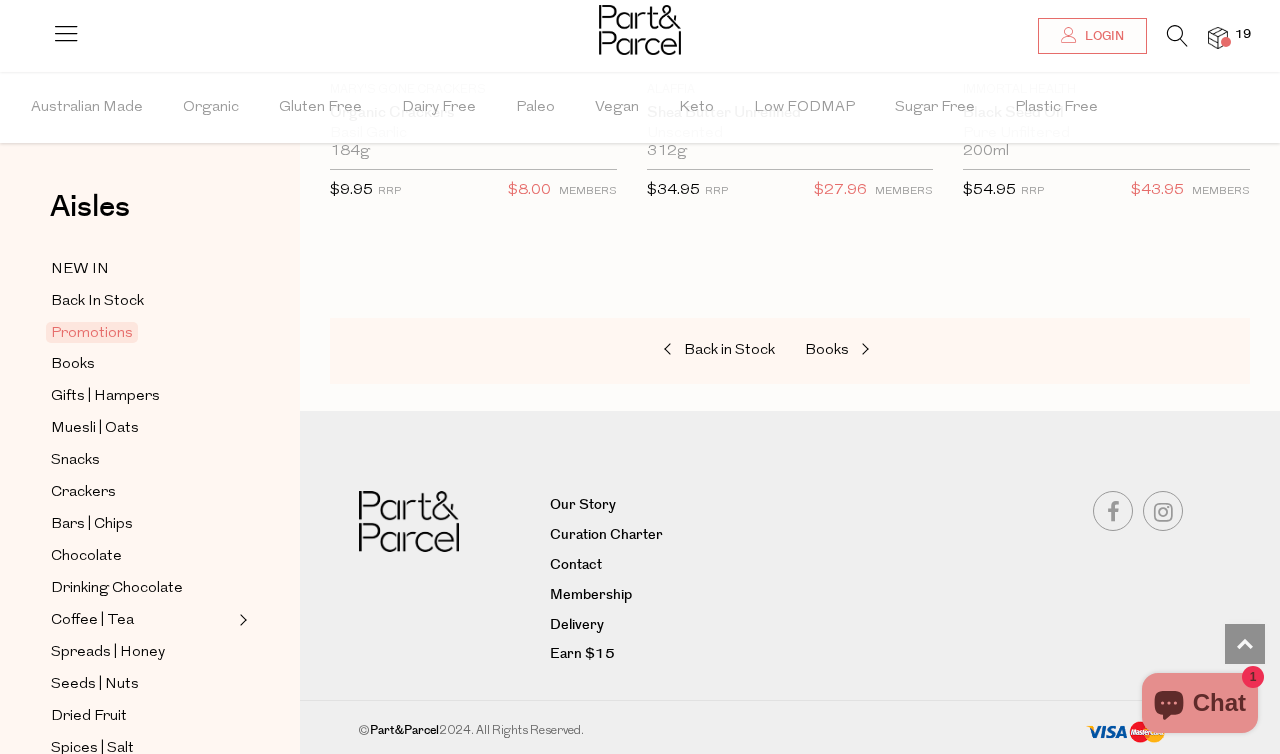 scroll, scrollTop: 565, scrollLeft: 0, axis: vertical 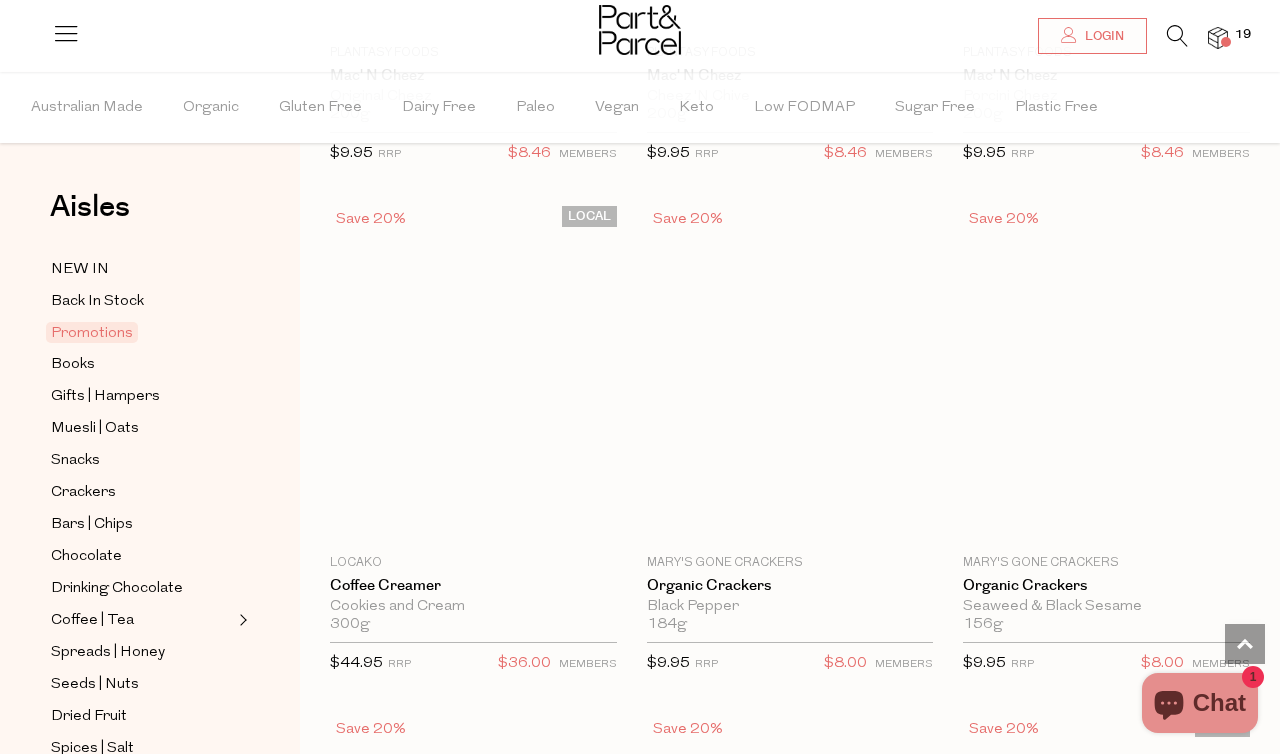 type on "2" 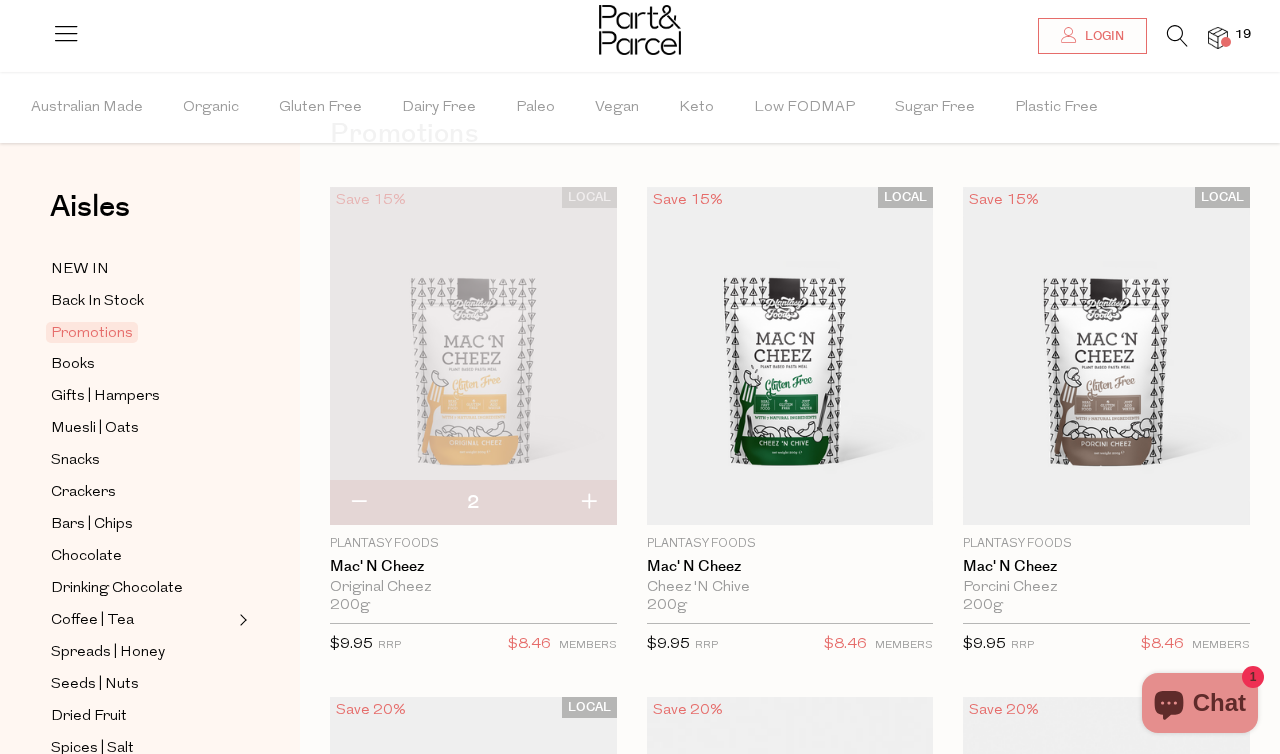 scroll, scrollTop: 28, scrollLeft: 0, axis: vertical 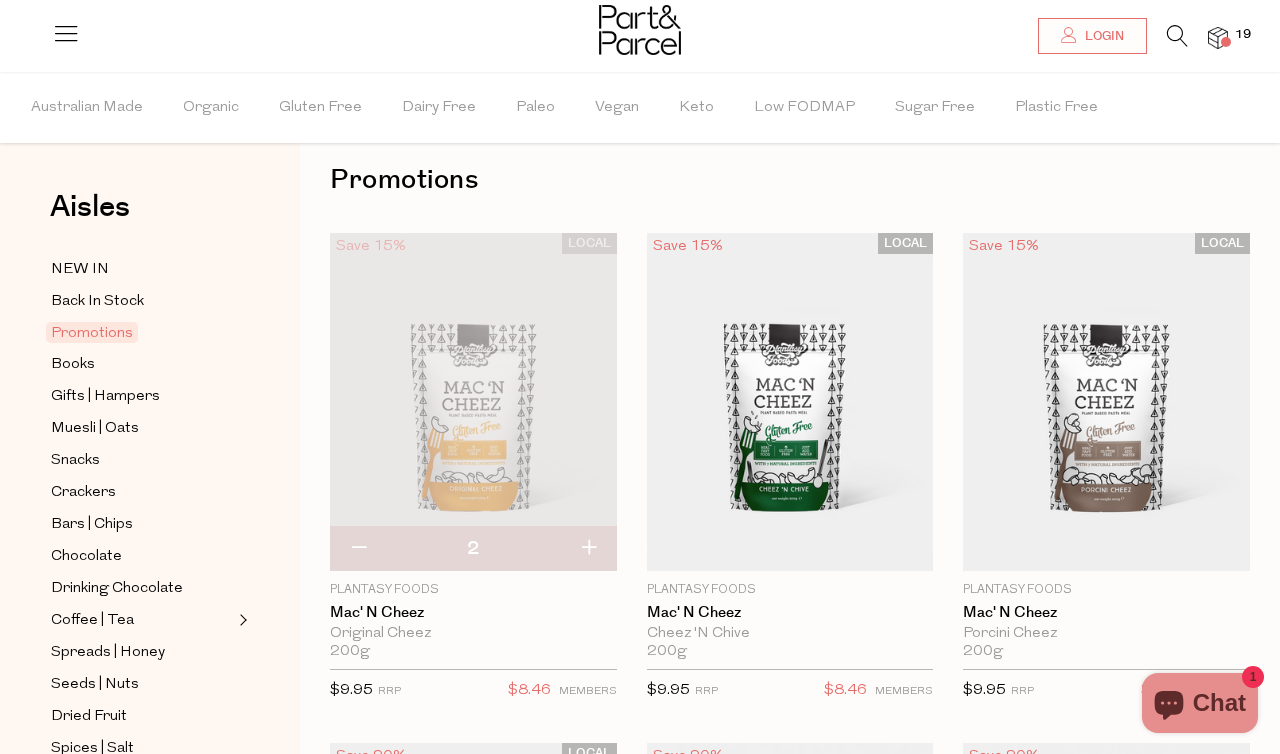 click at bounding box center [640, 32] 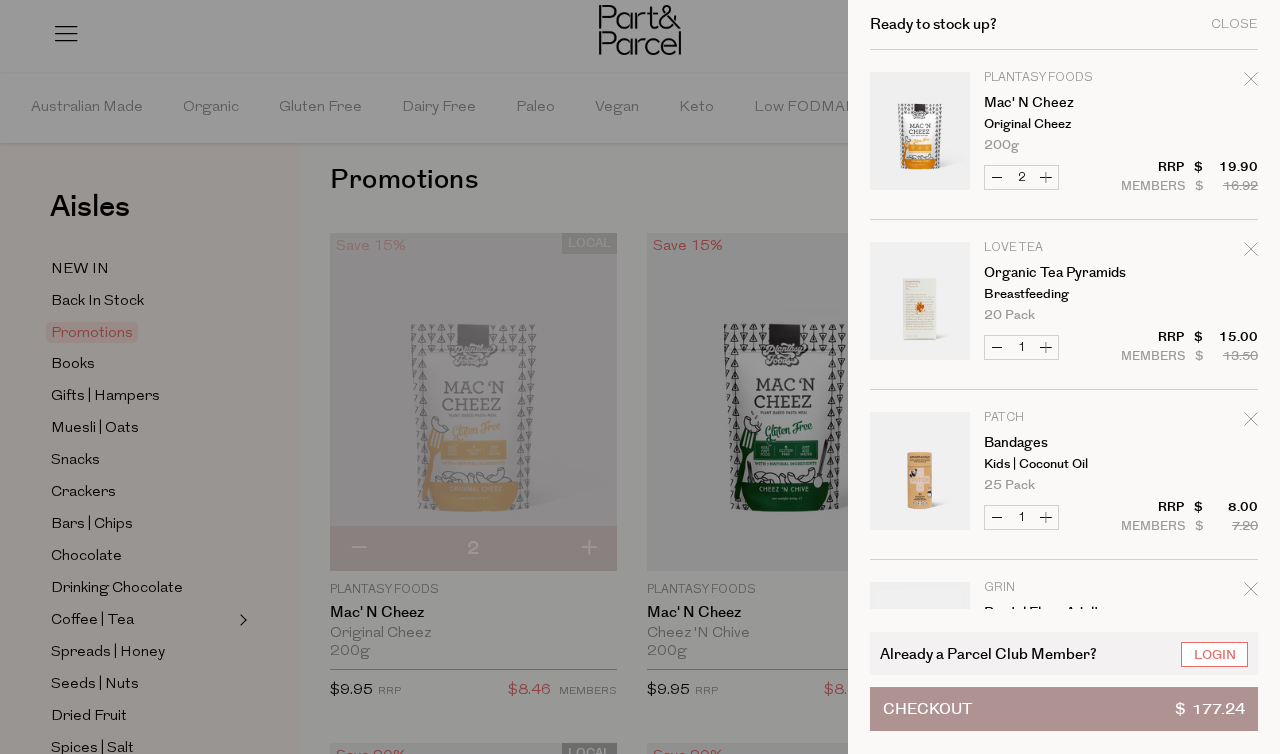 click on "Decrease Mac' N Cheez" at bounding box center [997, 177] 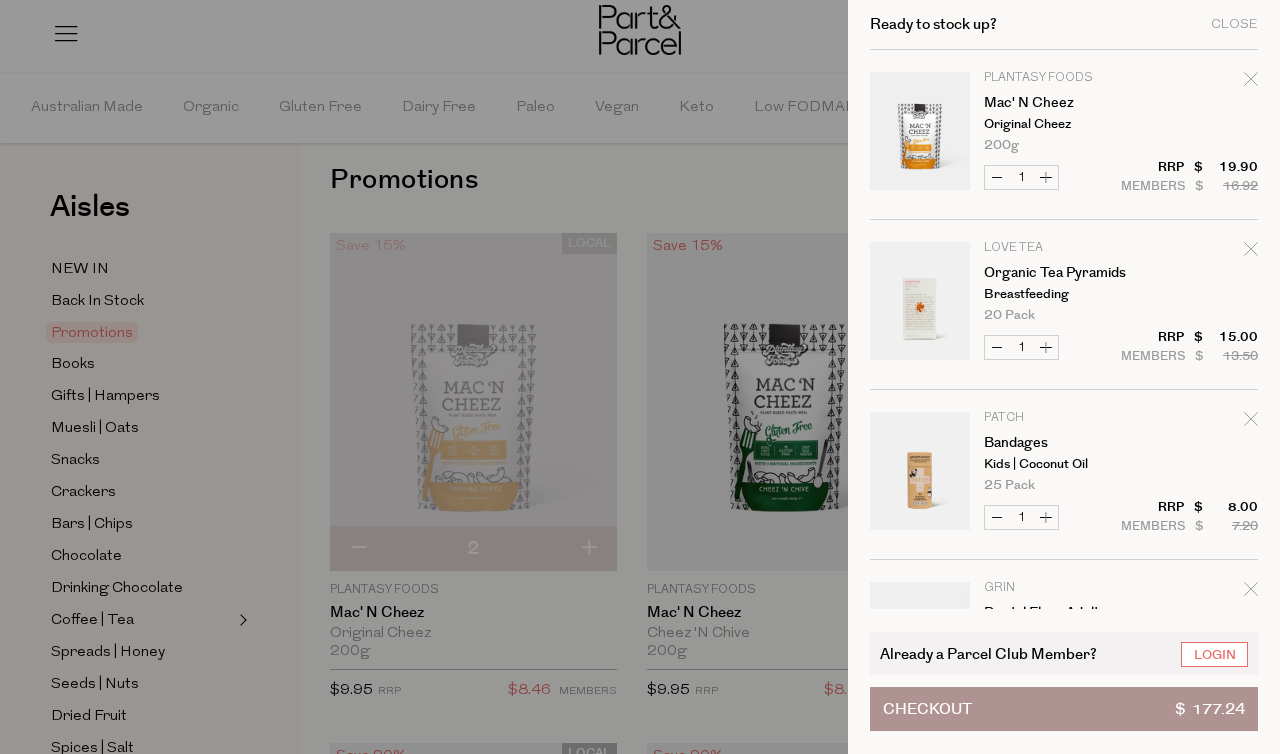 type on "1" 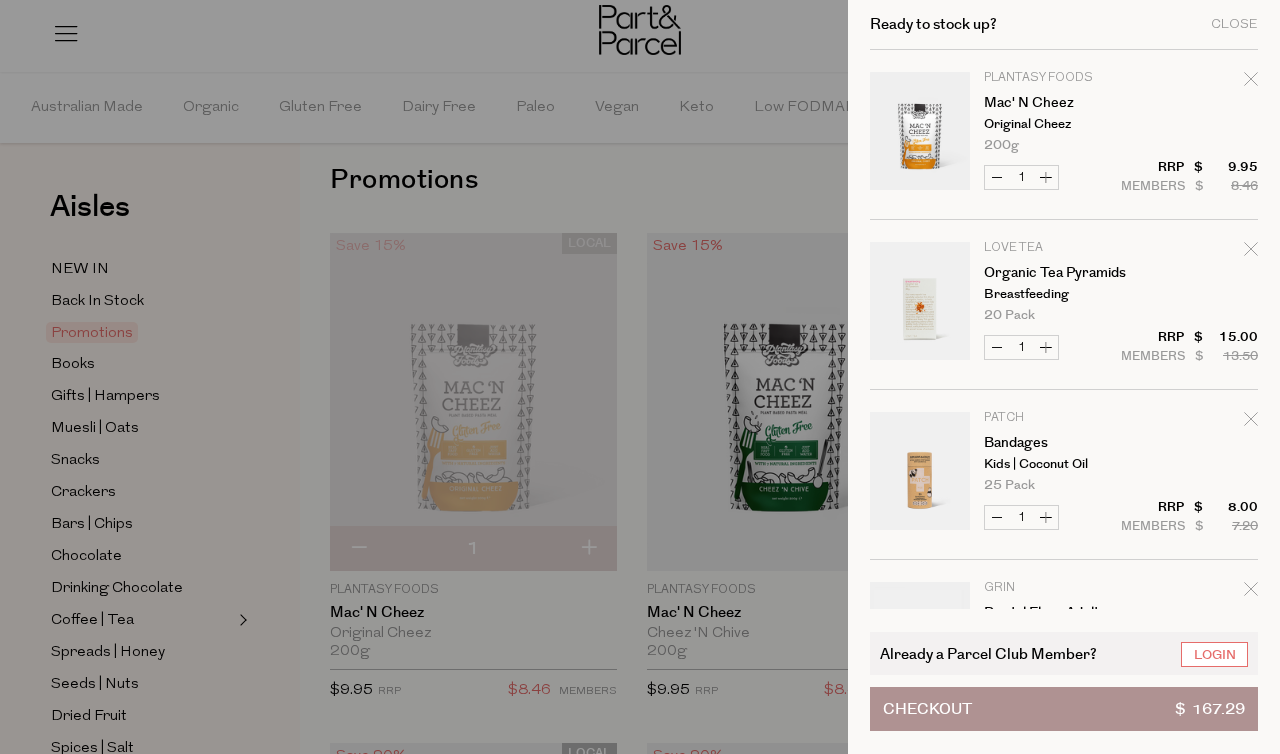 click on "Decrease Mac' N Cheez" at bounding box center [997, 177] 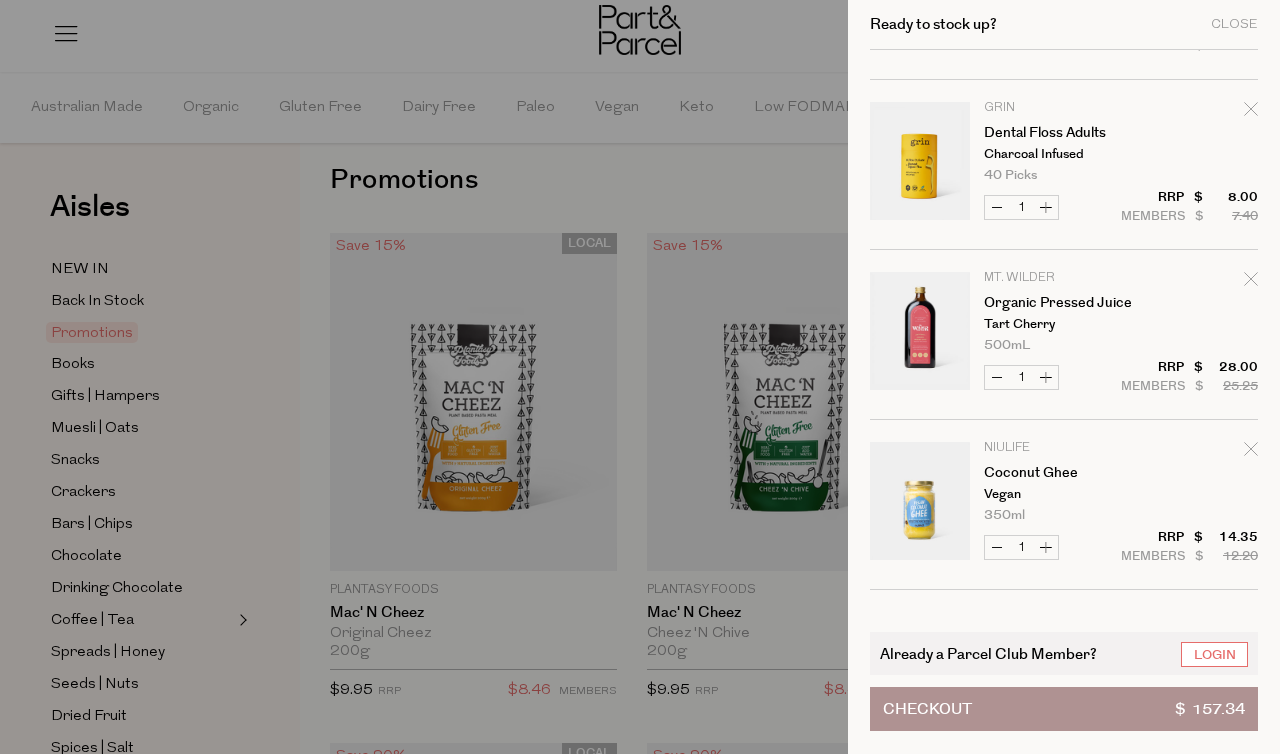 scroll, scrollTop: 307, scrollLeft: 0, axis: vertical 